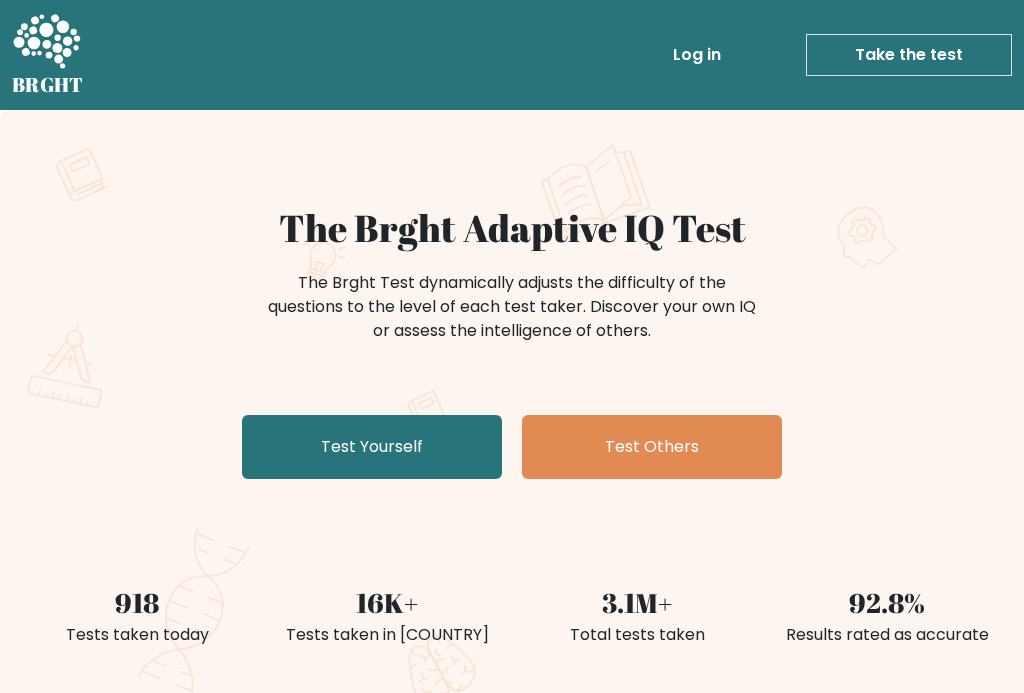 scroll, scrollTop: 0, scrollLeft: 0, axis: both 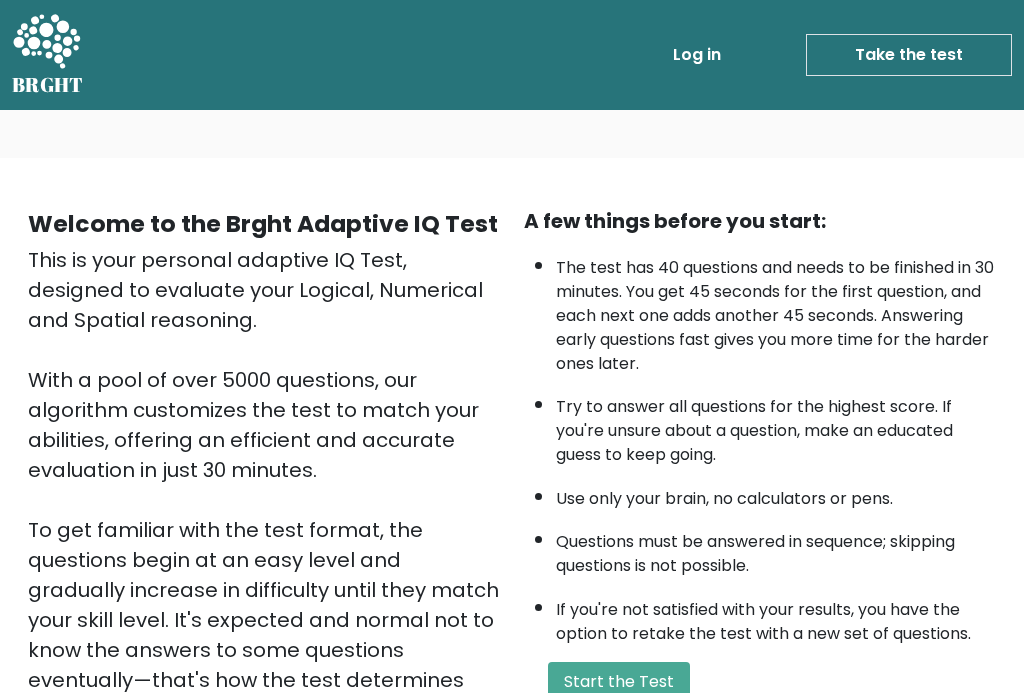 click on "Start the Test" at bounding box center (619, 682) 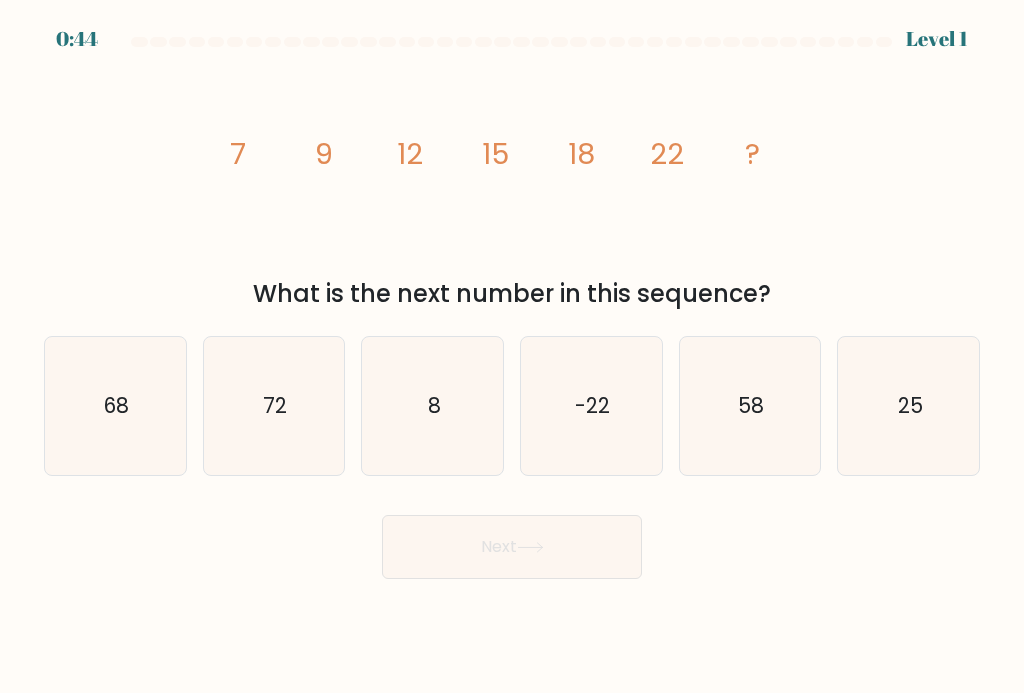 scroll, scrollTop: 0, scrollLeft: 0, axis: both 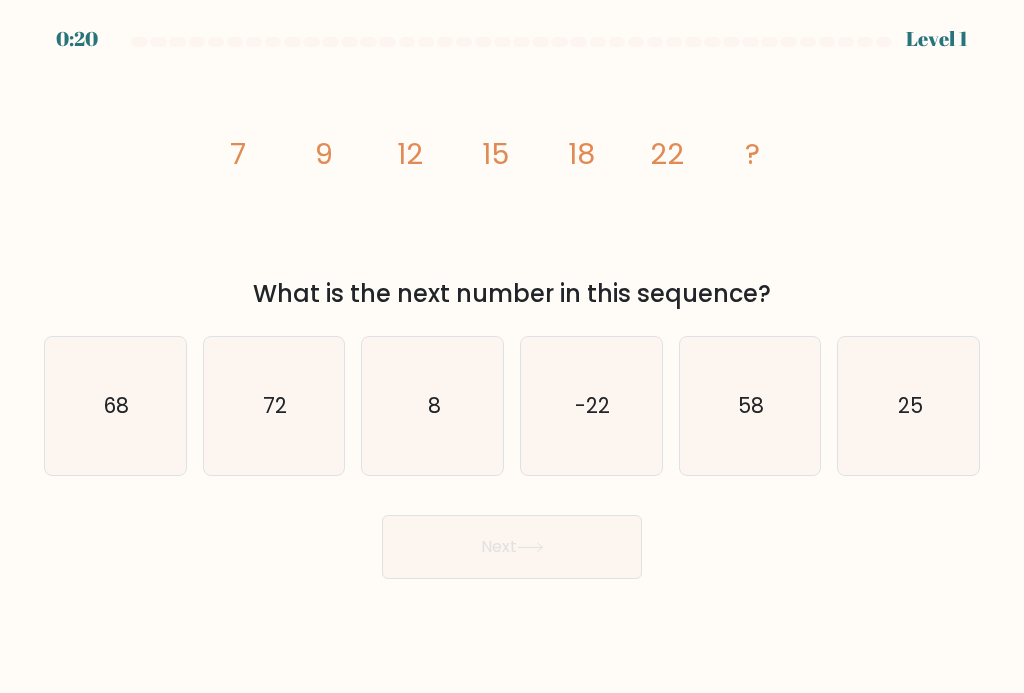 click on "25" 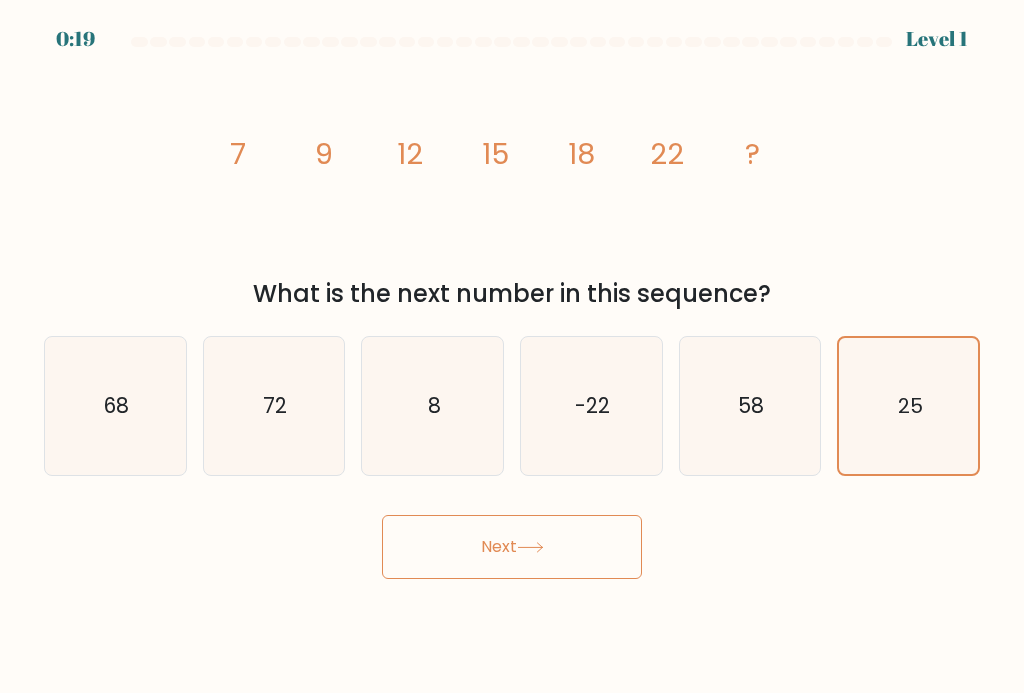 click on "Next" at bounding box center (512, 547) 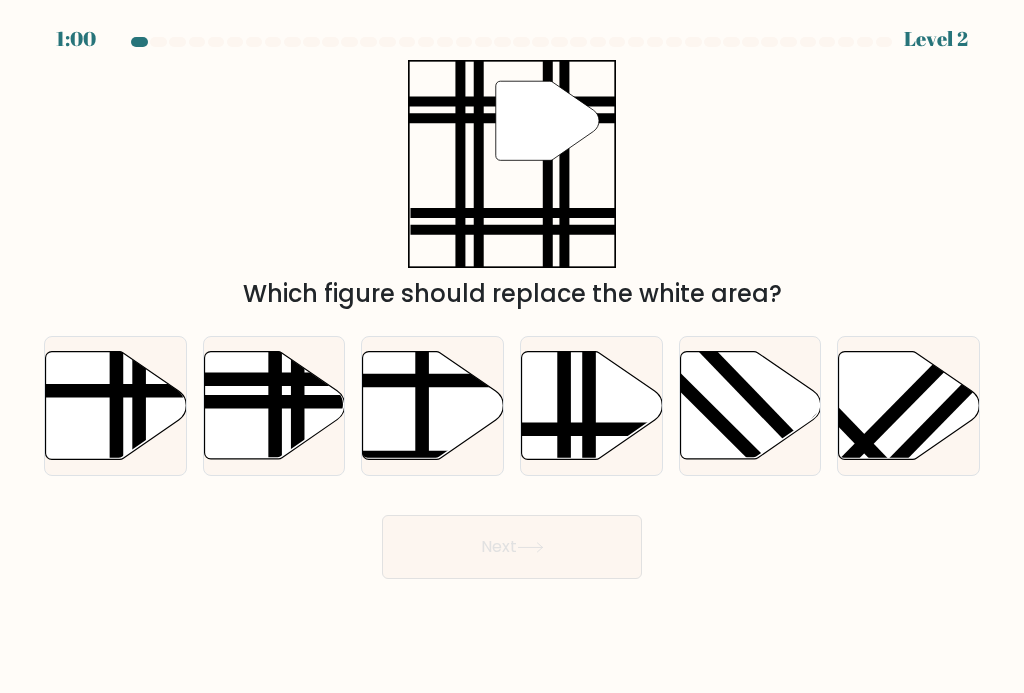 click 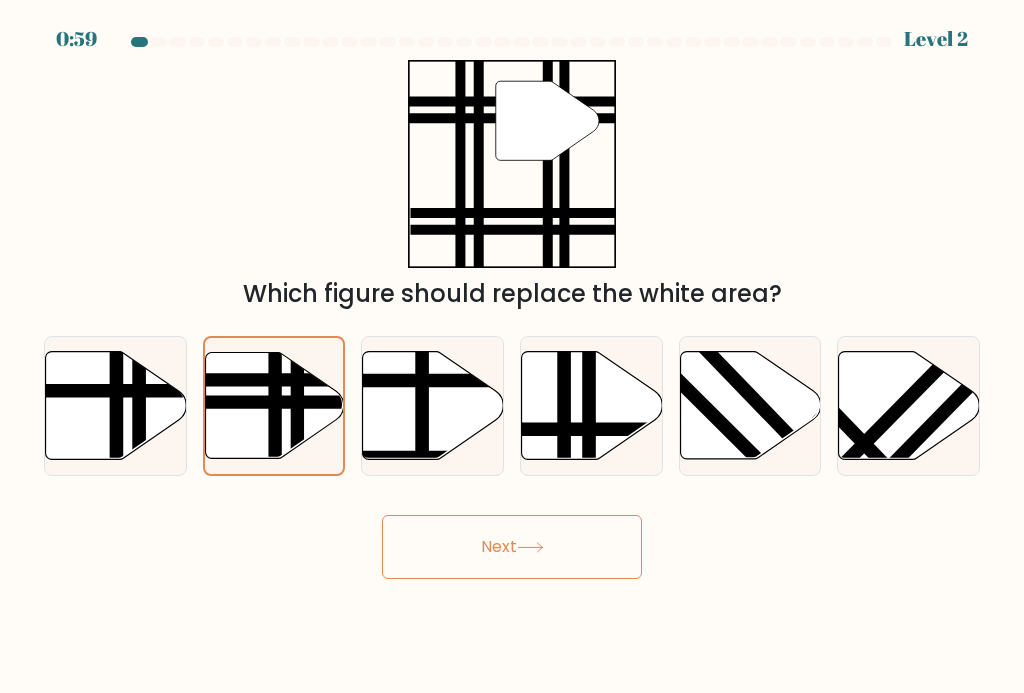 click on "Next" at bounding box center [512, 547] 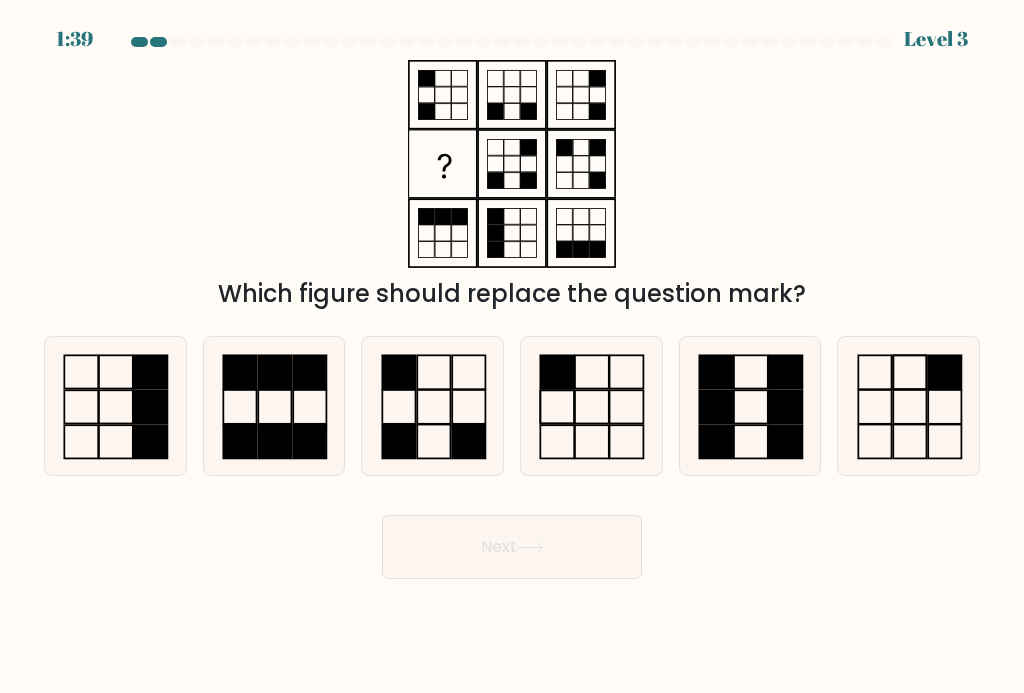 click 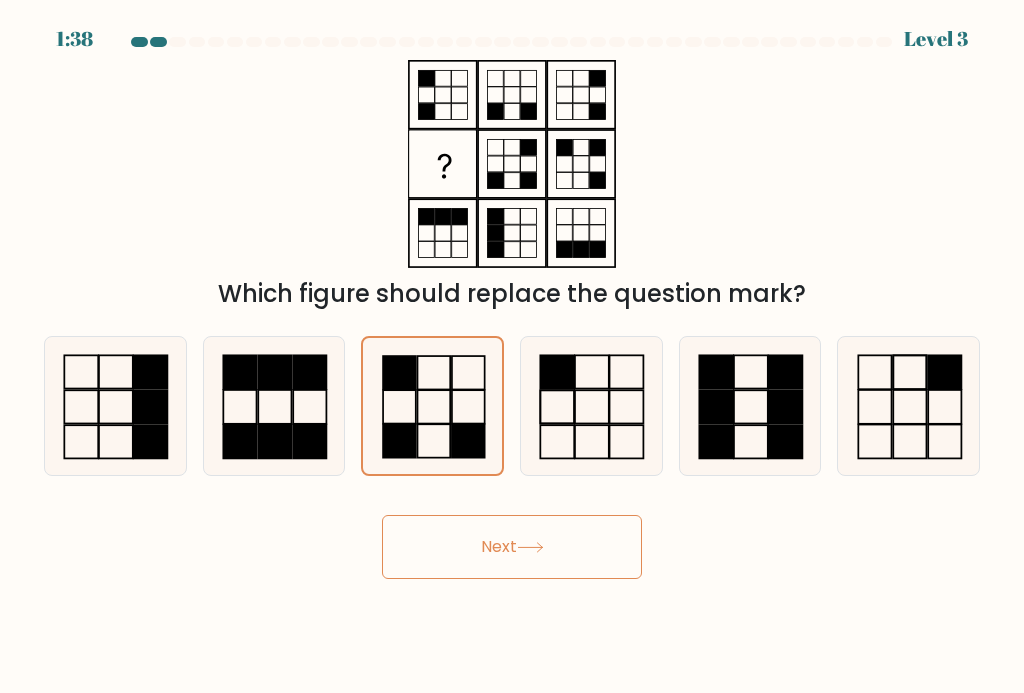 click on "Next" at bounding box center (512, 547) 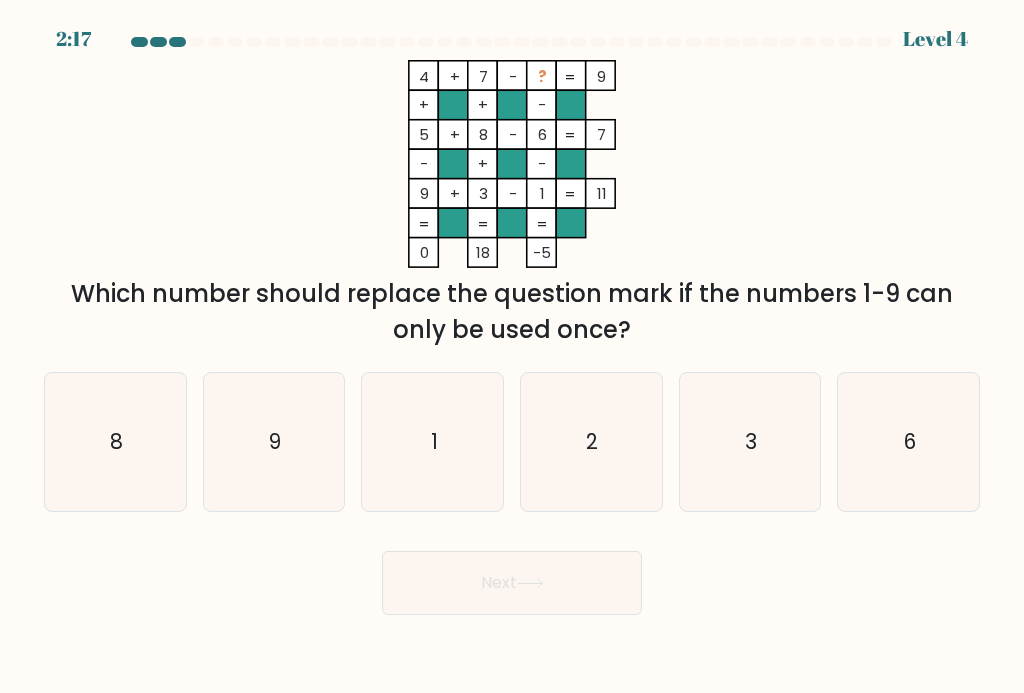 click on "2" 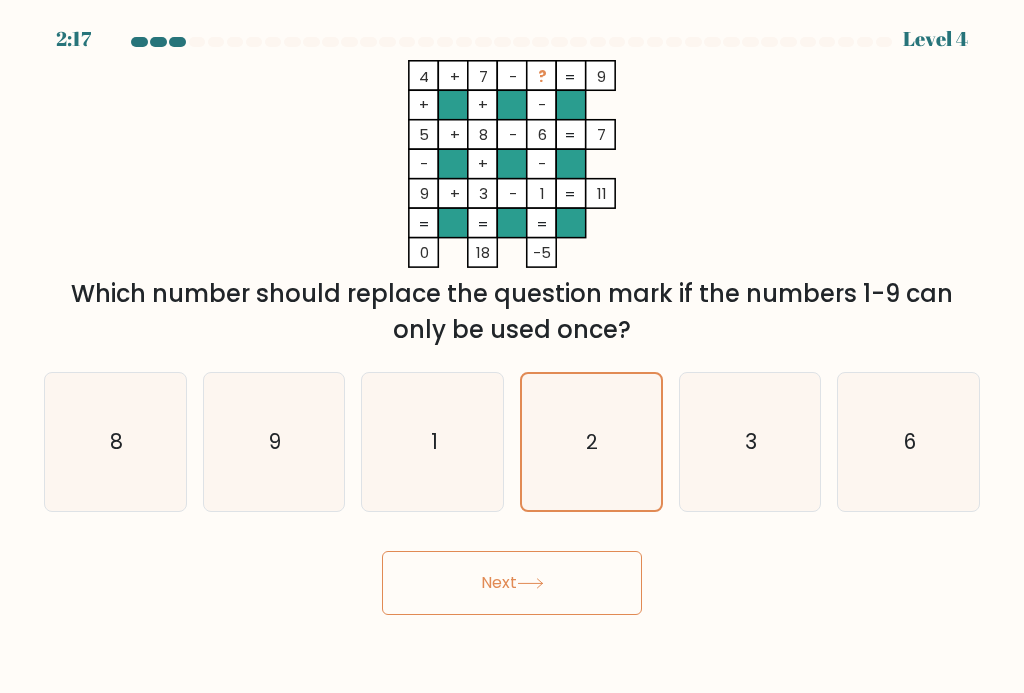 click on "Next" at bounding box center [512, 583] 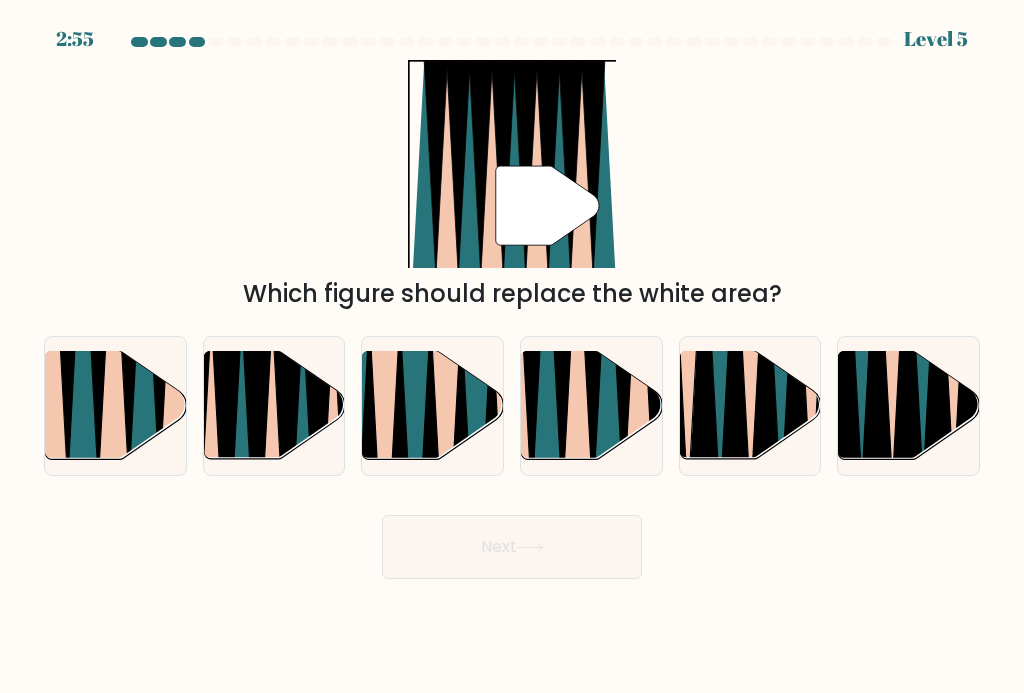 click 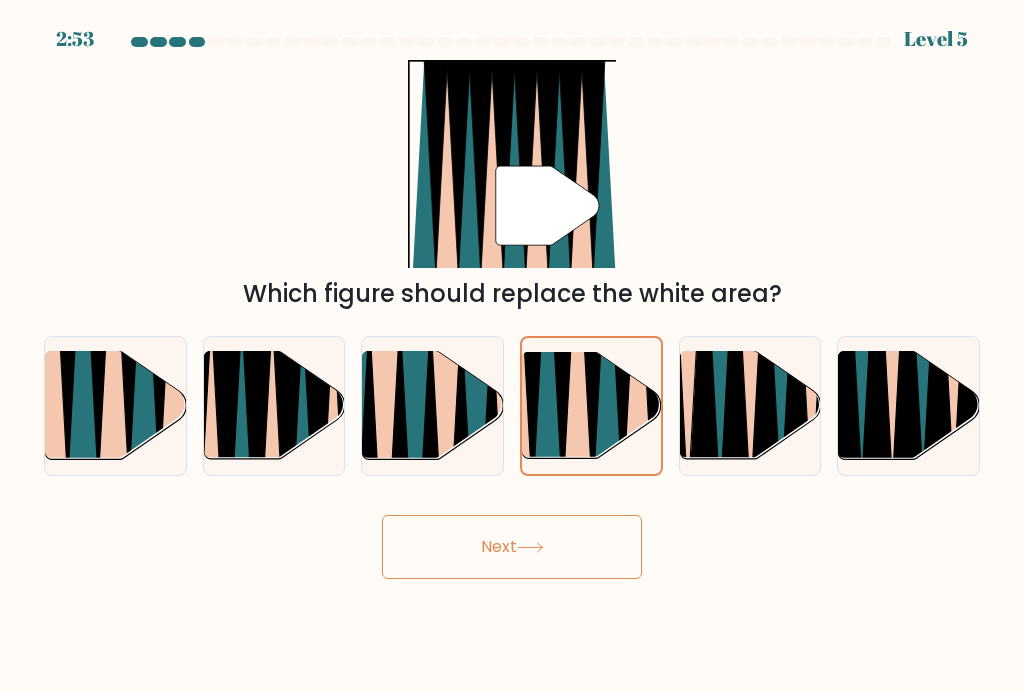 click on "Next" at bounding box center [512, 547] 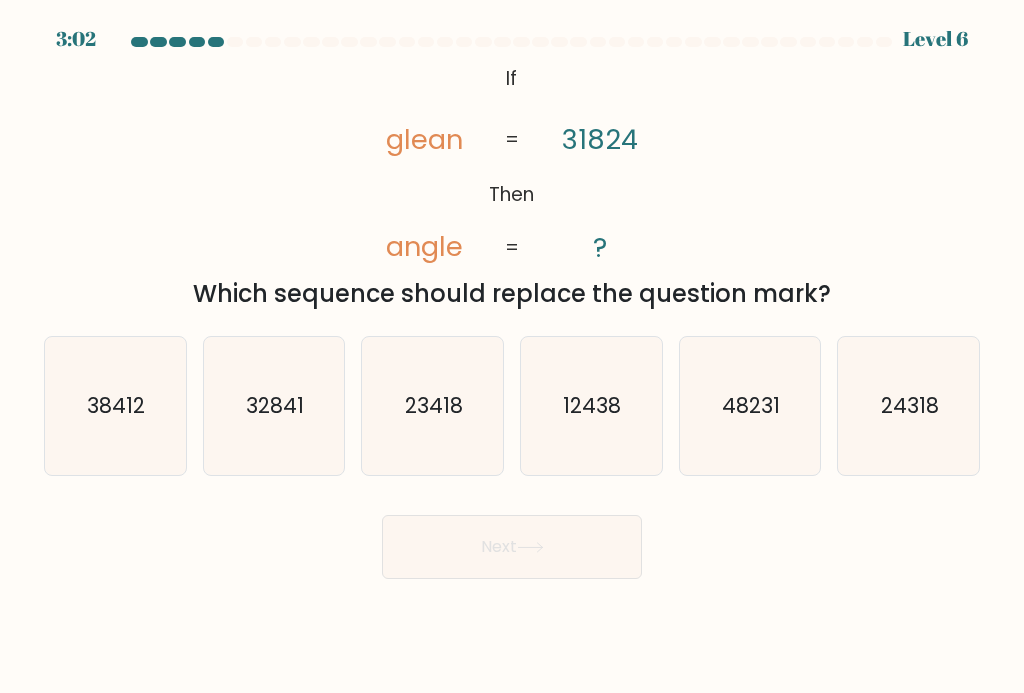 click on "24318" 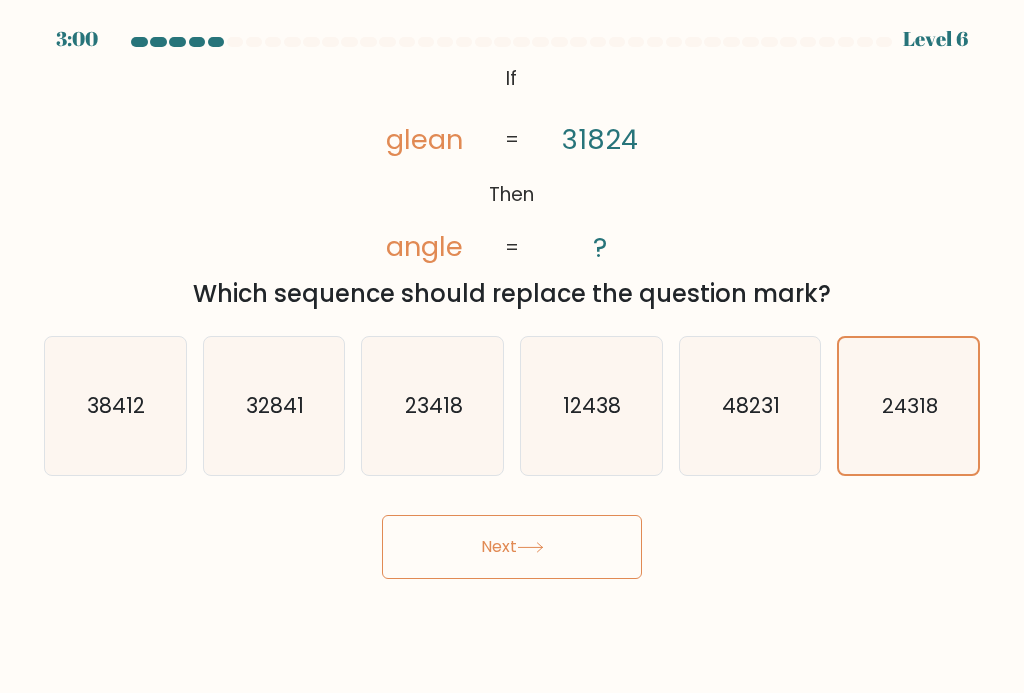 click on "Next" at bounding box center (512, 547) 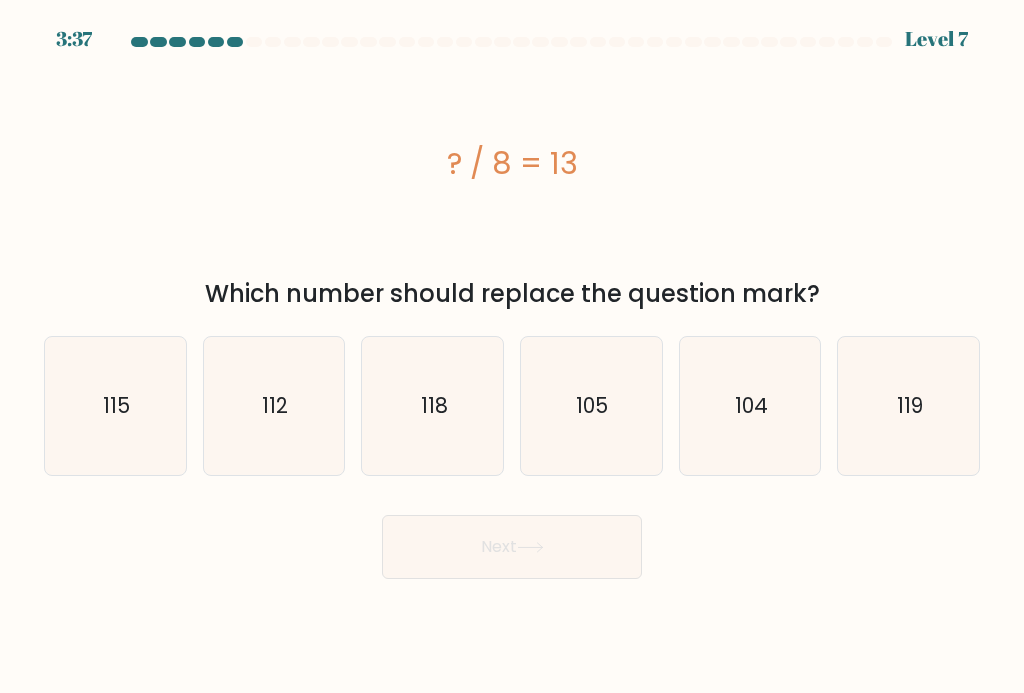 click on "104" 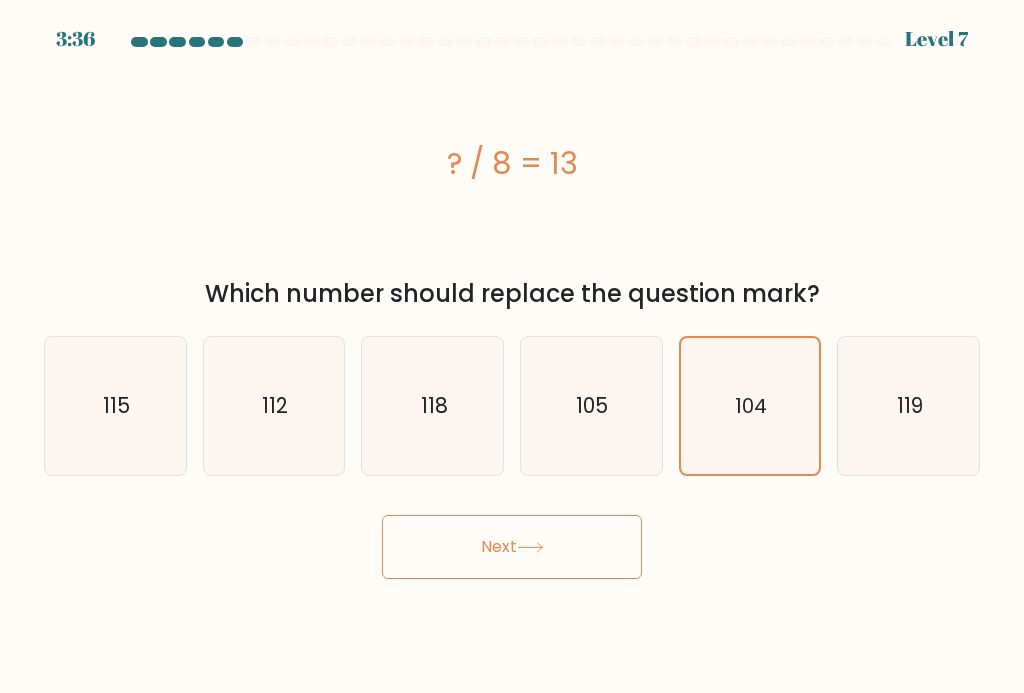 click on "Next" at bounding box center (512, 547) 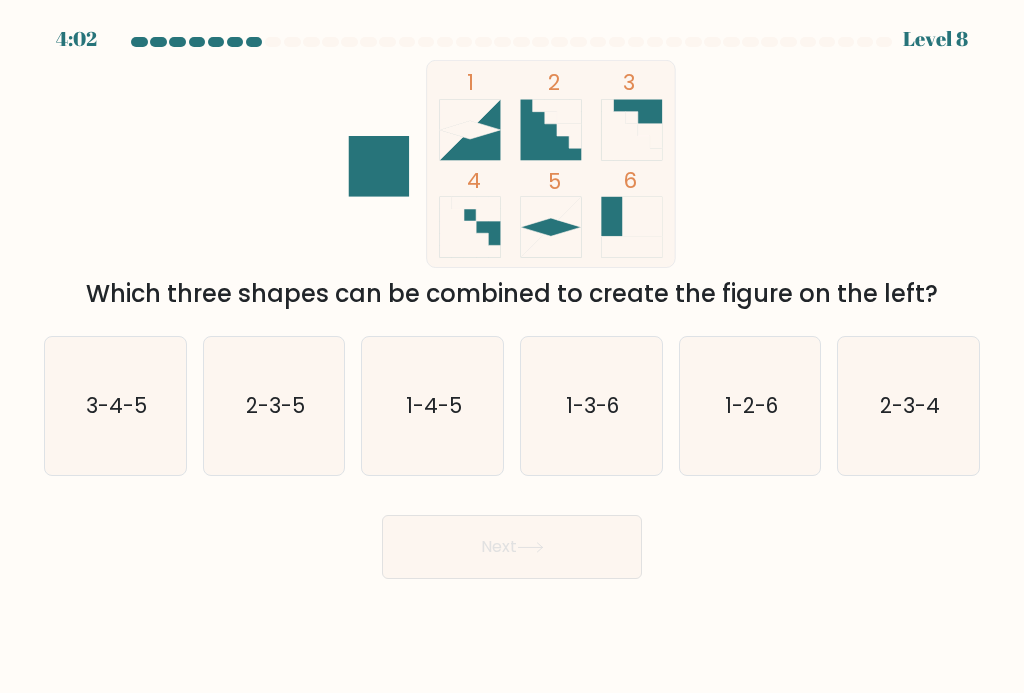 click on "2-3-4" 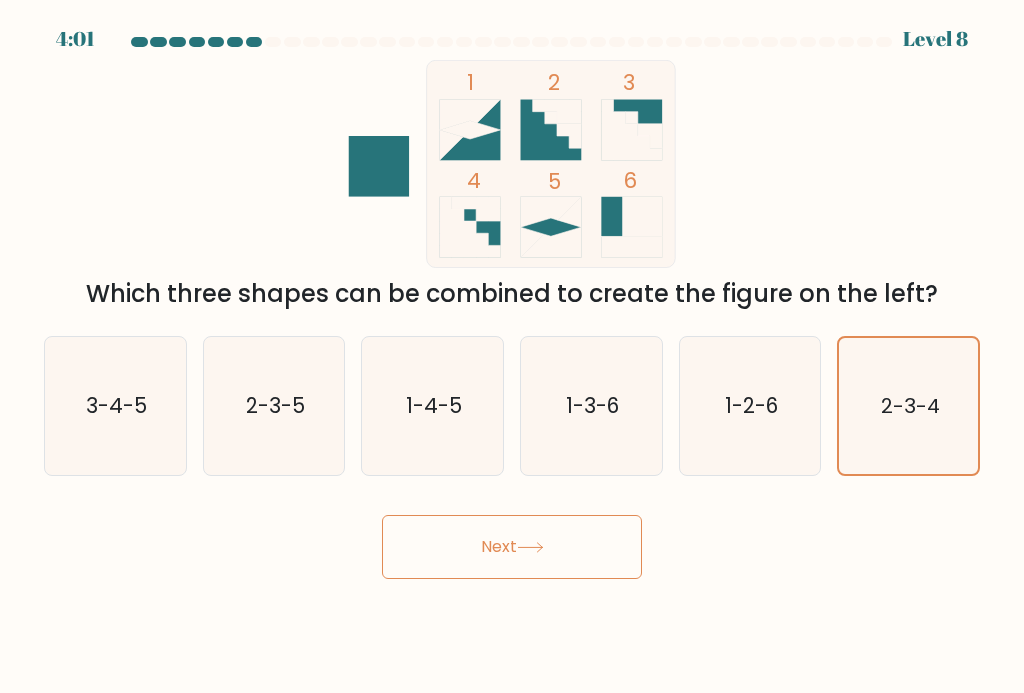 click on "Next" at bounding box center (512, 547) 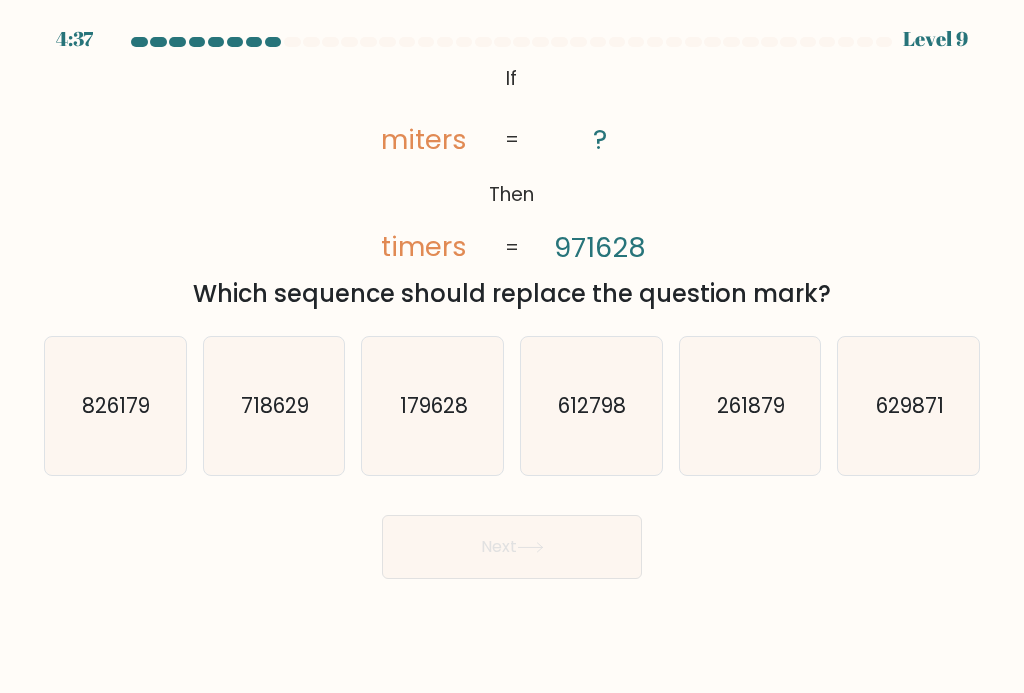click on "179628" 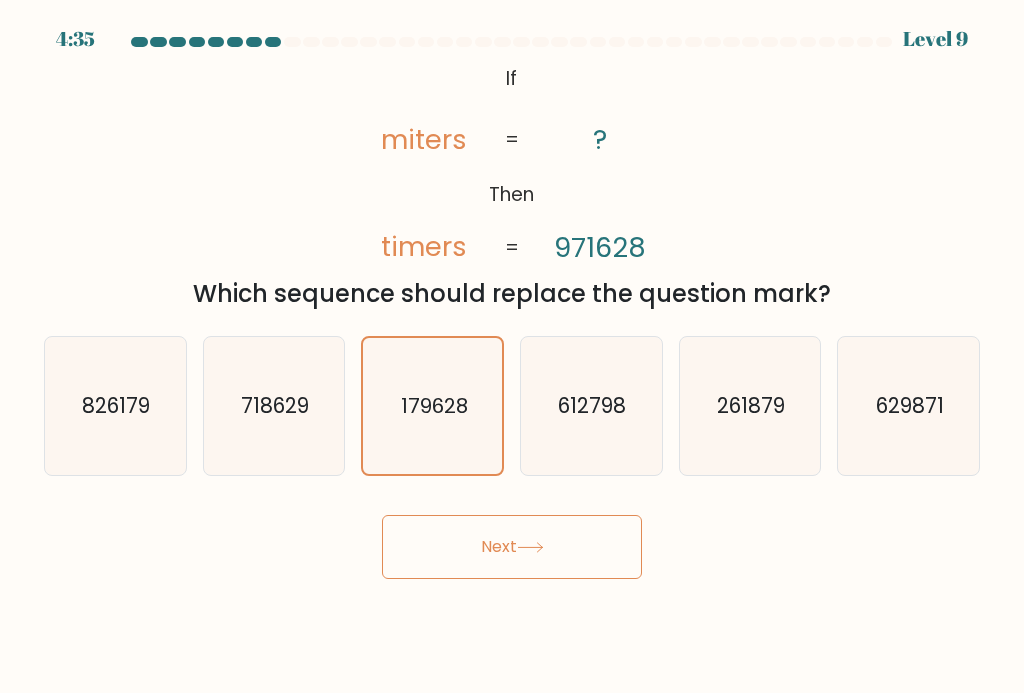 click on "Next" at bounding box center [512, 547] 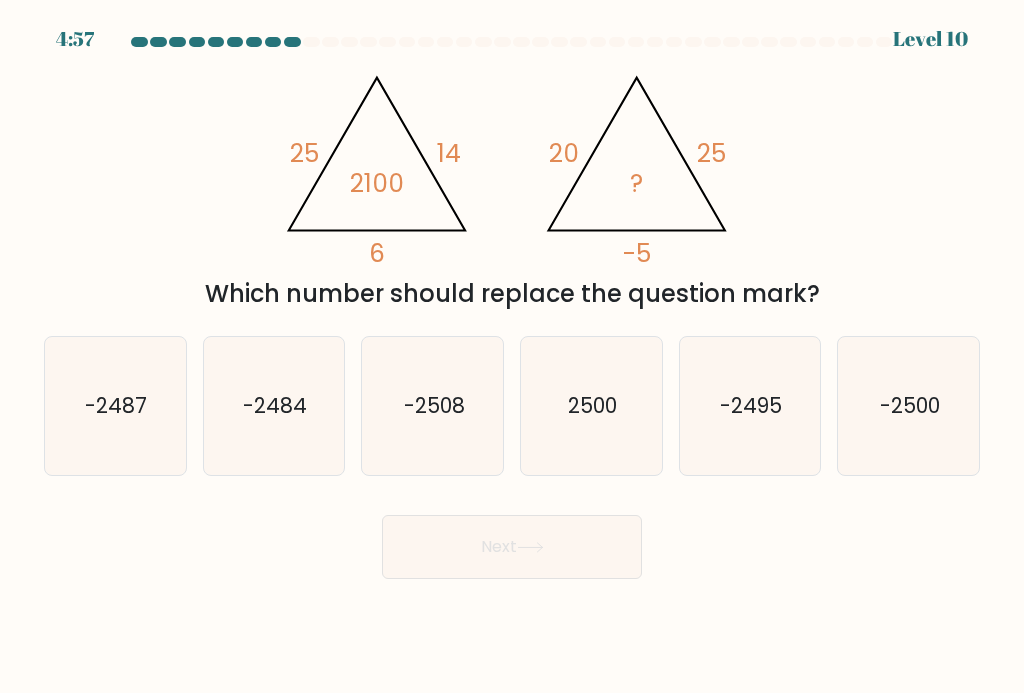 click on "-2500" 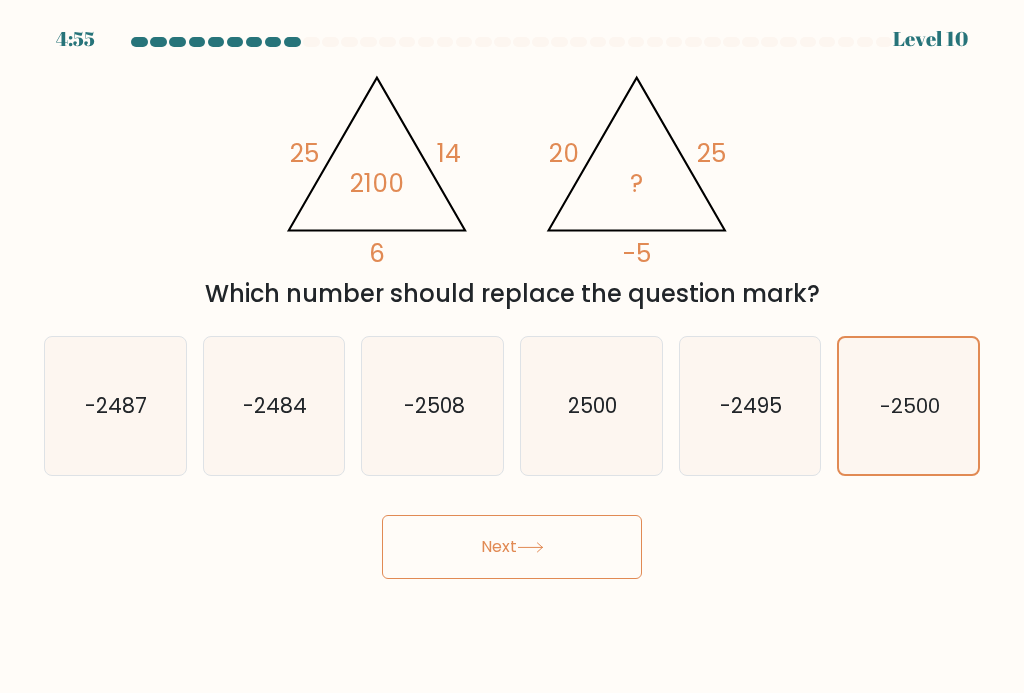 click on "Next" at bounding box center (512, 547) 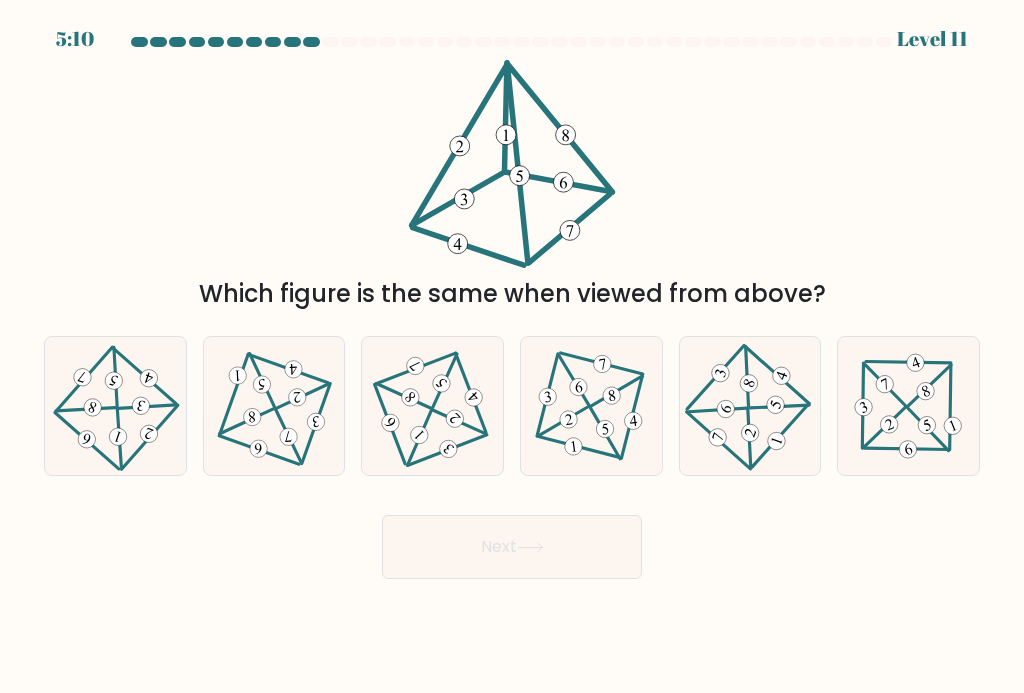 click 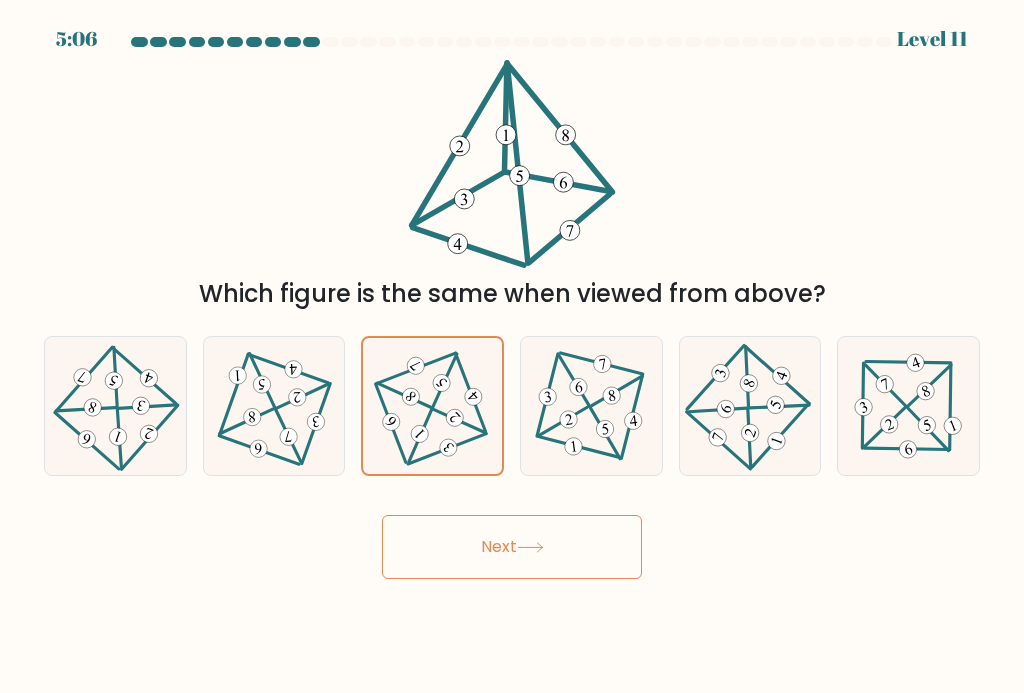 click on "Next" at bounding box center (512, 547) 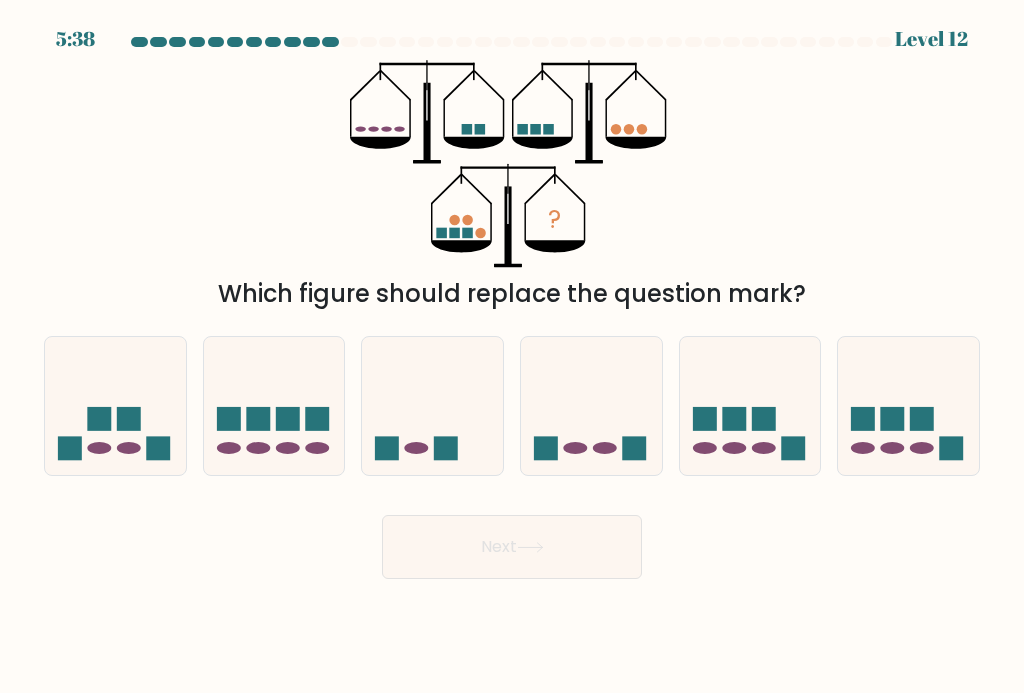 click 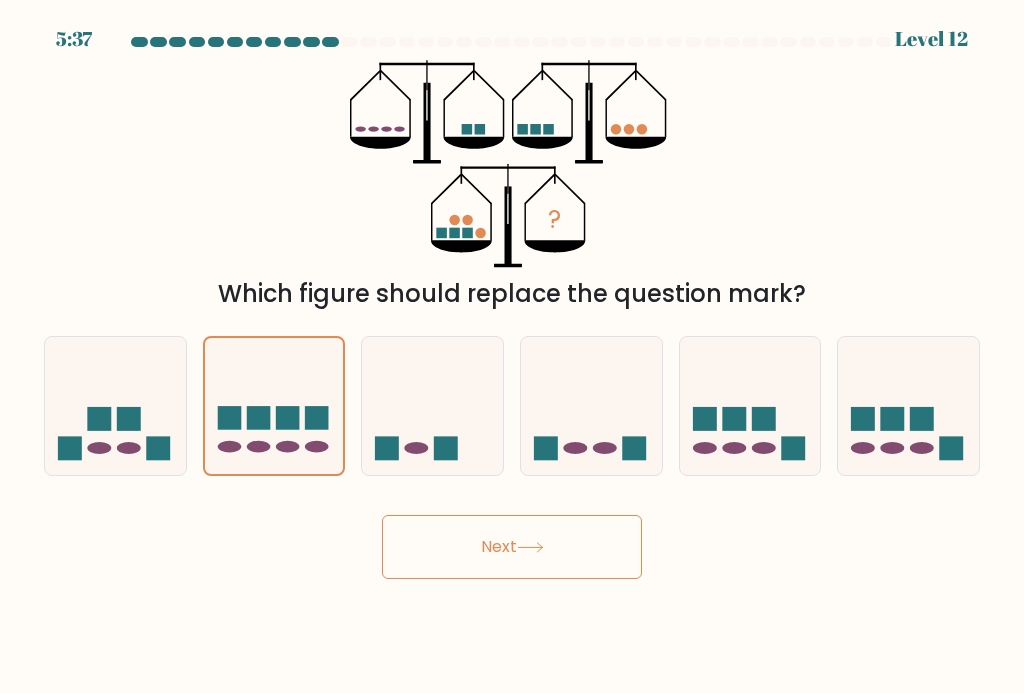 click on "Next" at bounding box center [512, 547] 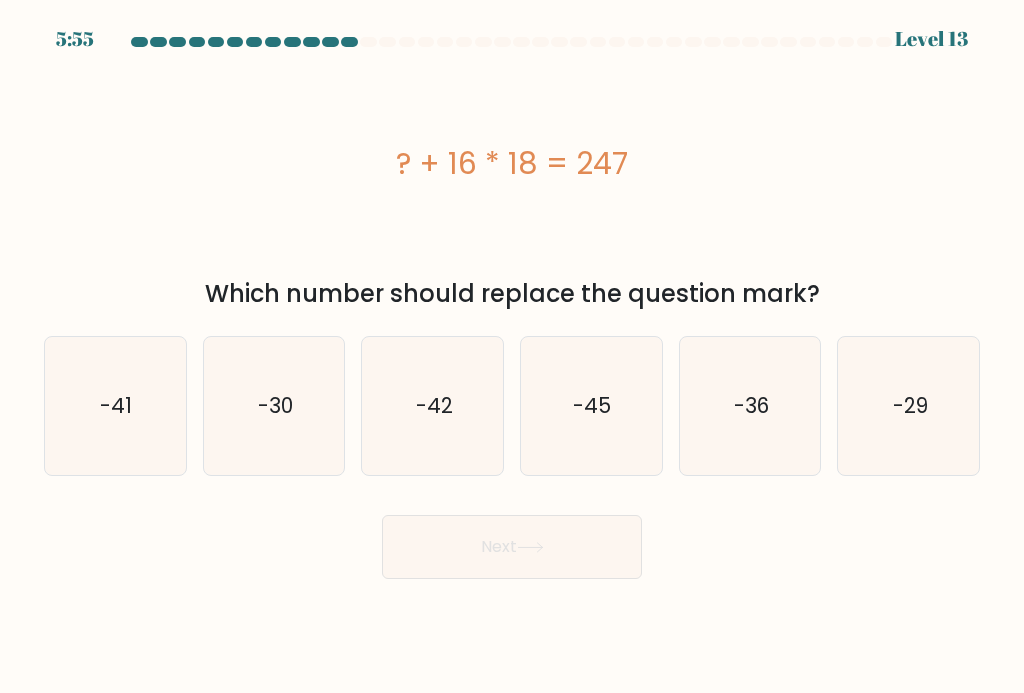 click on "-41" 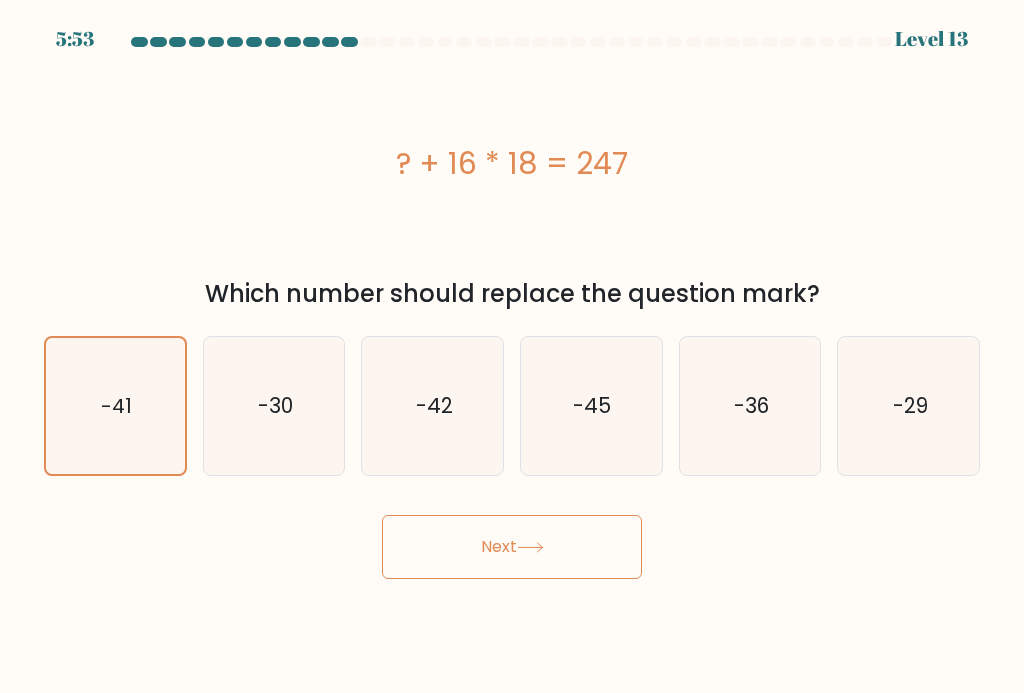 click on "Next" at bounding box center (512, 547) 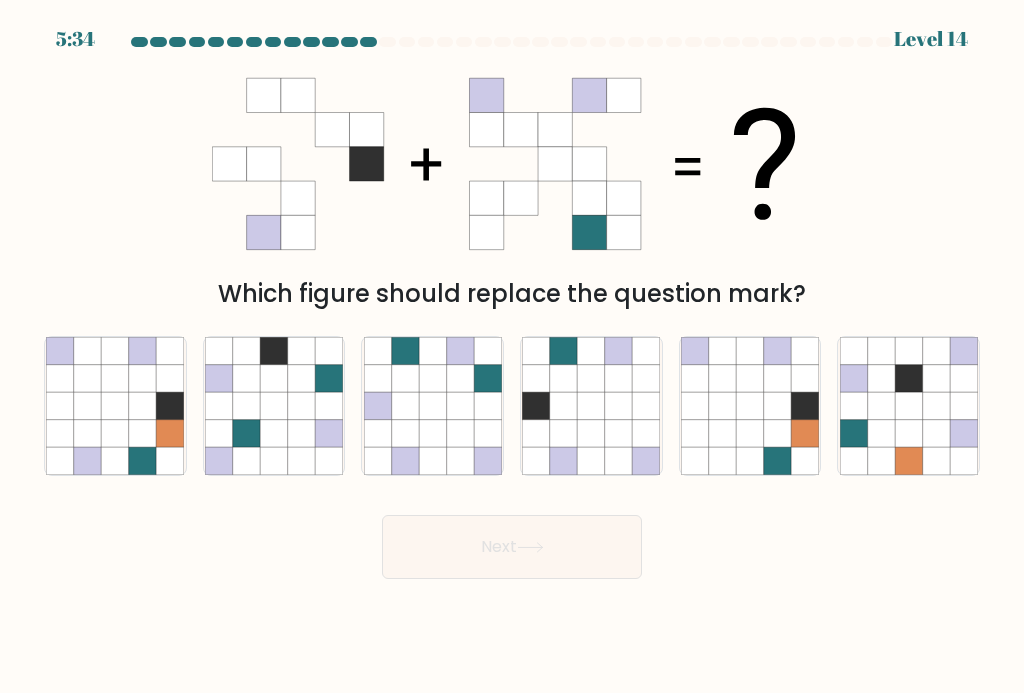 click 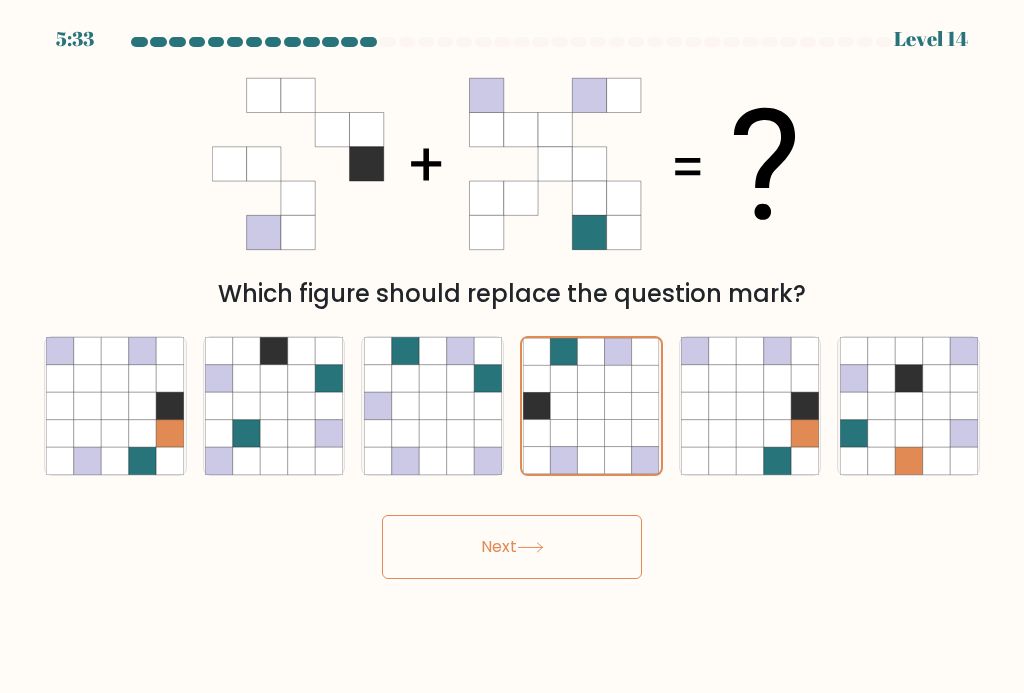 click on "Next" at bounding box center (512, 547) 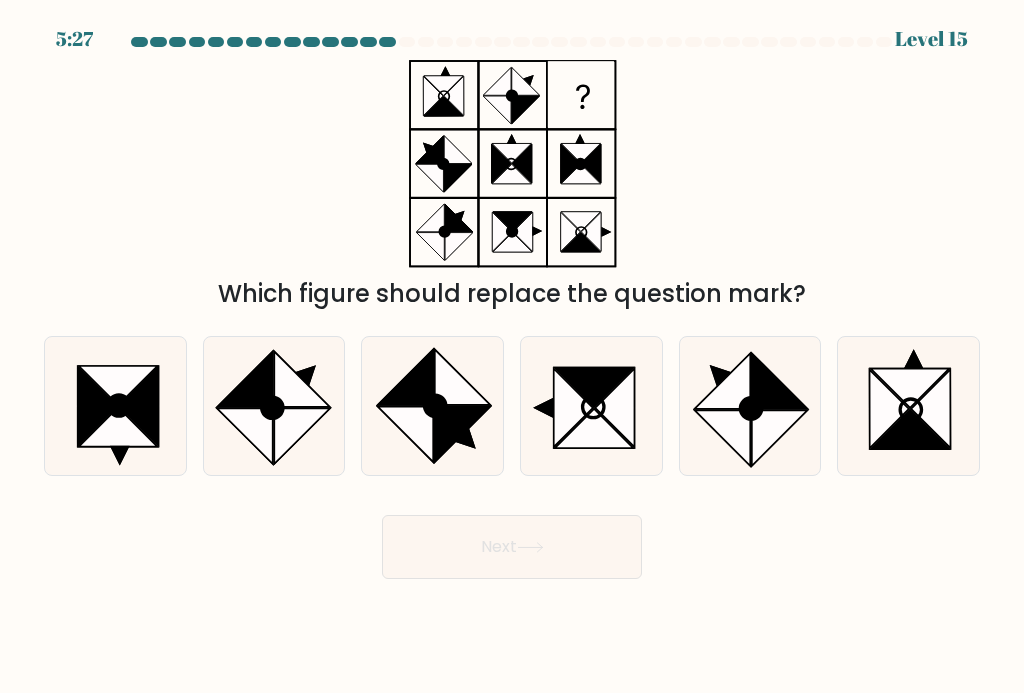 click 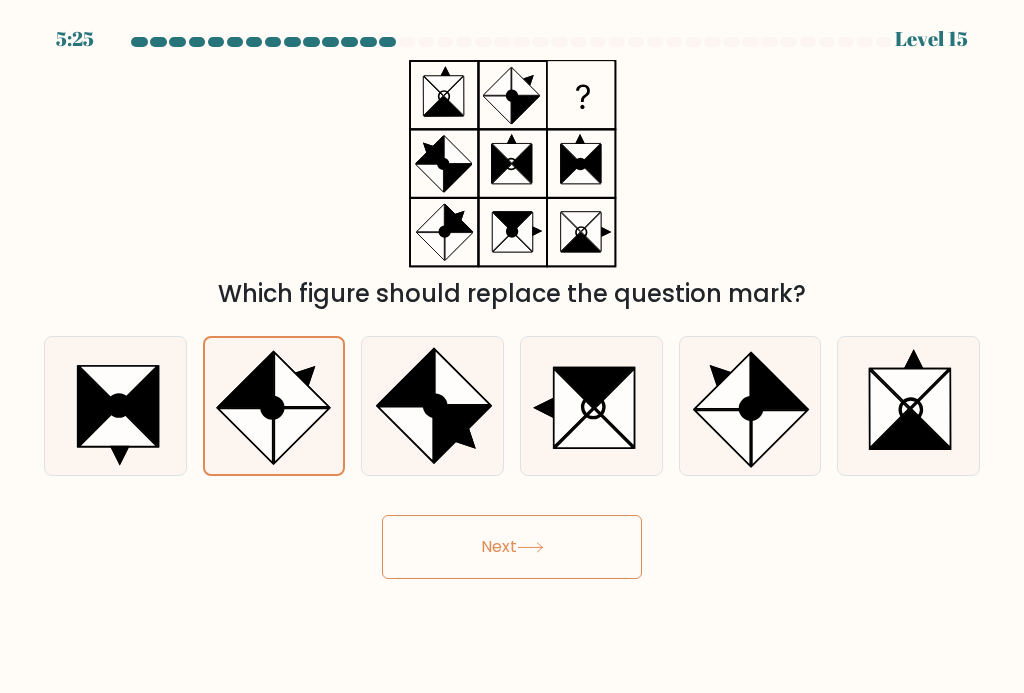 click on "Next" at bounding box center (512, 547) 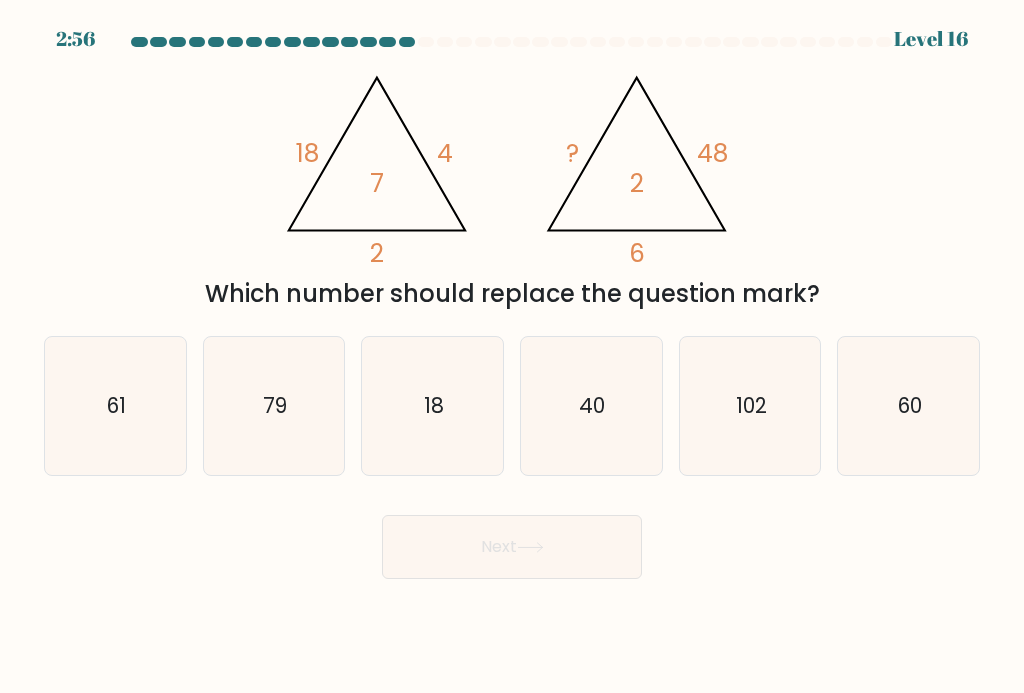 click on "60" 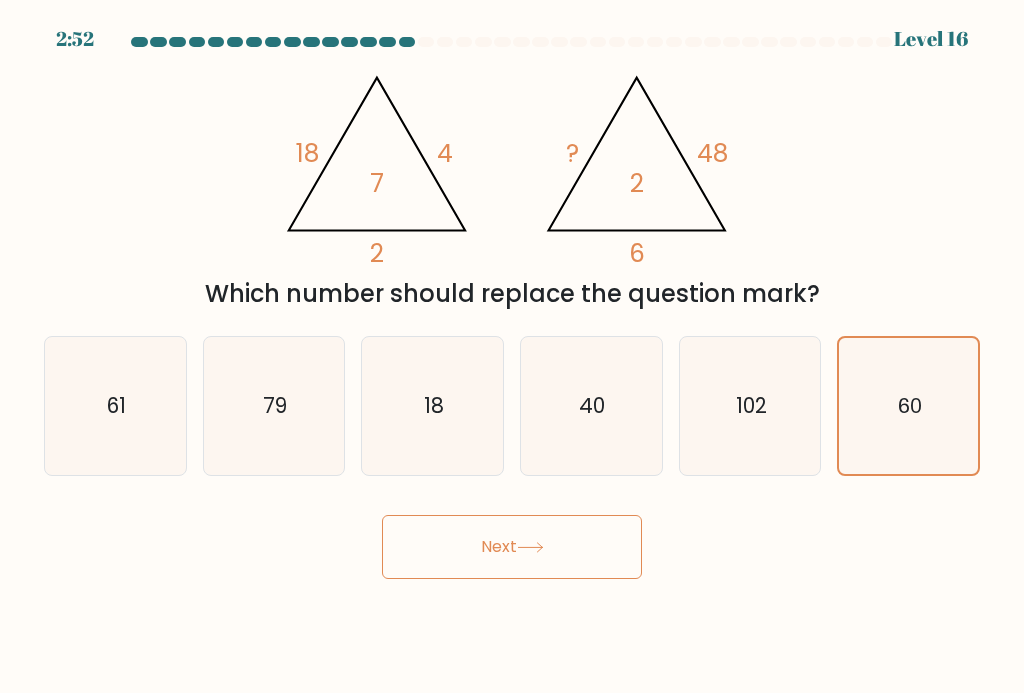 click on "Next" at bounding box center (512, 547) 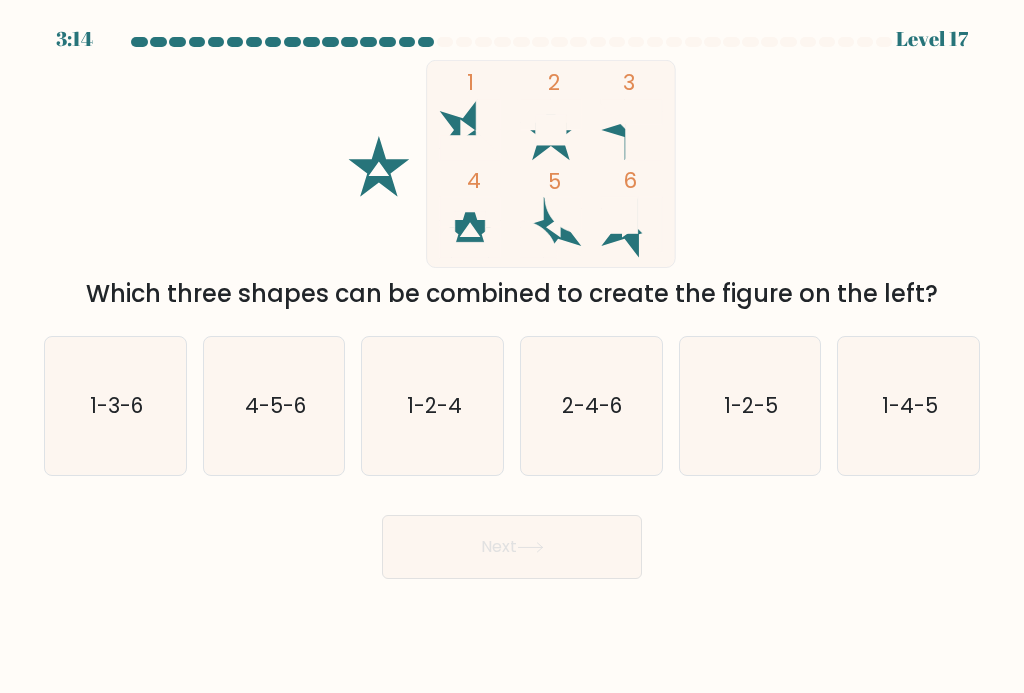 click on "1-3-6" 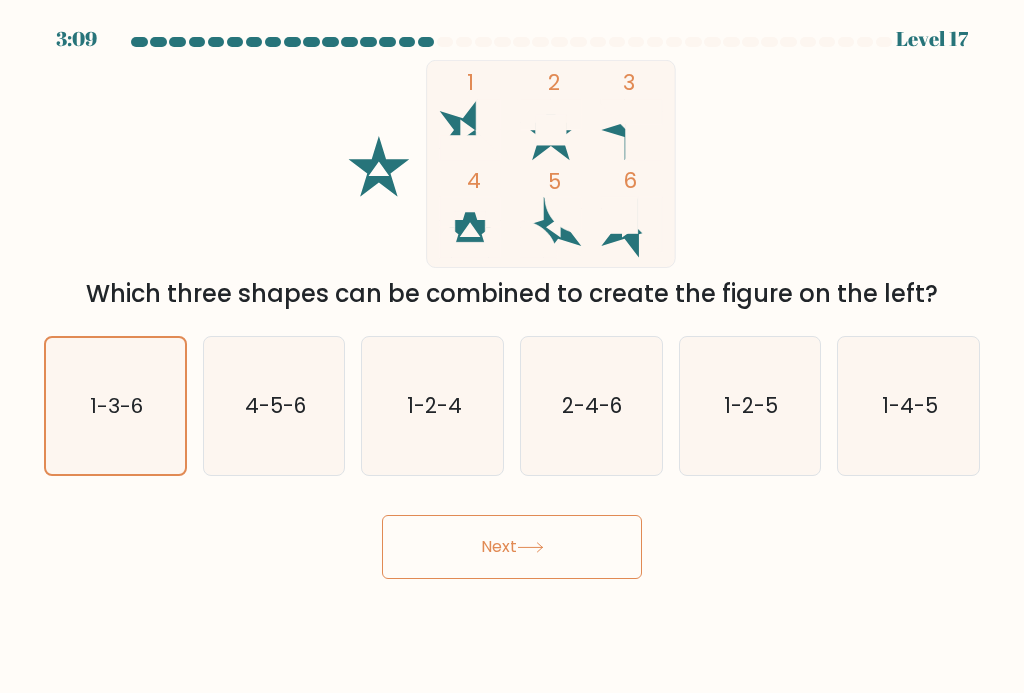 click on "Next" at bounding box center (512, 547) 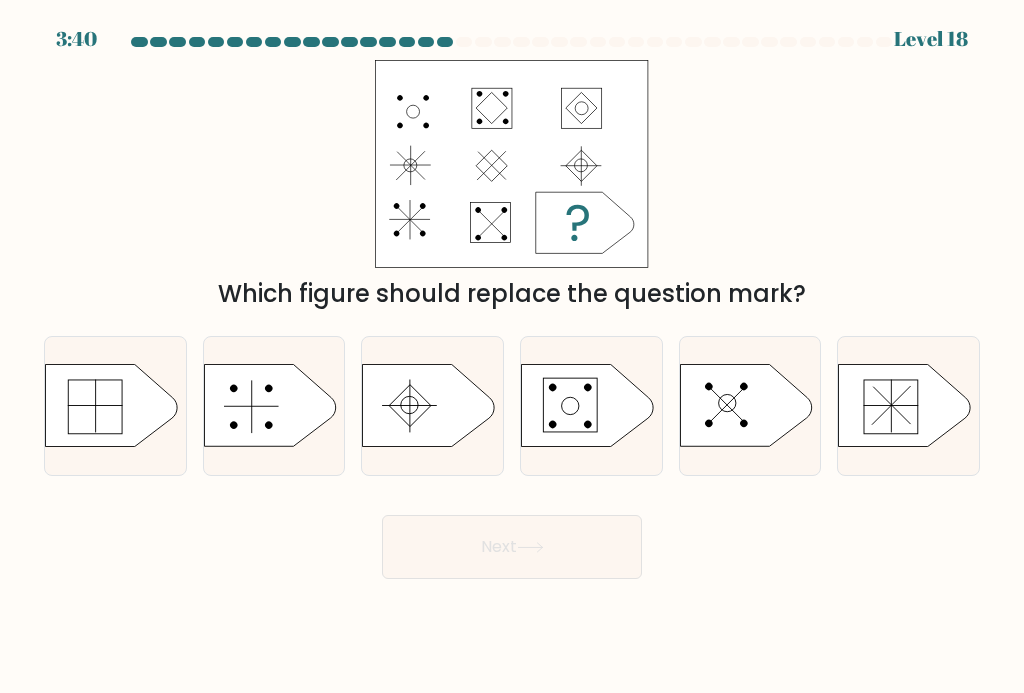 click 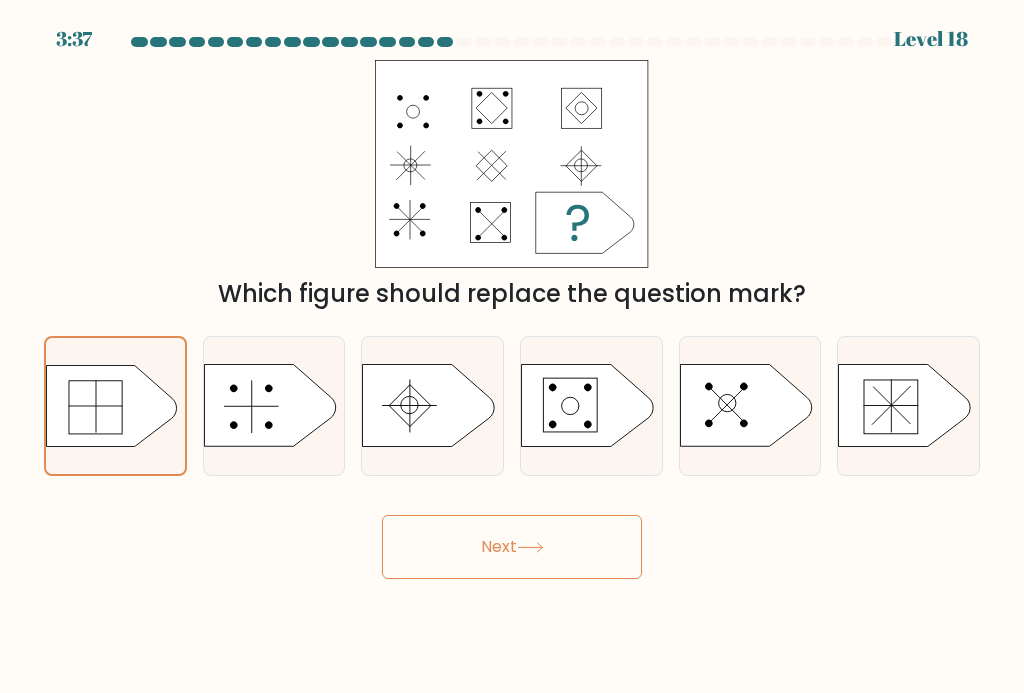 click on "Next" at bounding box center [512, 547] 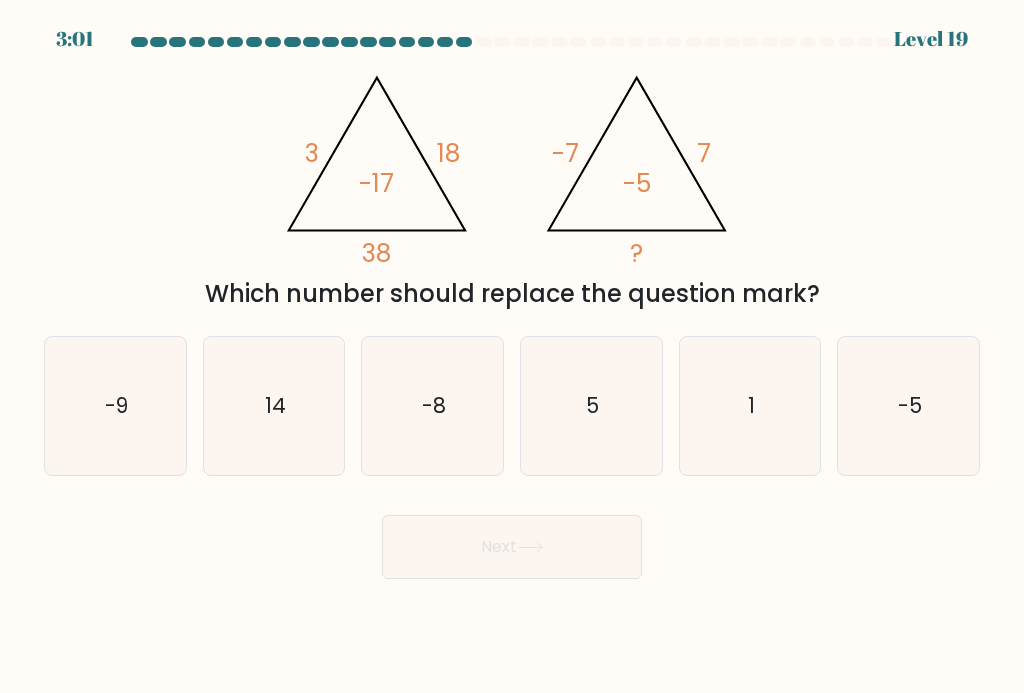 click on "5" 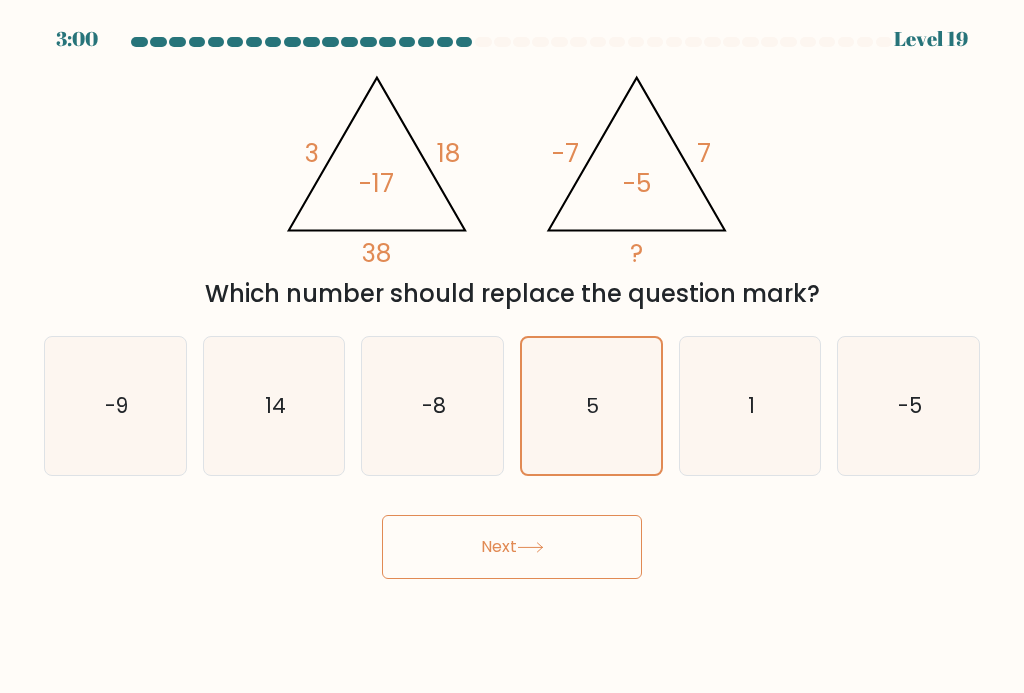 click on "Next" at bounding box center (512, 547) 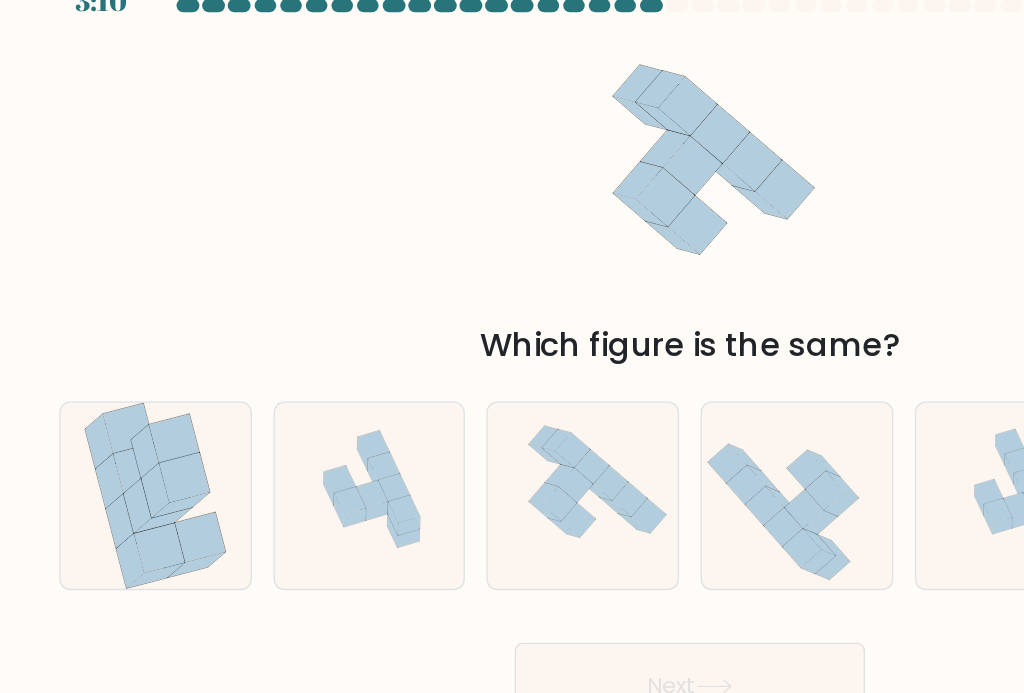 click 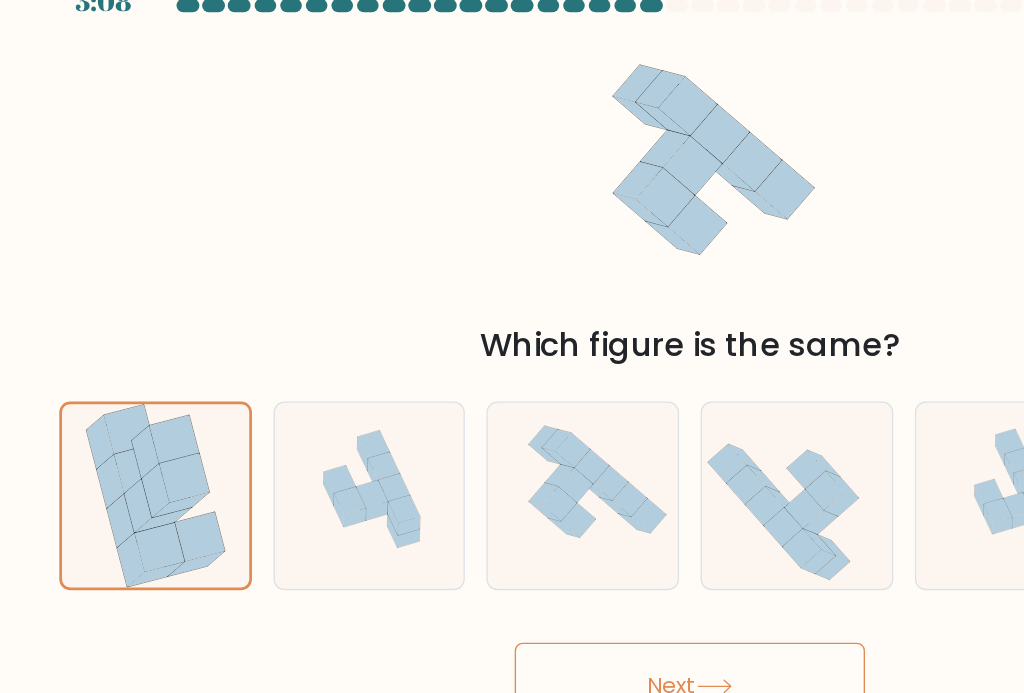 click on "Next" at bounding box center (512, 547) 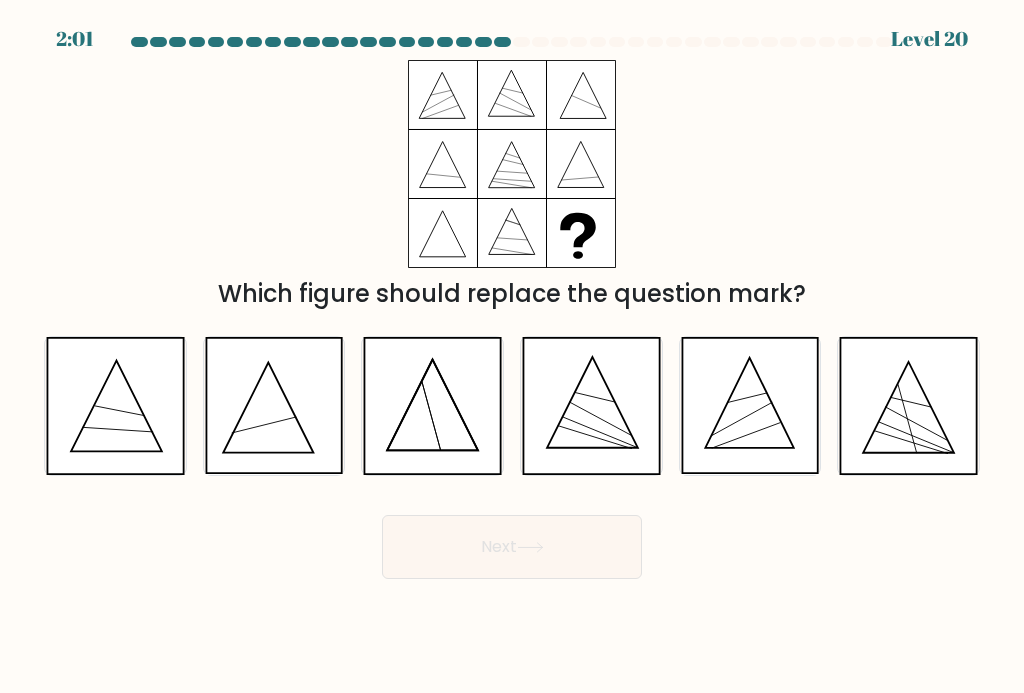 click 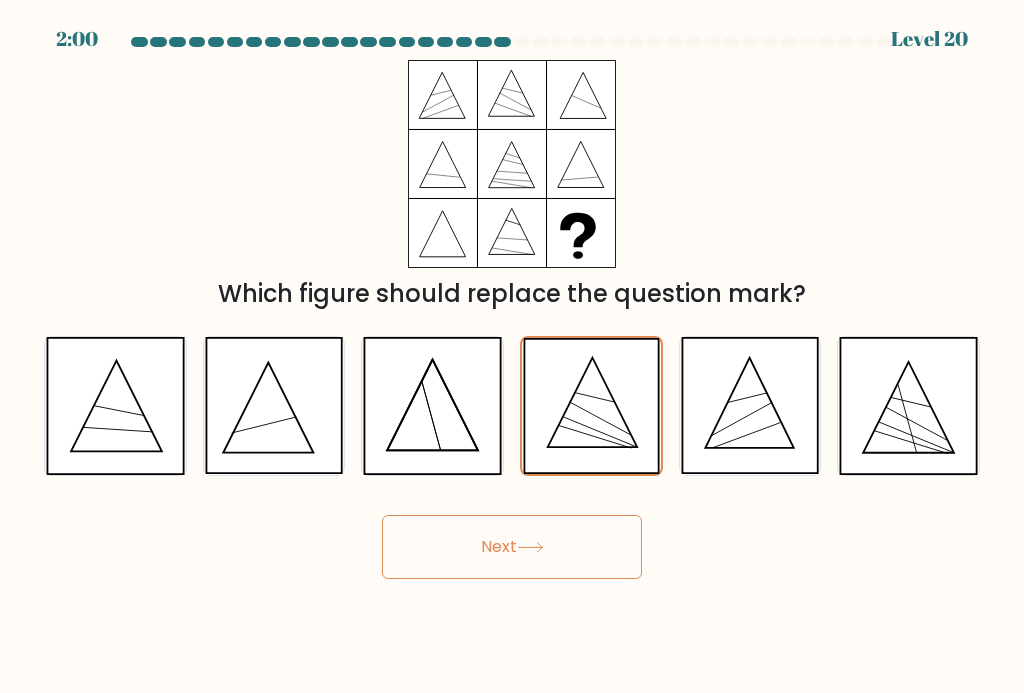 click on "Next" at bounding box center [512, 547] 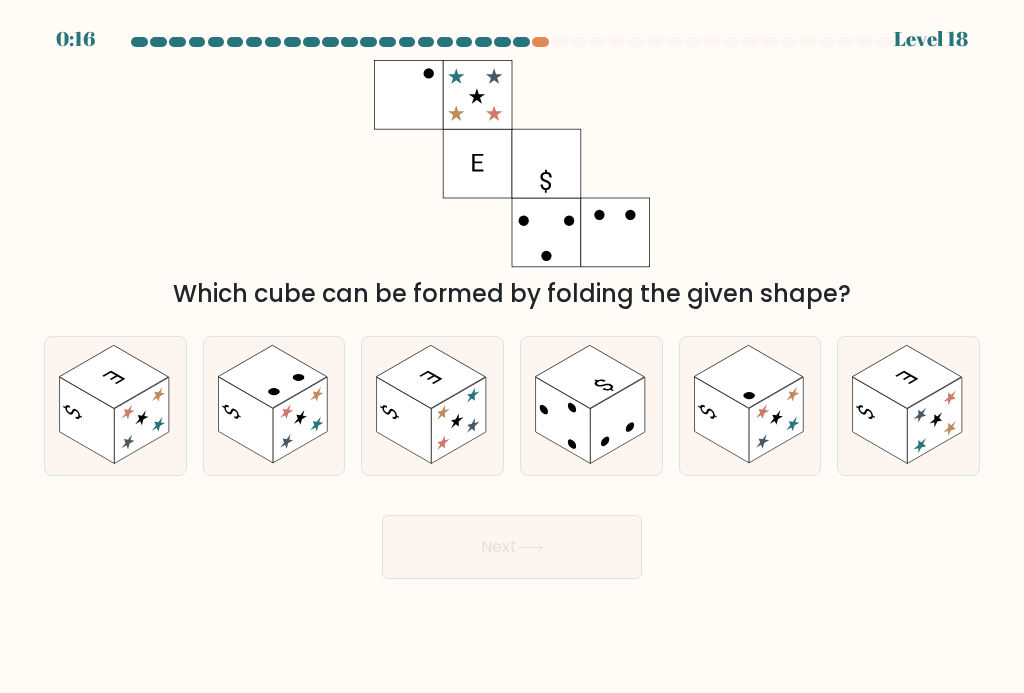 scroll, scrollTop: 0, scrollLeft: 0, axis: both 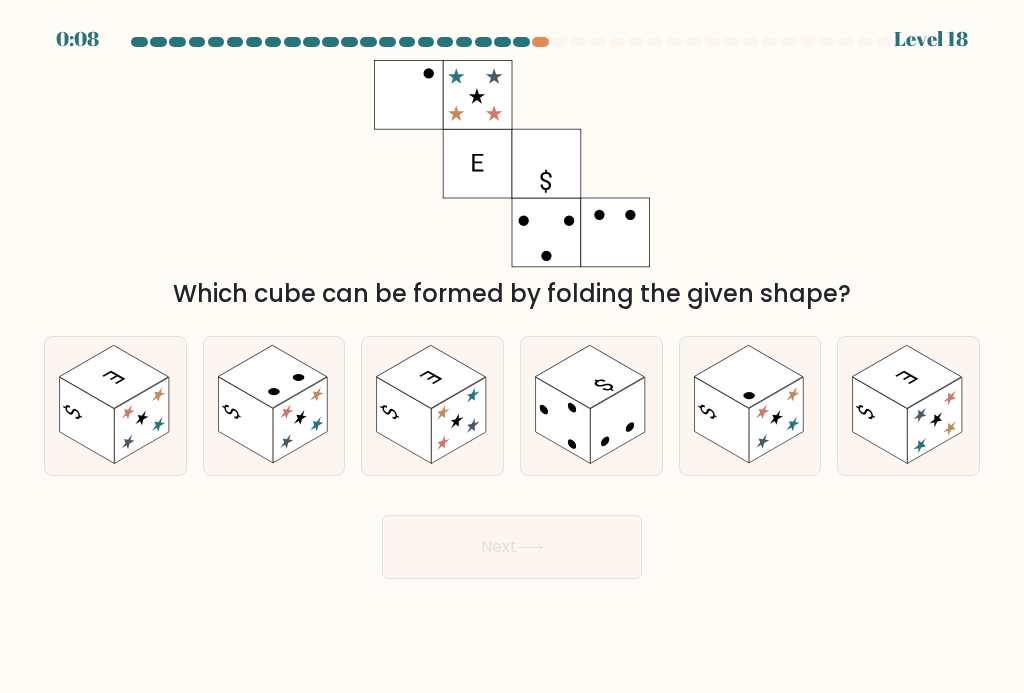 click 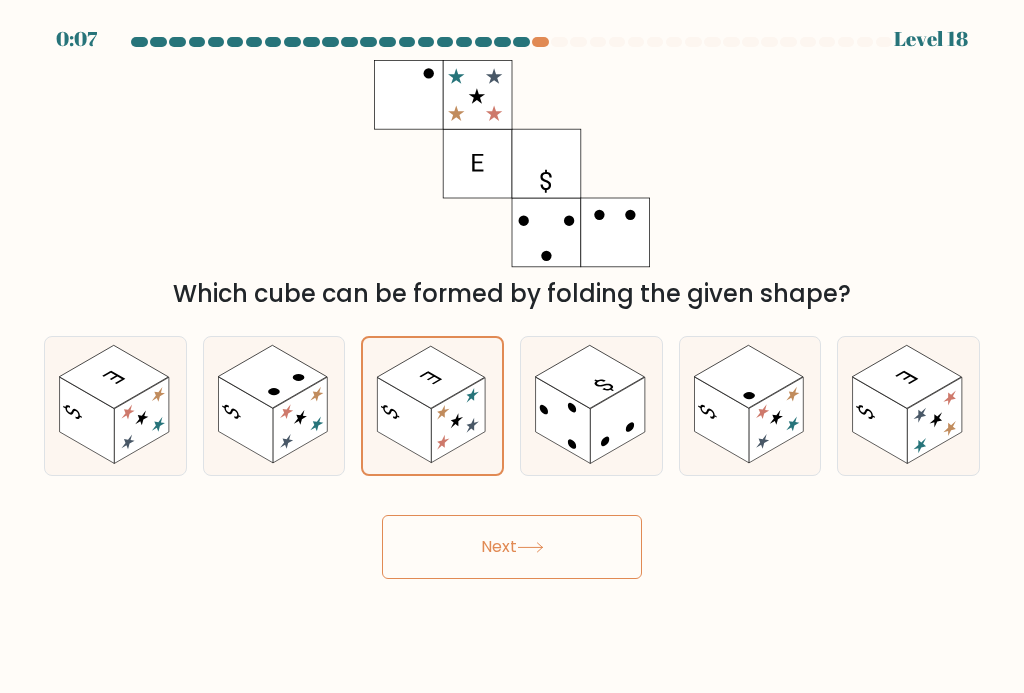 click 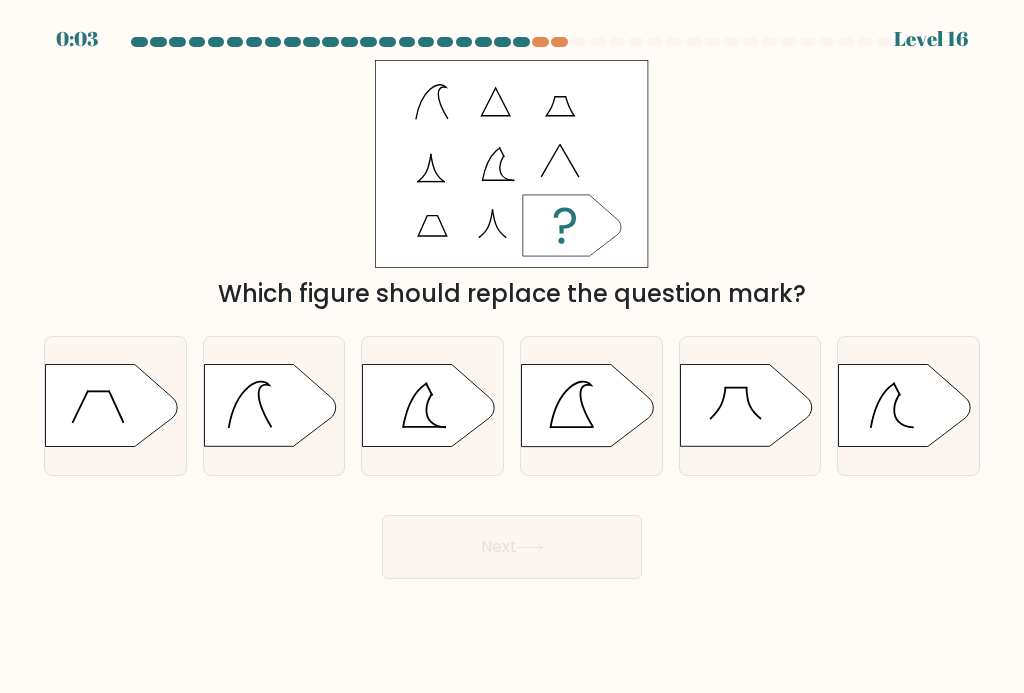 click 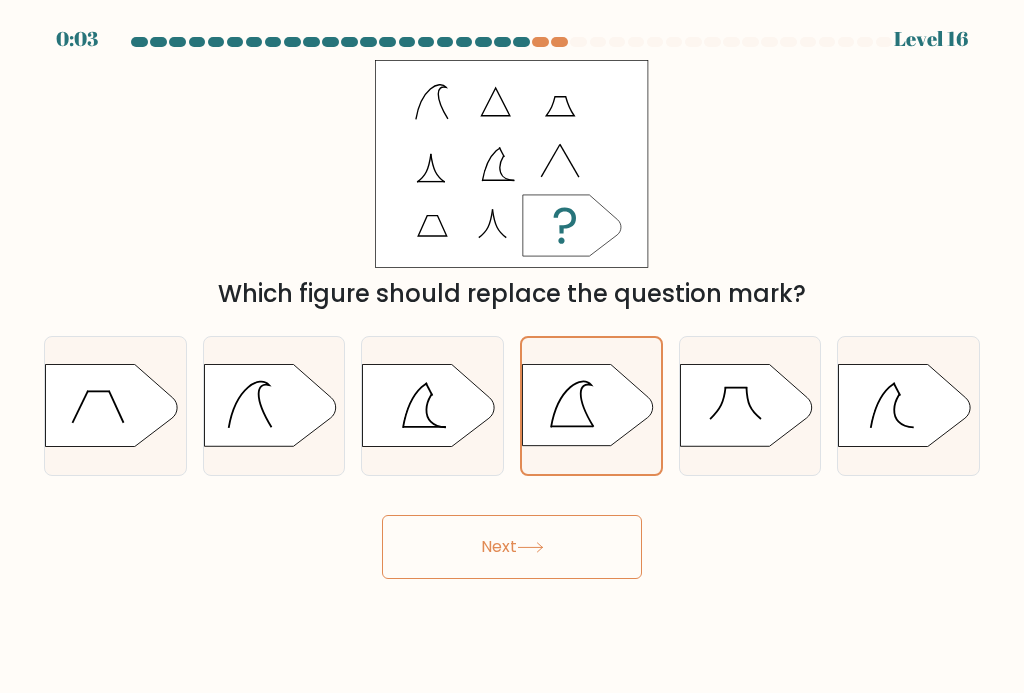 click on "Next" at bounding box center [512, 547] 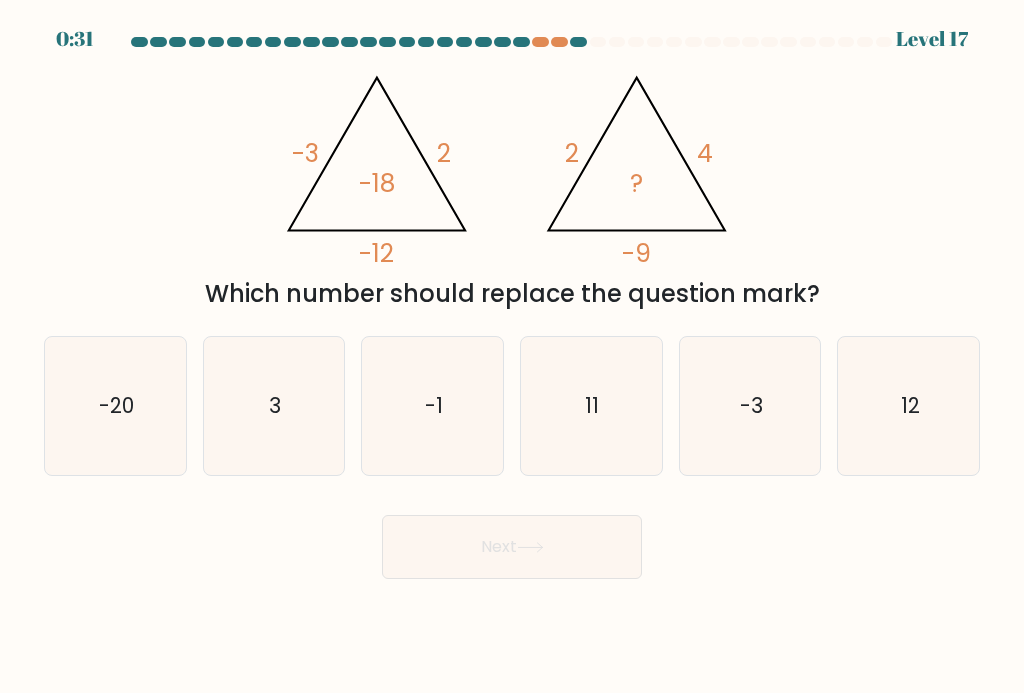 click on "-1" 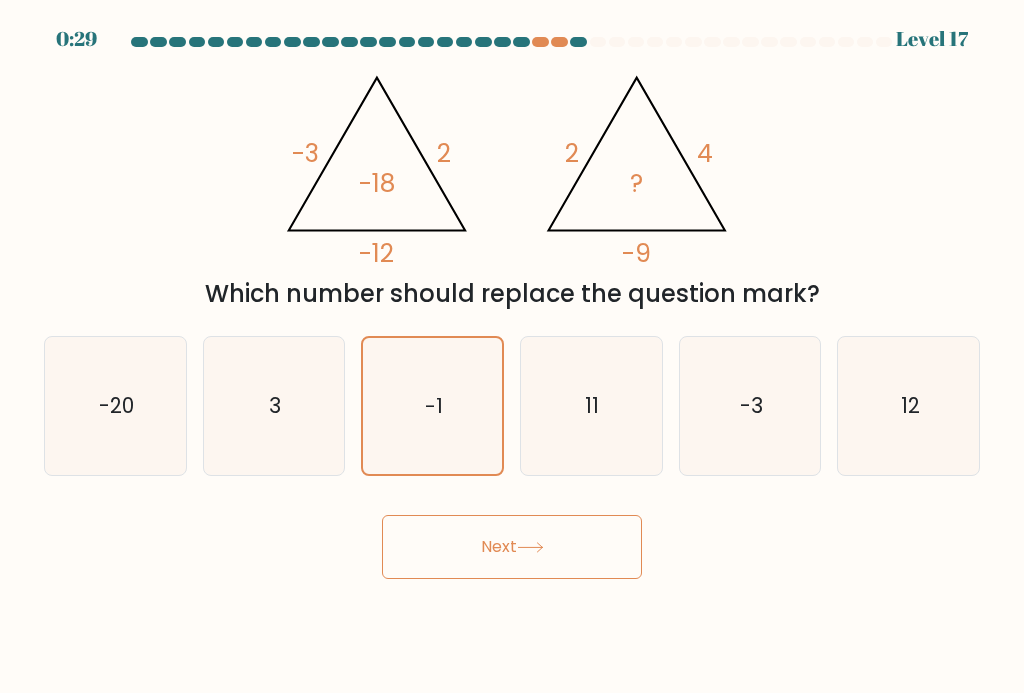 click on "Next" at bounding box center (512, 547) 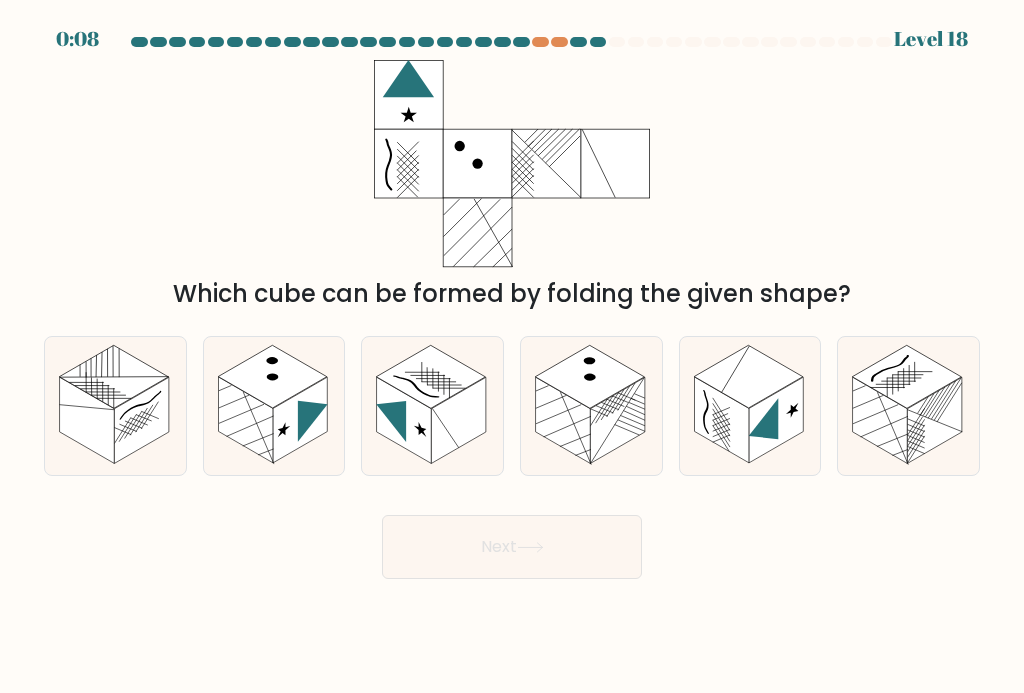 click 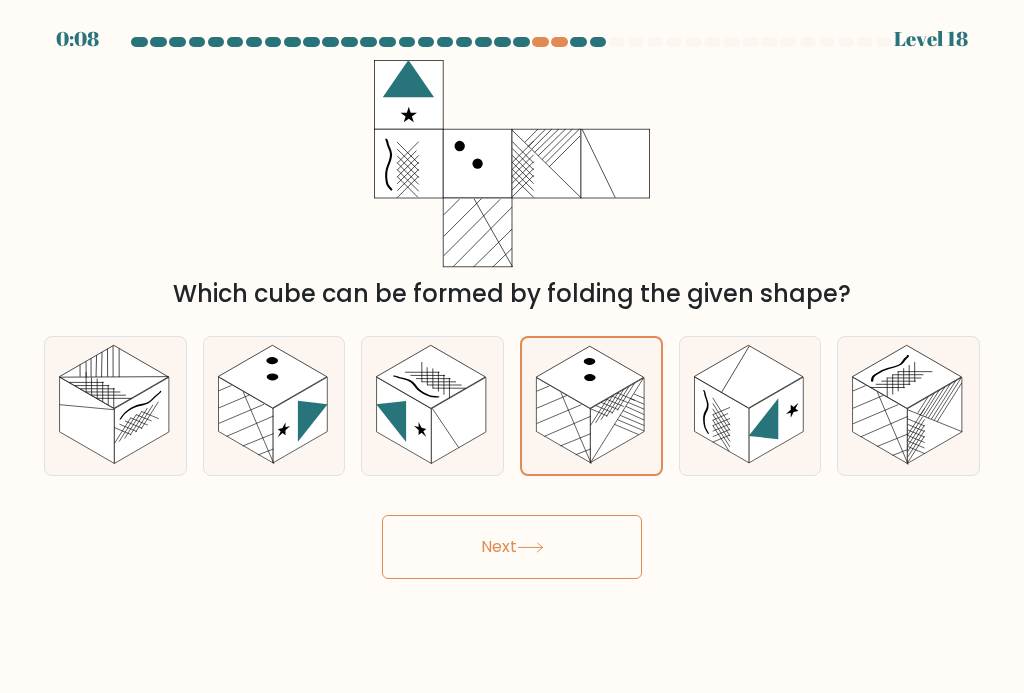 click on "Next" at bounding box center [512, 547] 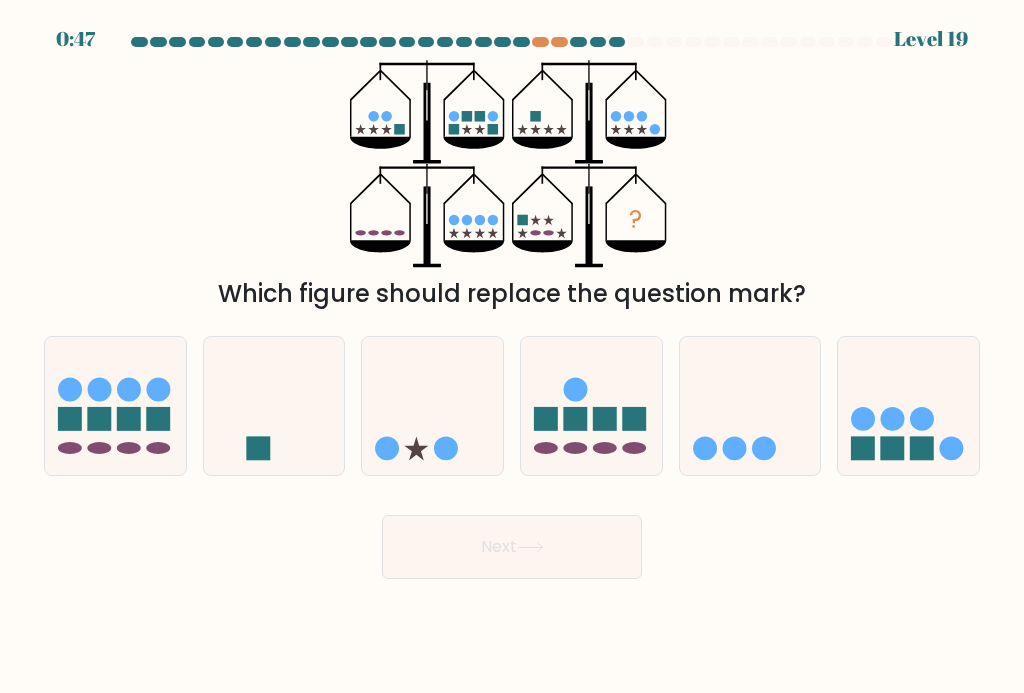 click 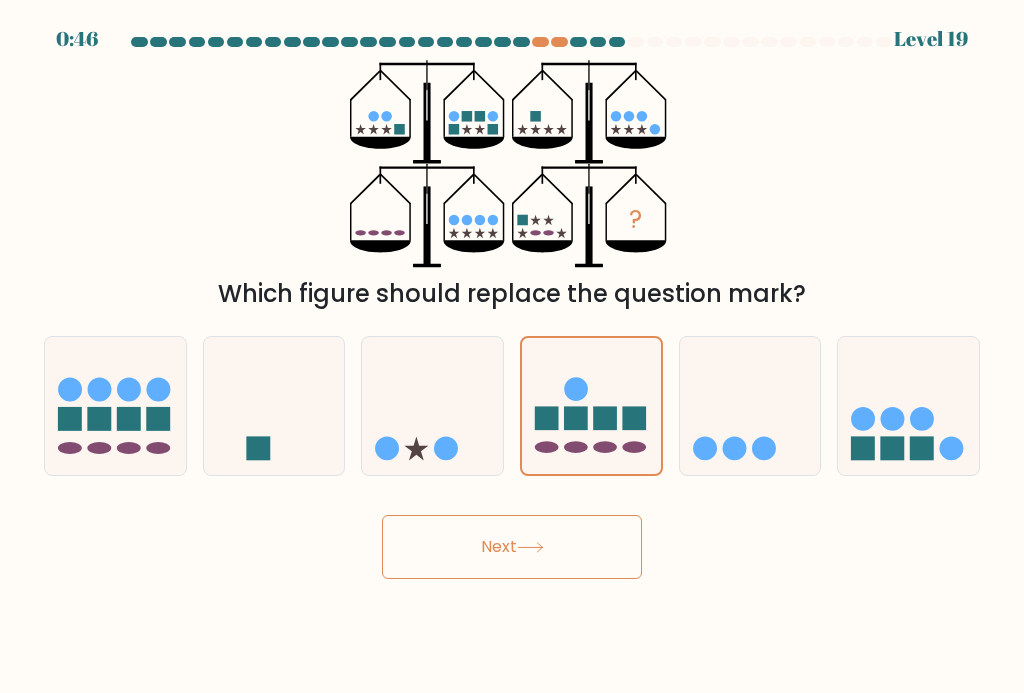 click on "Next" at bounding box center (512, 547) 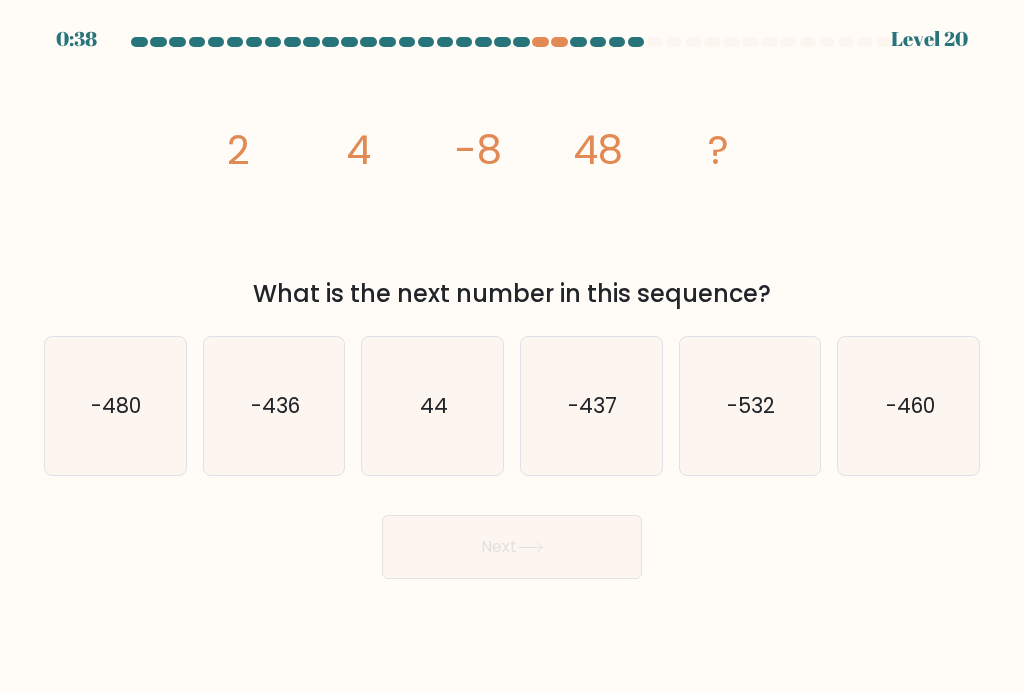 click on "-436" 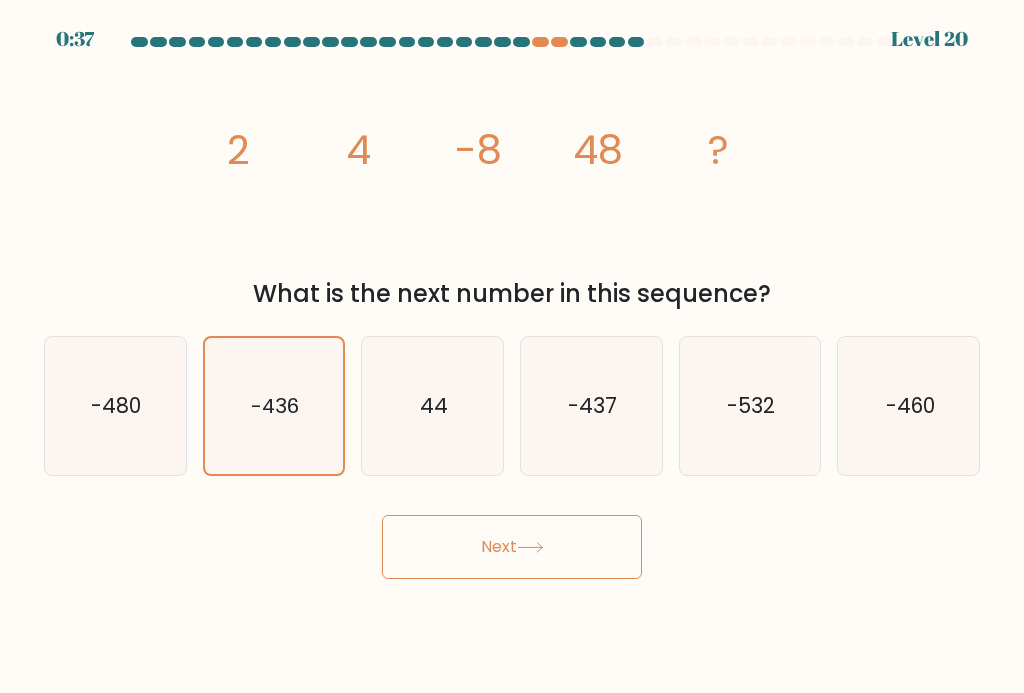 click on "Next" at bounding box center [512, 547] 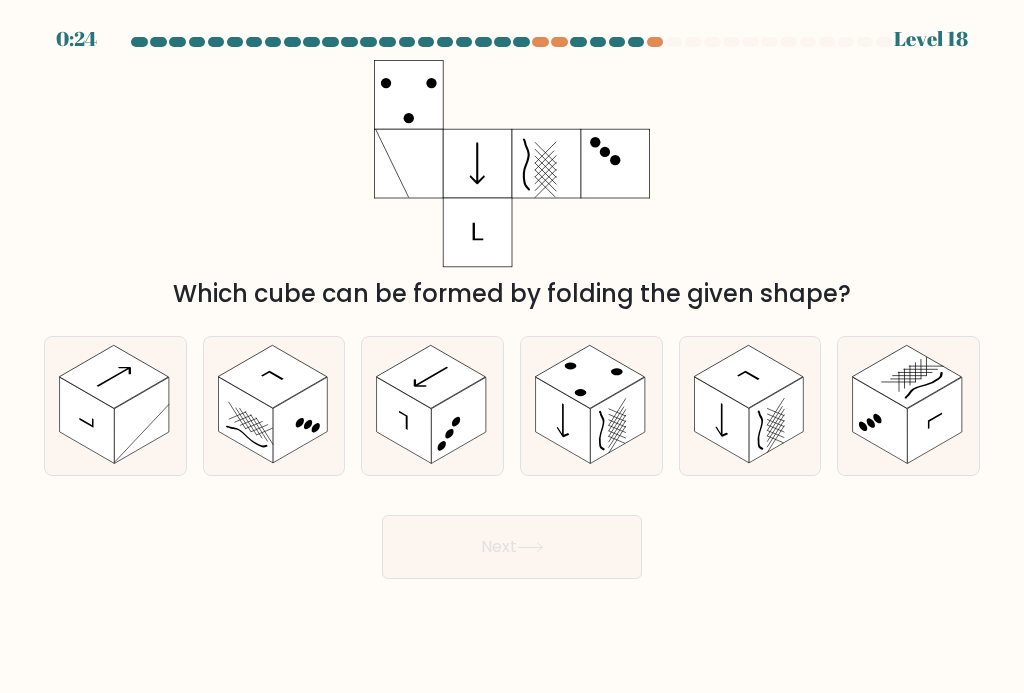 click 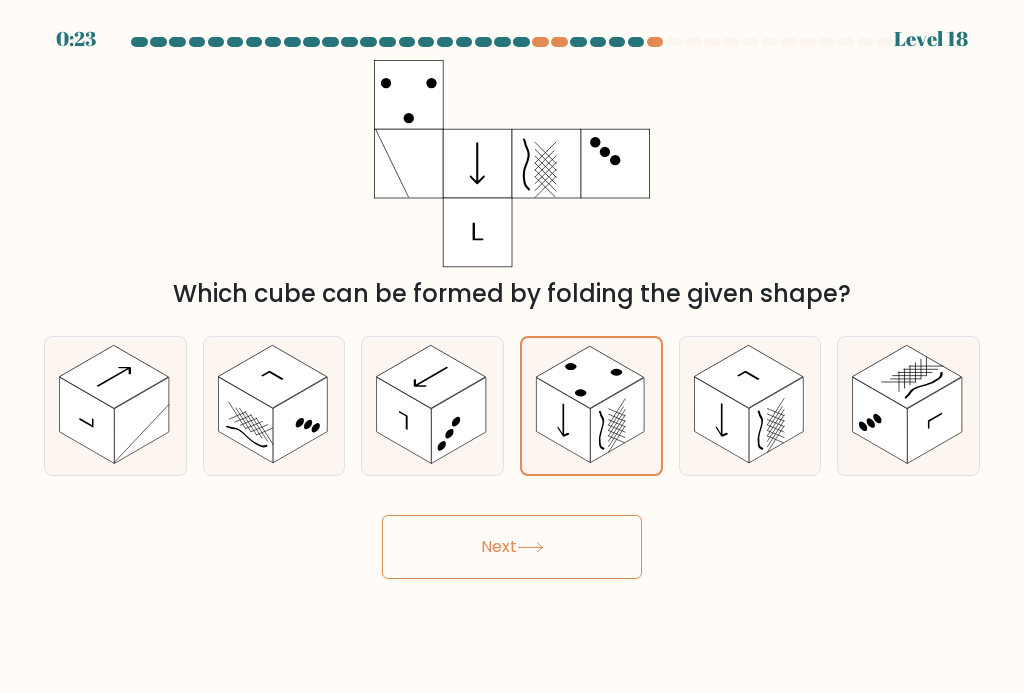 click on "Next" at bounding box center [512, 547] 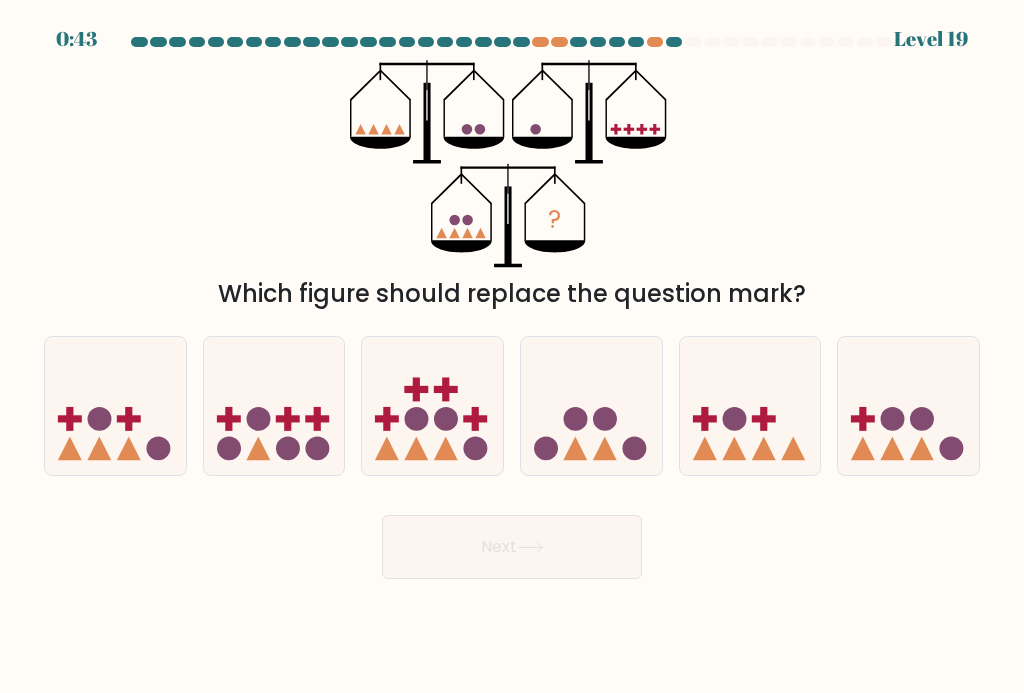 click 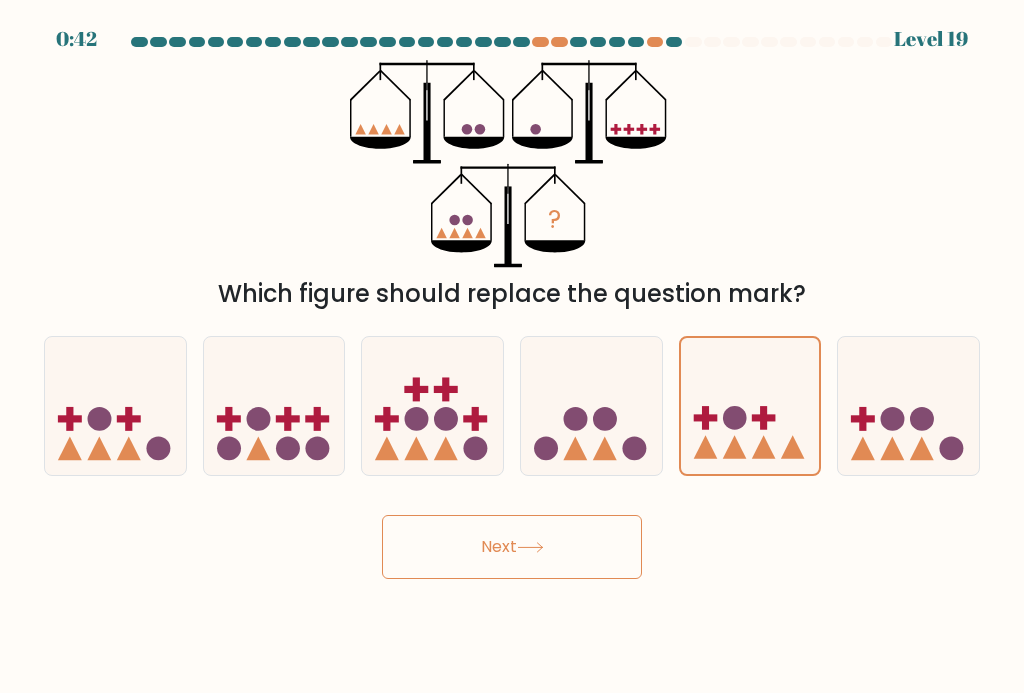 click on "Next" at bounding box center (512, 547) 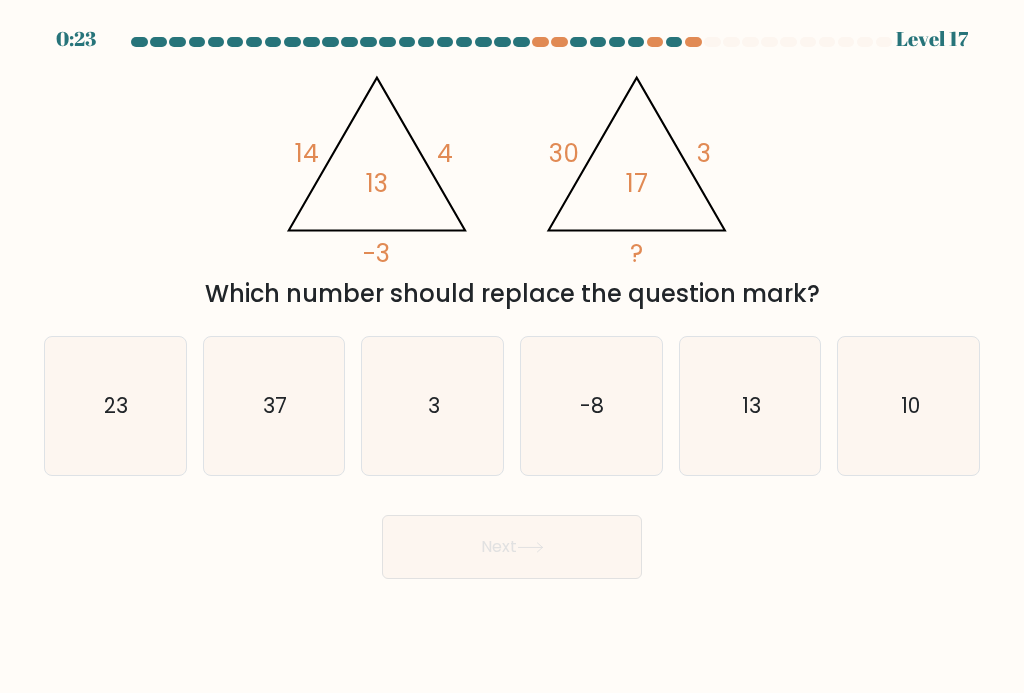 click on "10" 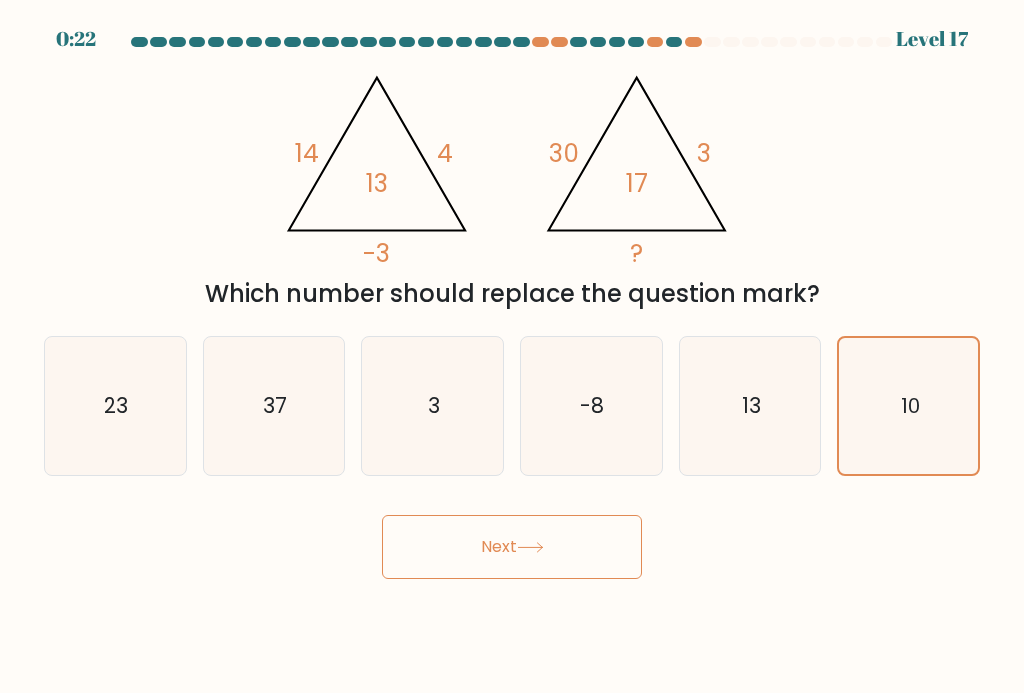 click on "Next" at bounding box center (512, 547) 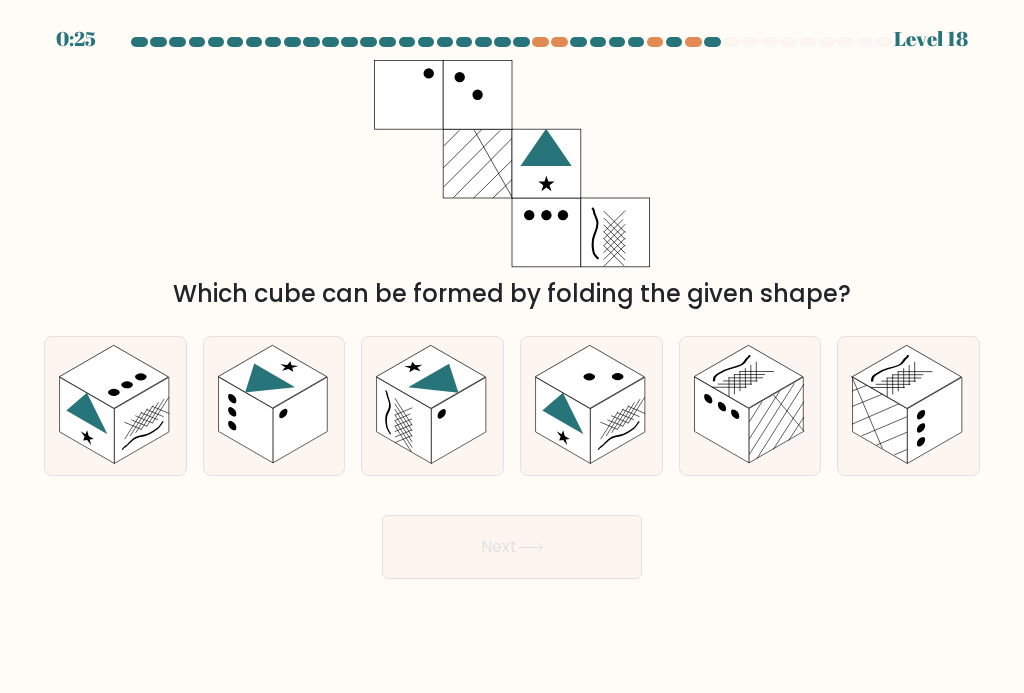 click 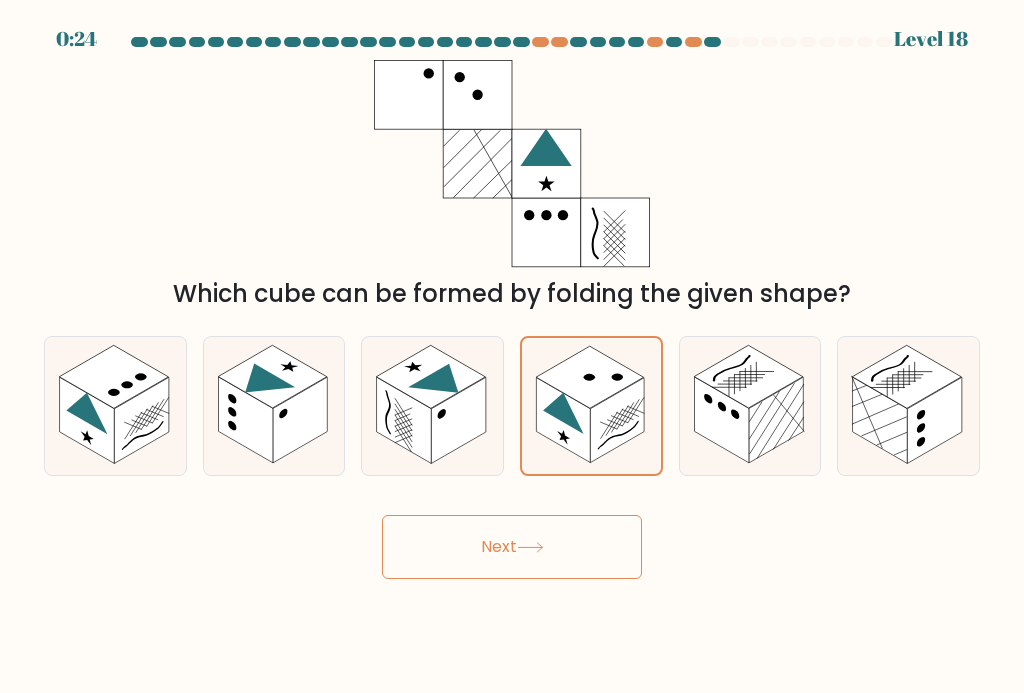 click on "Next" at bounding box center [512, 547] 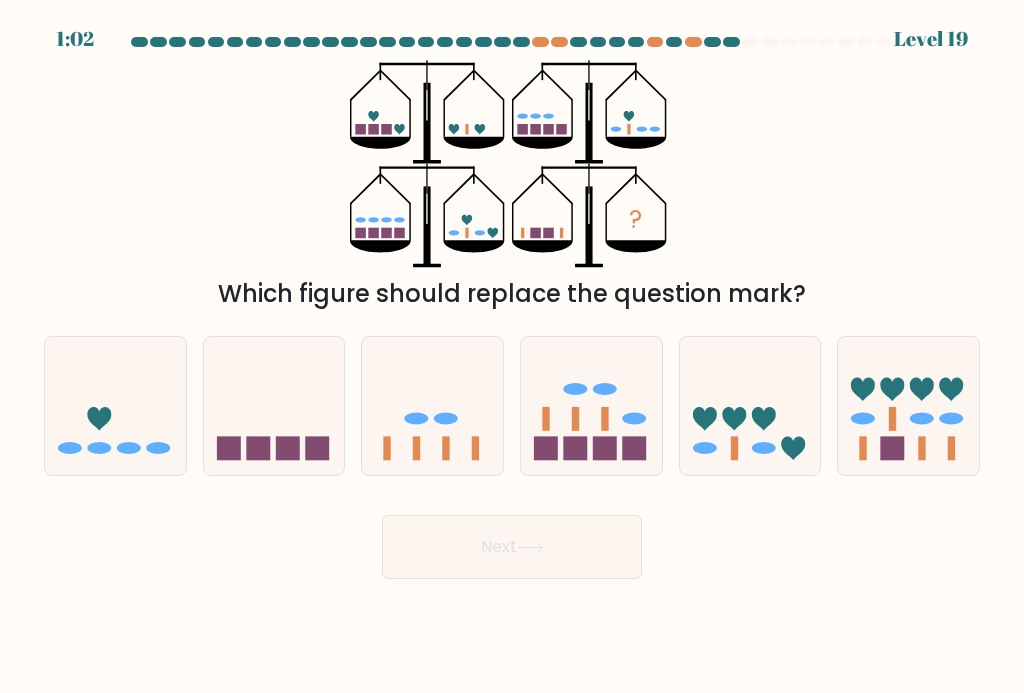 click 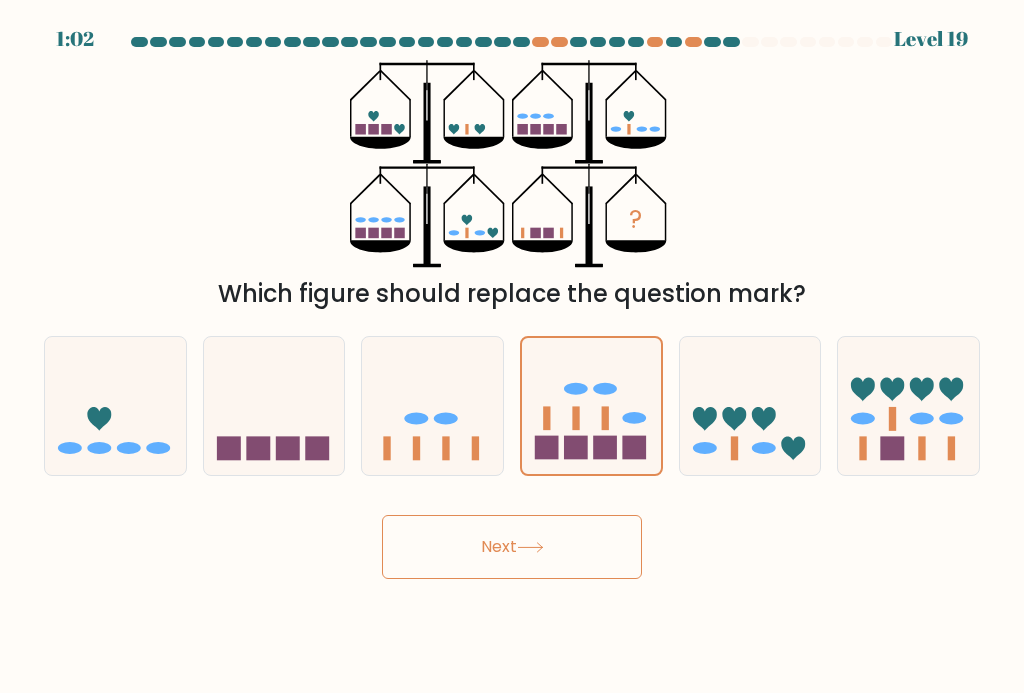 click on "Next" at bounding box center [512, 547] 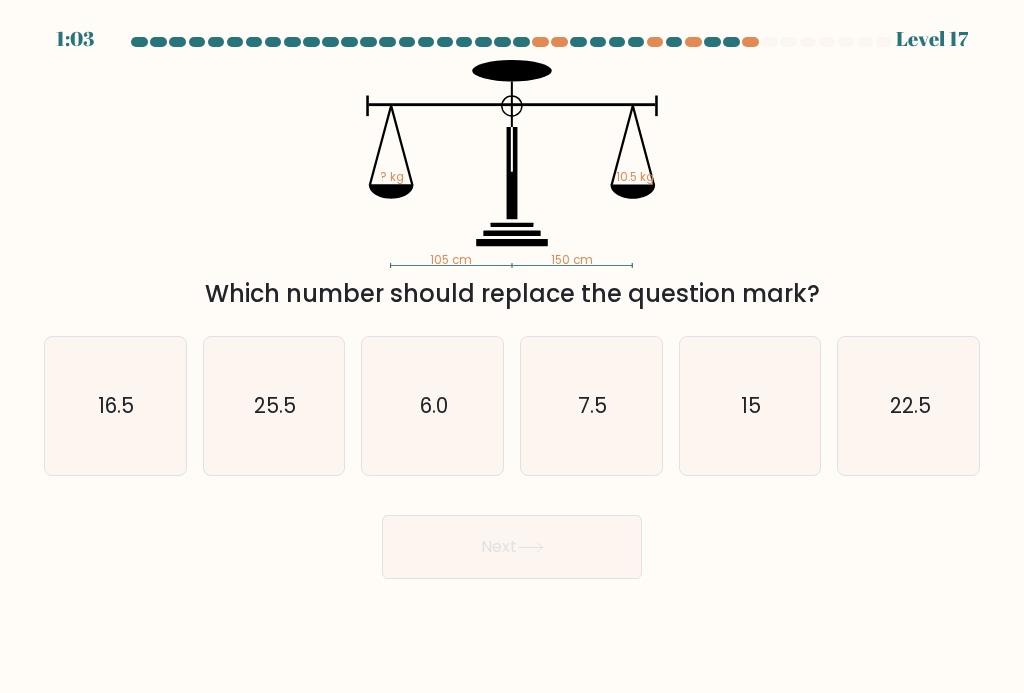 click on "15" 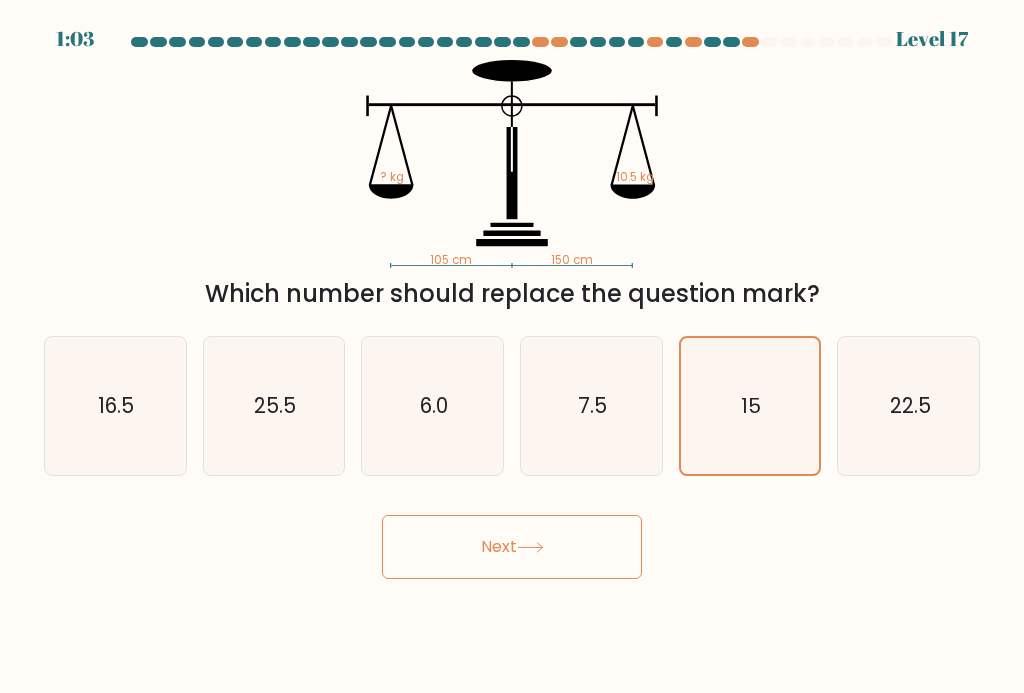 click on "Next" at bounding box center (512, 547) 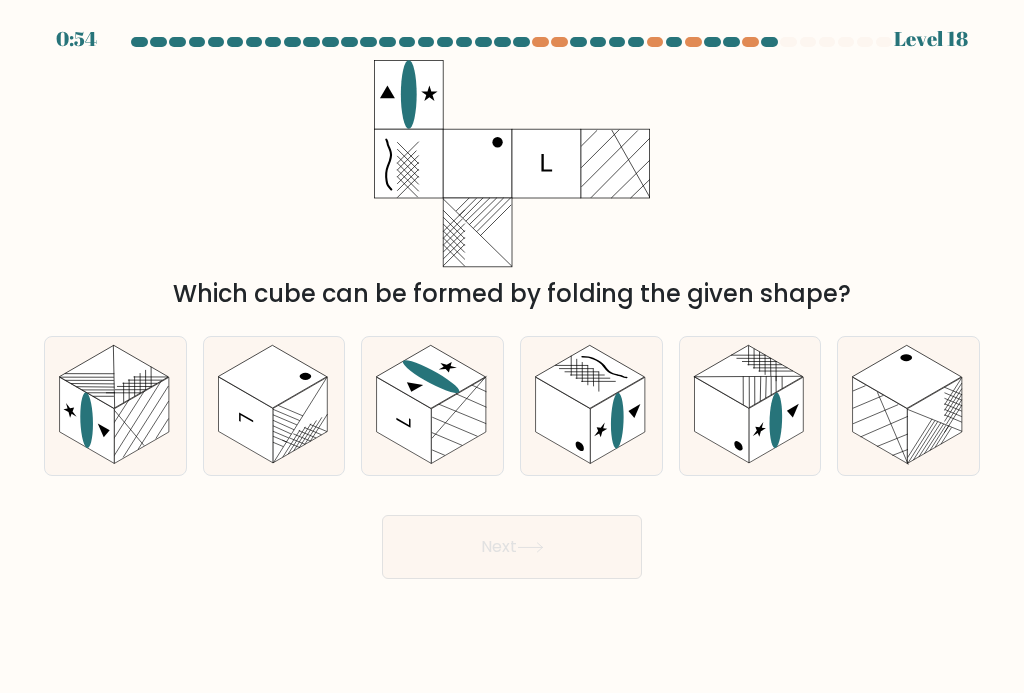click 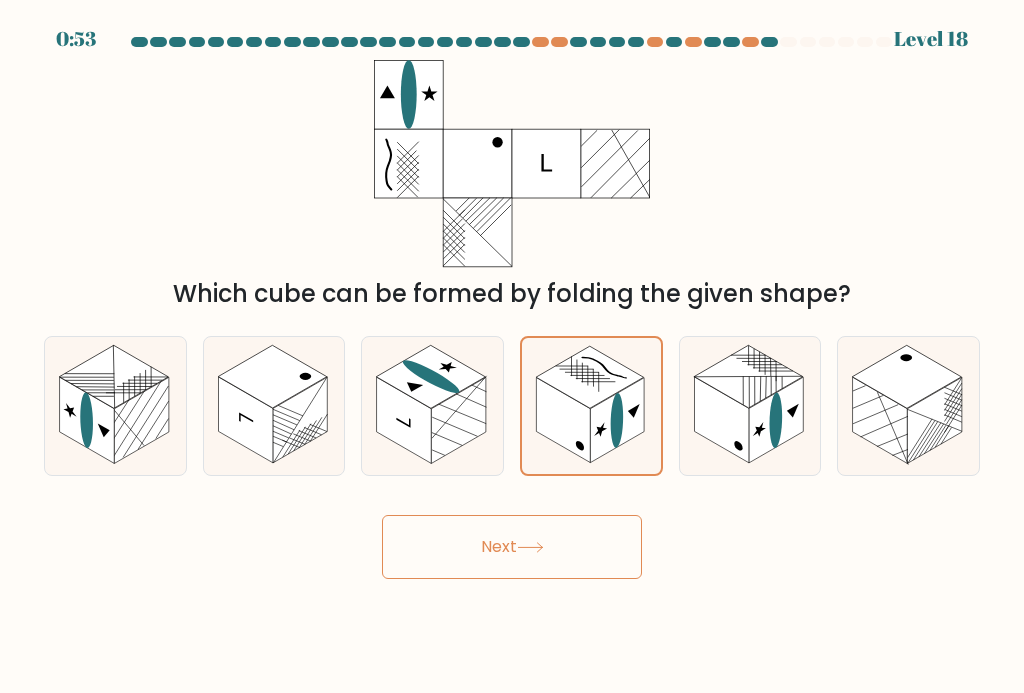 click on "Next" at bounding box center (512, 547) 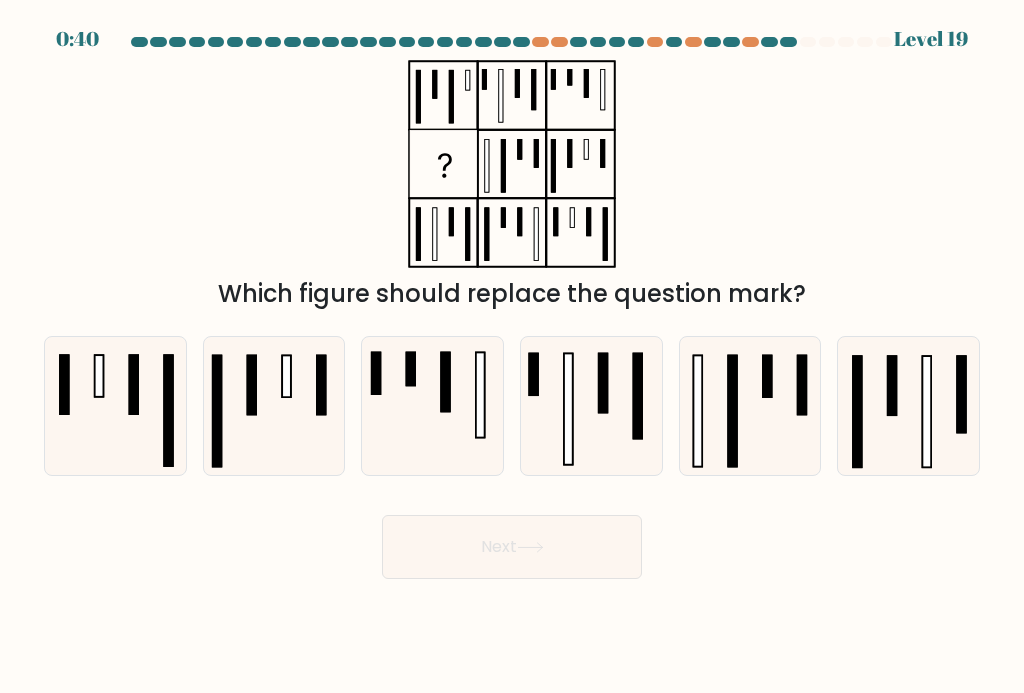 click 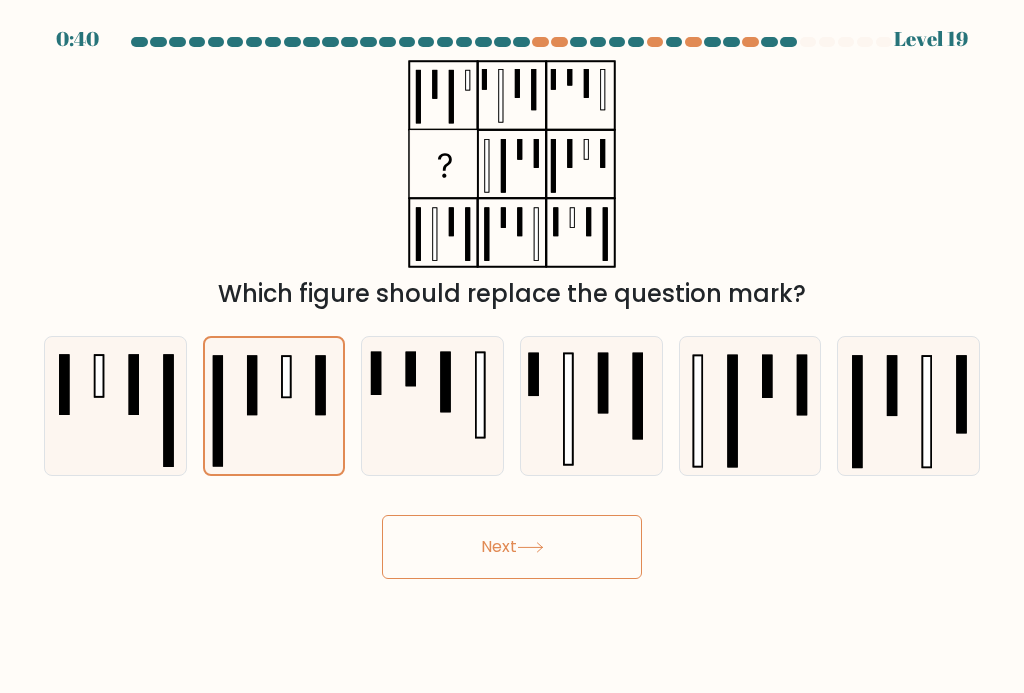 click 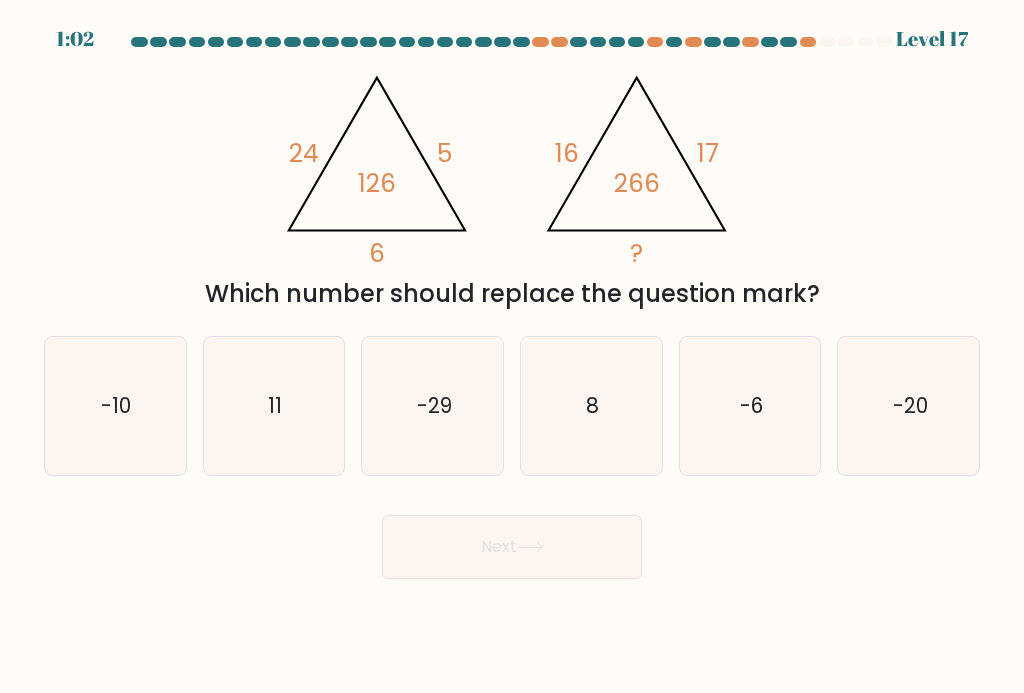 click on "-6" 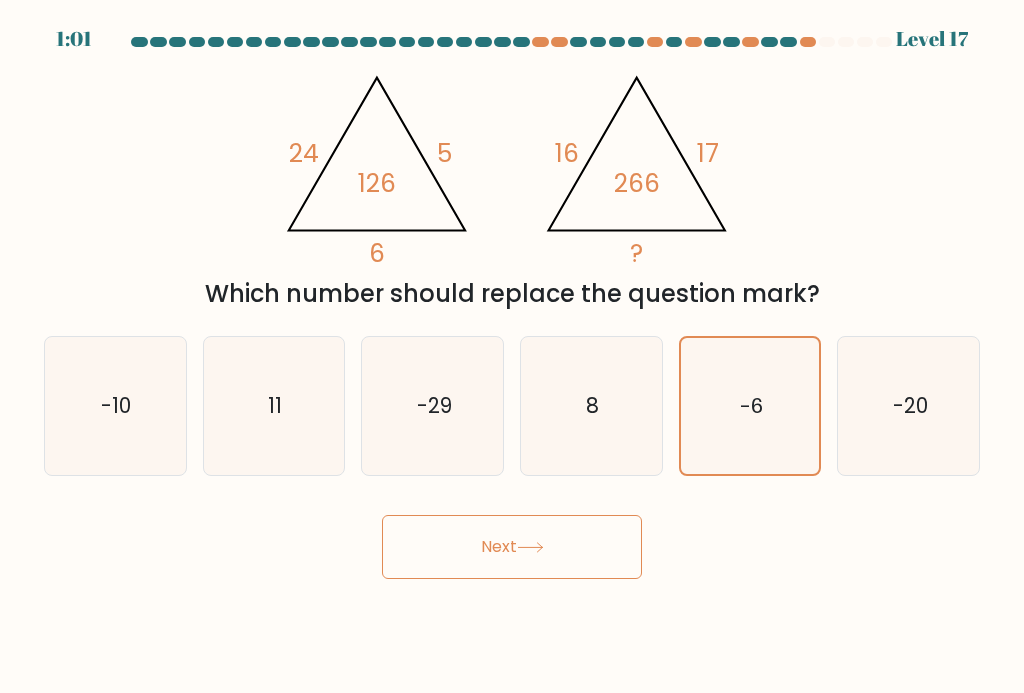 click on "Next" at bounding box center [512, 547] 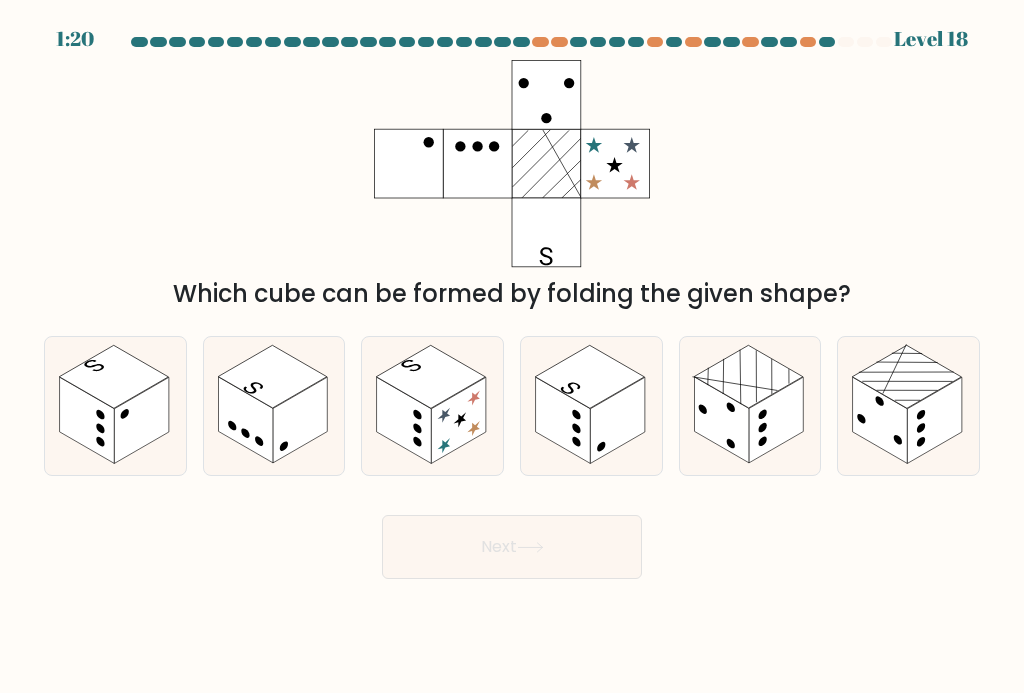 click 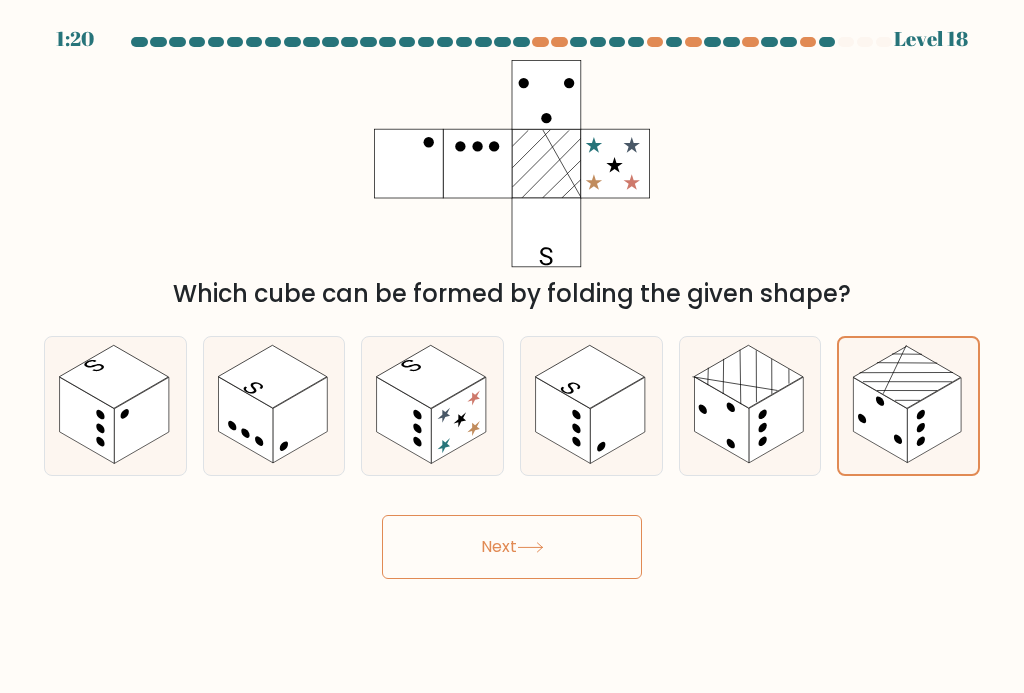 click on "Next" at bounding box center (512, 547) 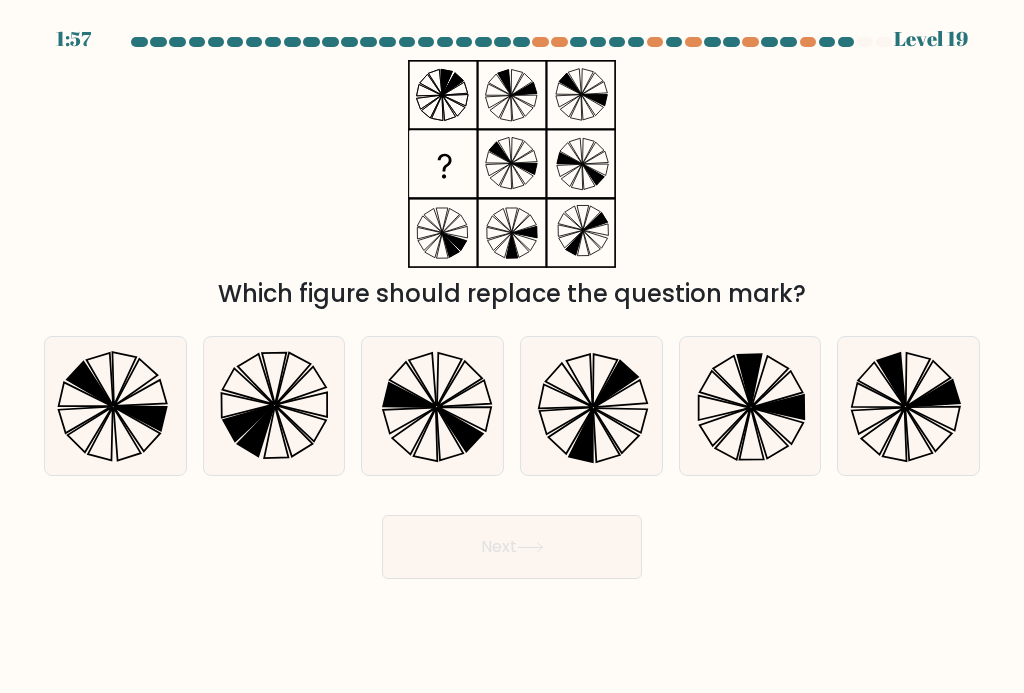 click 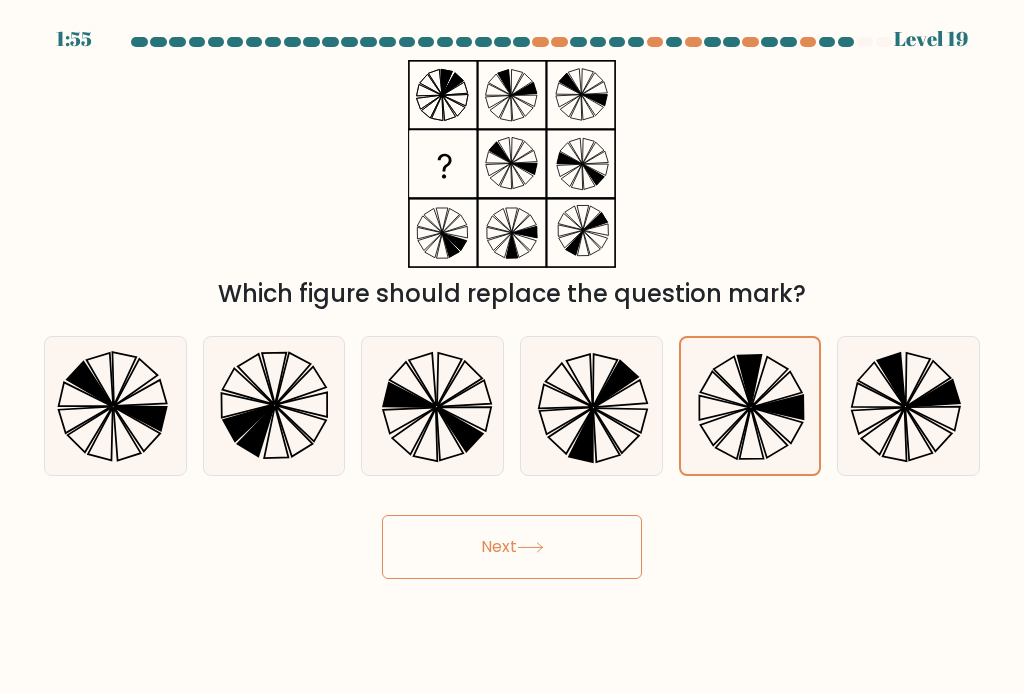 click on "Next" at bounding box center [512, 547] 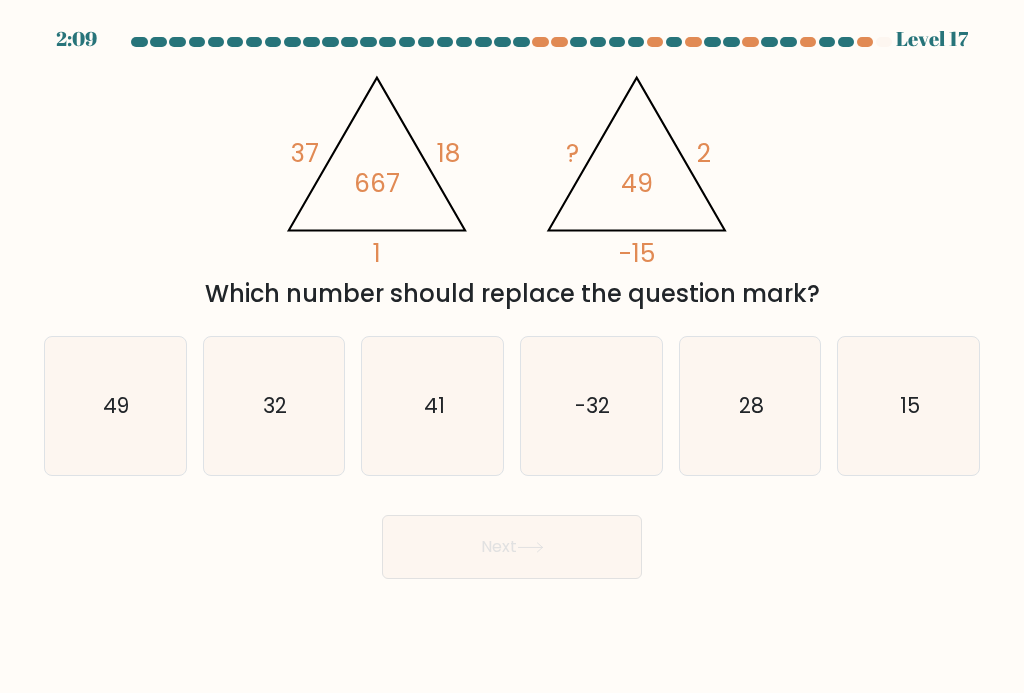 click on "32" 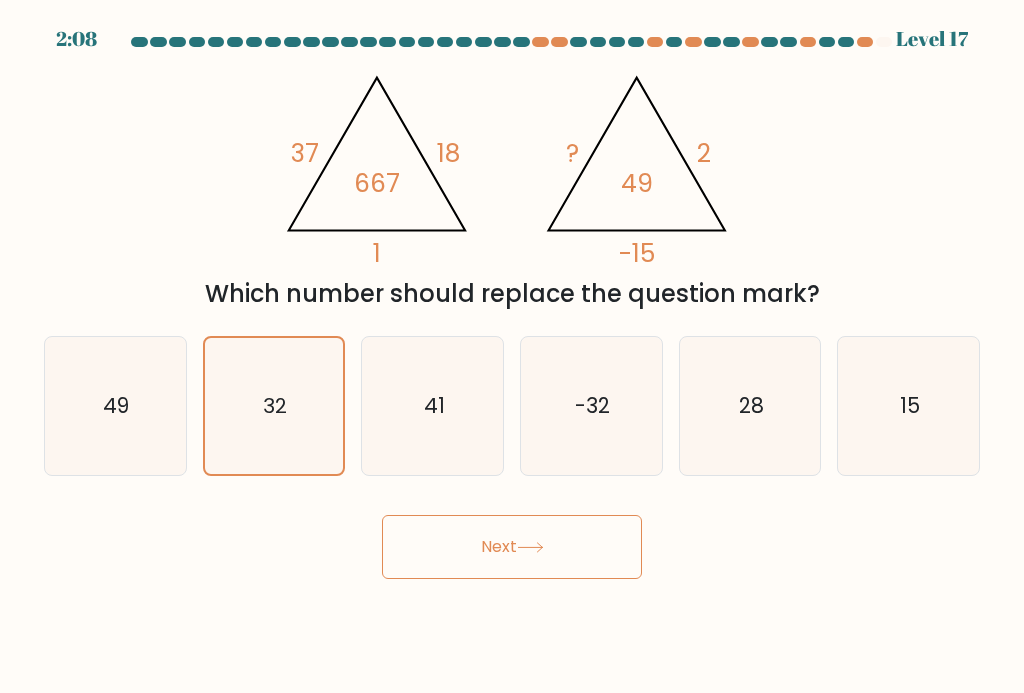 click on "Next" at bounding box center [512, 547] 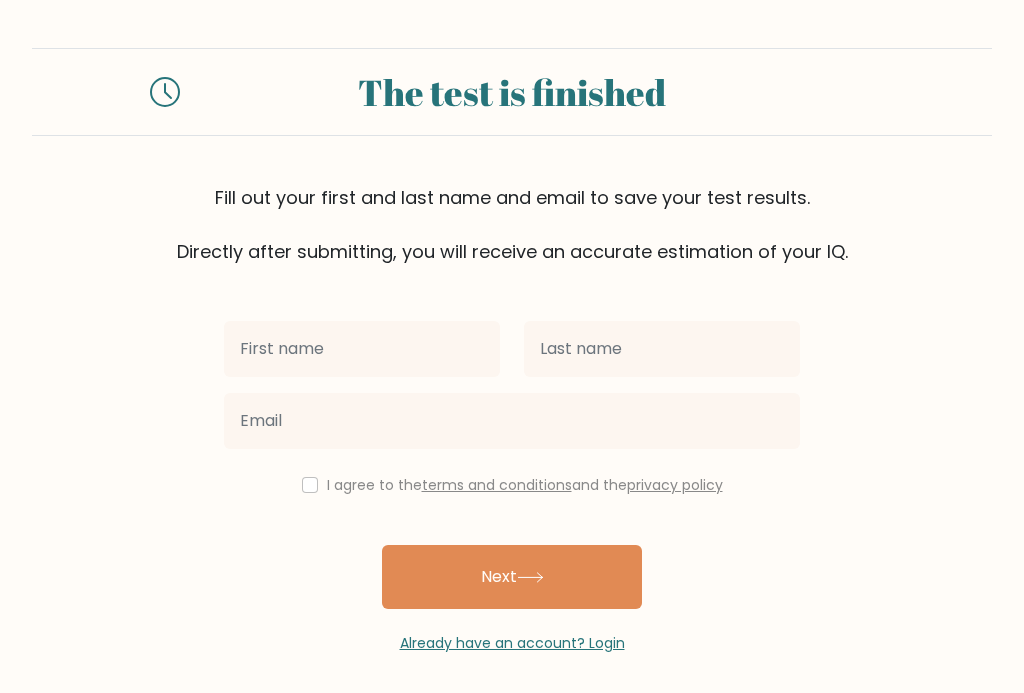 scroll, scrollTop: 0, scrollLeft: 0, axis: both 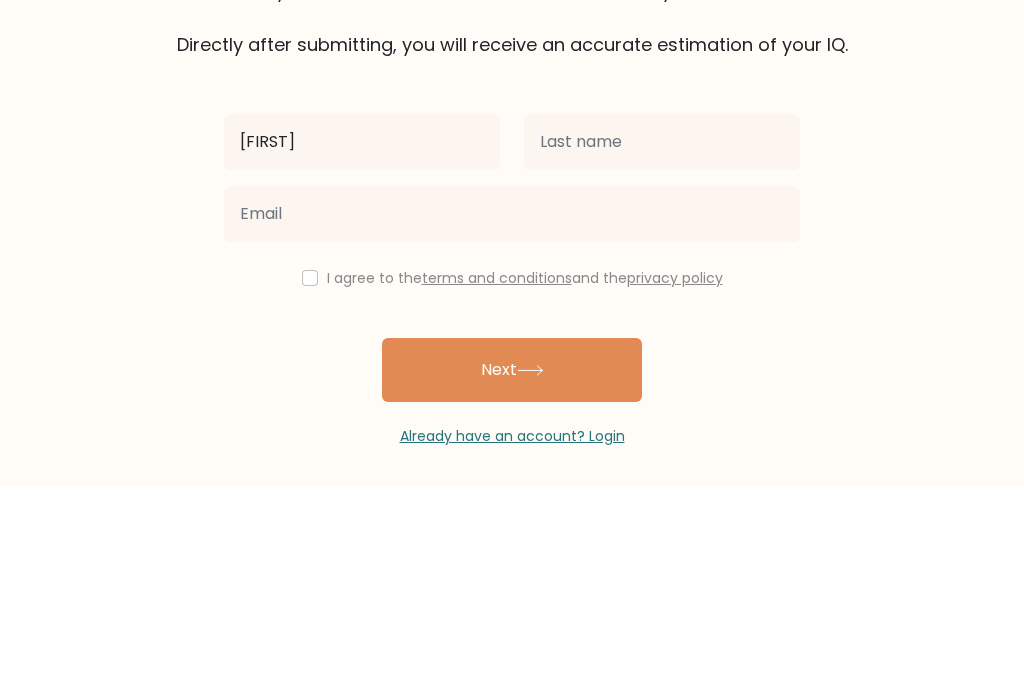 type on "[FIRST]" 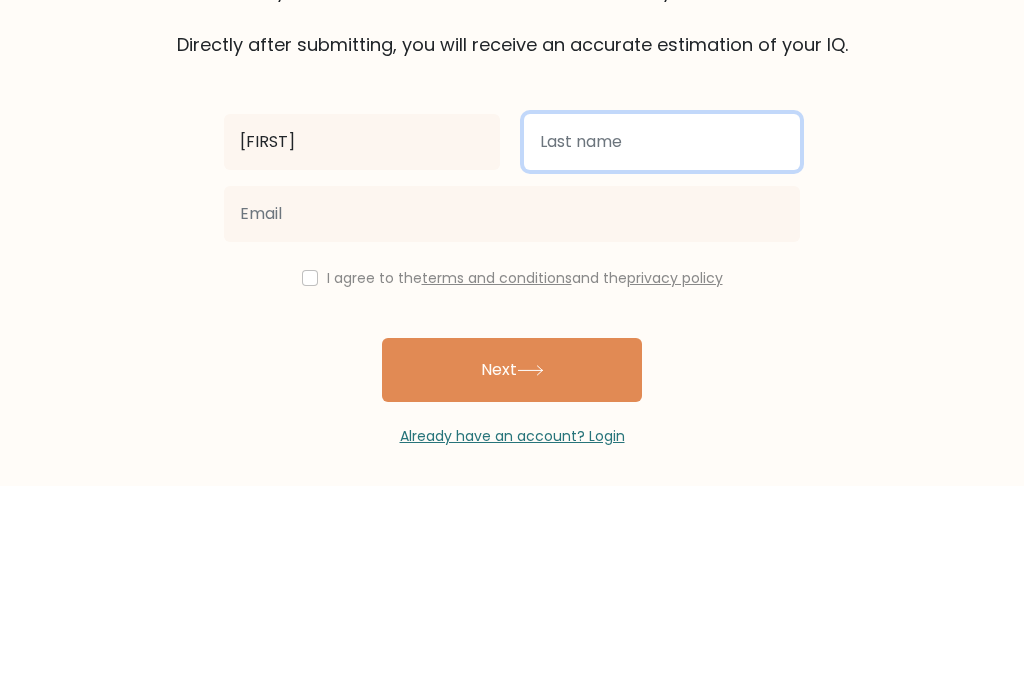 click at bounding box center (662, 349) 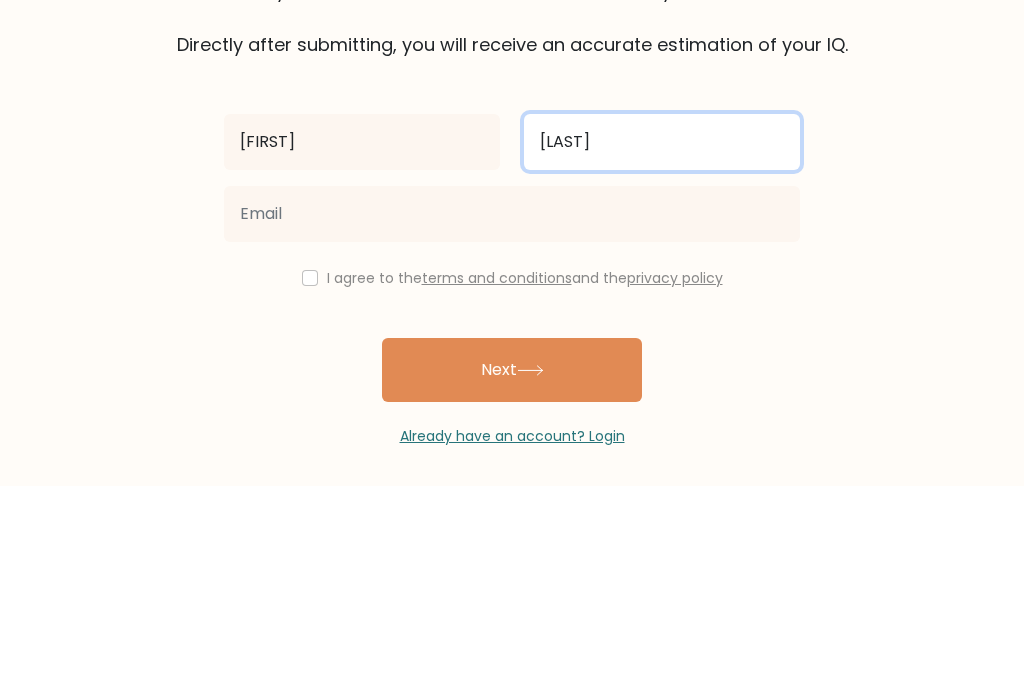type on "[LAST]" 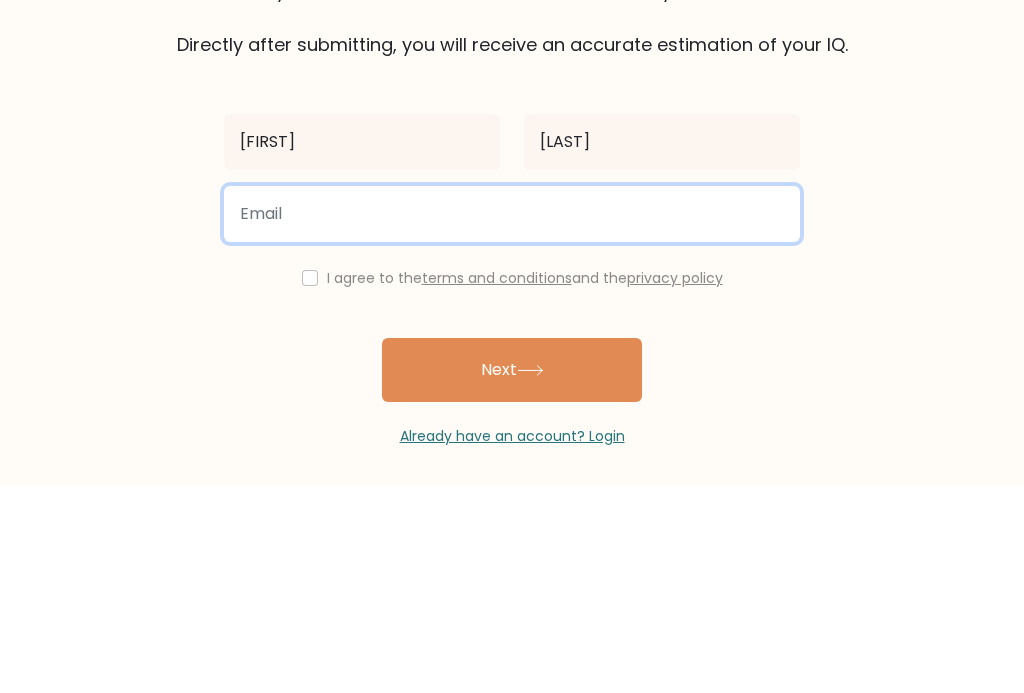 click at bounding box center (512, 421) 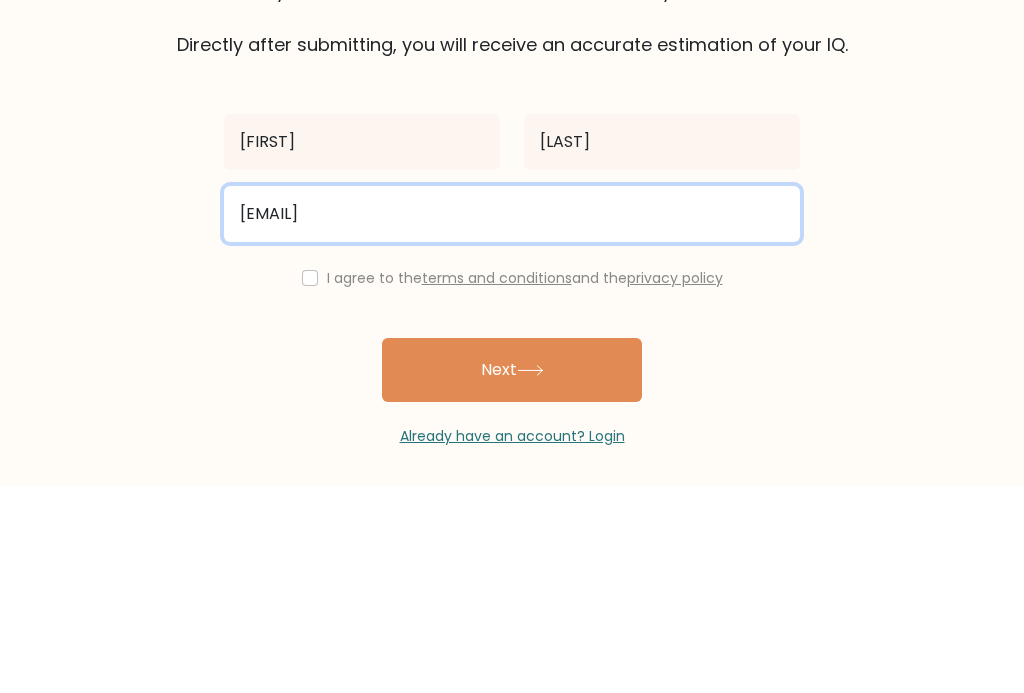 type on "[EMAIL]" 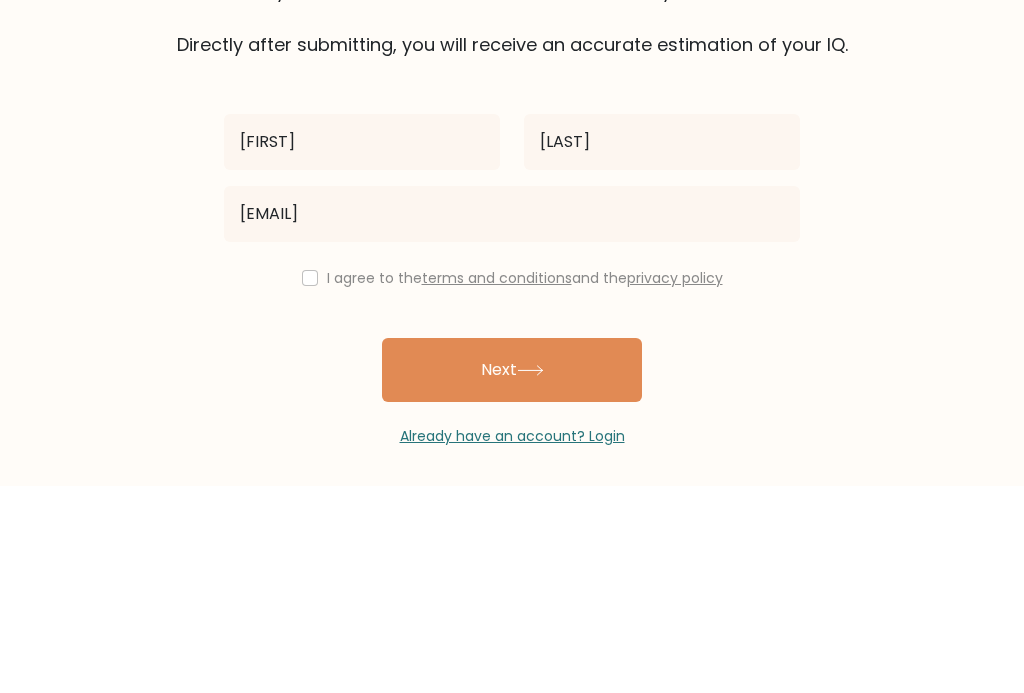 click on "The test is finished
Fill out your [FIRST] and [LAST] [EMAIL] to save your test results.
Directly after submitting, you will receive an accurate estimation of your IQ.
[FIRST] [LAST]" at bounding box center (512, 351) 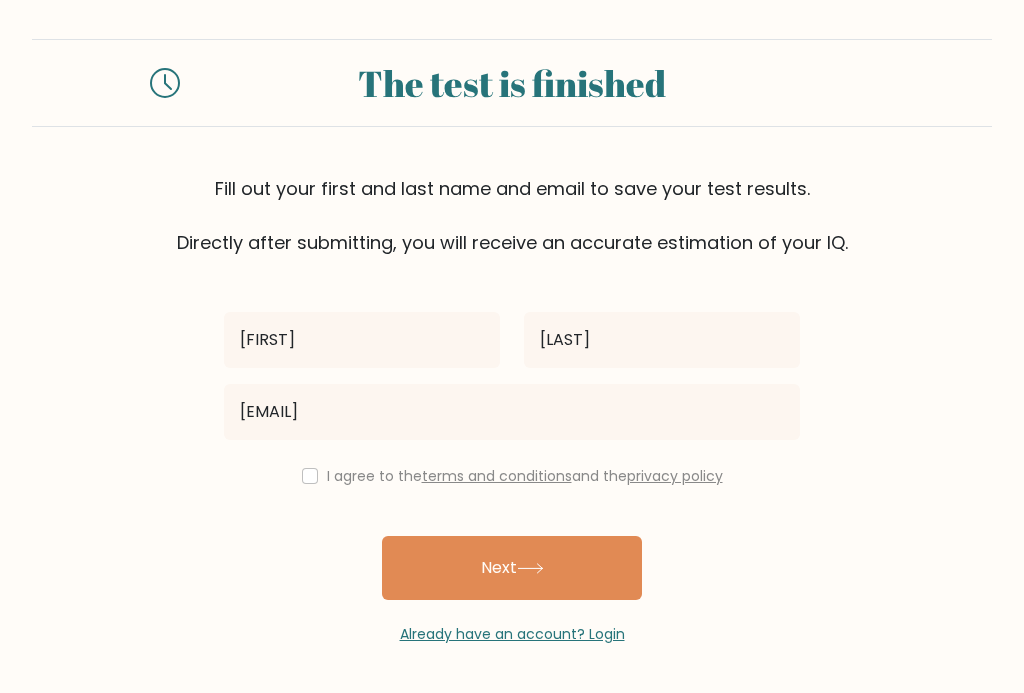 click on "Next" at bounding box center (512, 568) 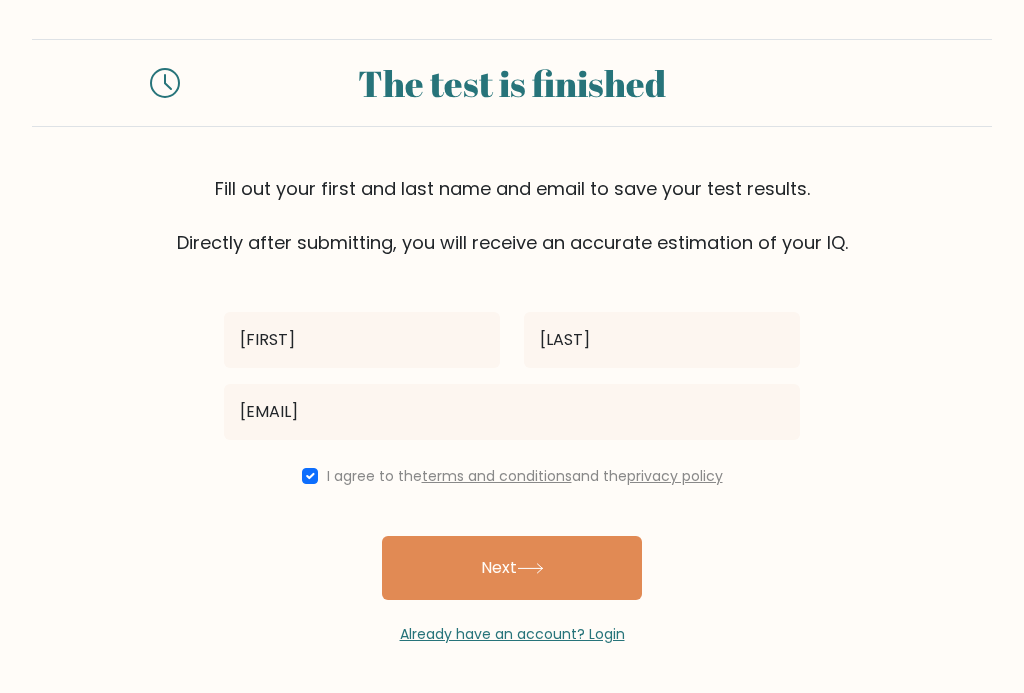 click on "Next" at bounding box center [512, 568] 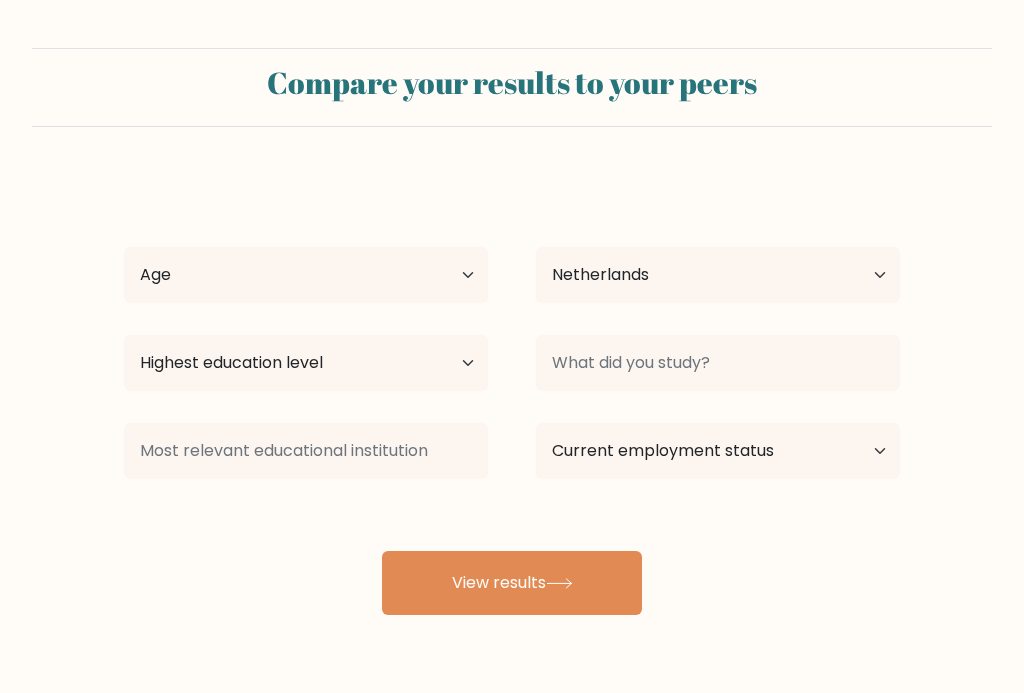 select on "NL" 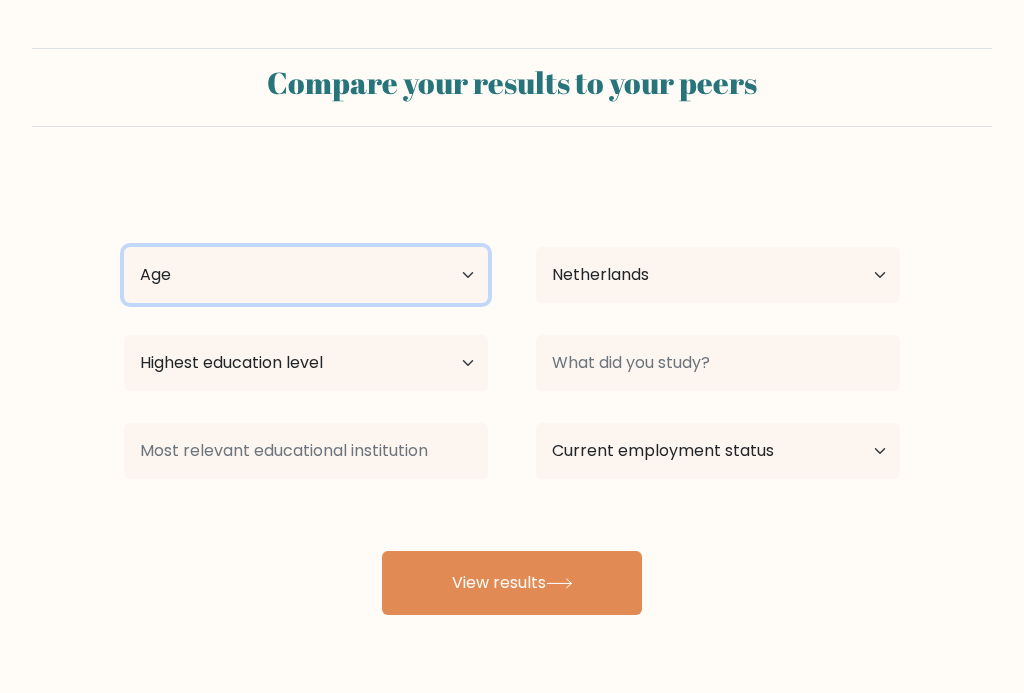 click on "Age
Under 18 years old
18-24 years old
25-34 years old
35-44 years old
45-54 years old
55-64 years old
65 years old and above" at bounding box center (306, 275) 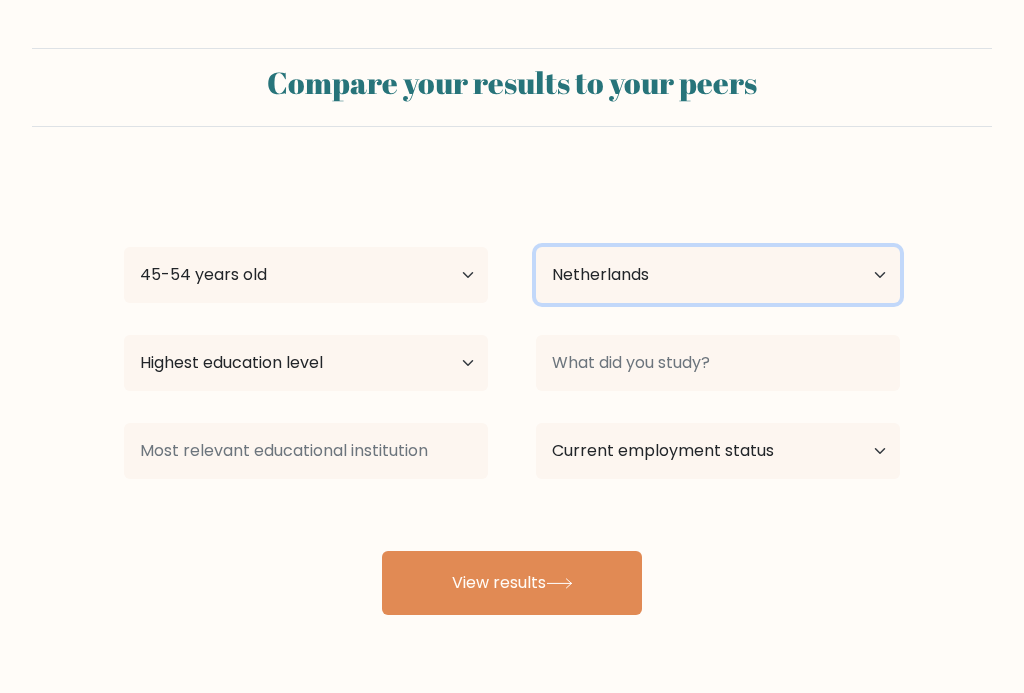 click on "Country
Afghanistan
Albania
Algeria
American Samoa
Andorra
Angola
Anguilla
Antarctica
Antigua and Barbuda
Argentina
Armenia
Aruba
Australia
Austria
Azerbaijan
Bahamas
Bahrain
Bangladesh
Barbados
Belarus
Belgium
Belize
Benin
Bermuda
Bhutan
Bolivia
Bonaire, Sint Eustatius and Saba
Bosnia and Herzegovina
Botswana
Bouvet Island
Brazil
British Indian Ocean Territory
Brunei
Bulgaria
Burkina Faso
Burundi
Cabo Verde
Cambodia
Cameroon
Canada
Cayman Islands
Central African Republic
Chad
Chile
China
Christmas Island
Cocos (Keeling) Islands
Colombia
Comoros
Congo
Congo (the Democratic Republic of the)
Cook Islands
Costa Rica
Côte d'Ivoire
Croatia
Cuba" at bounding box center (718, 275) 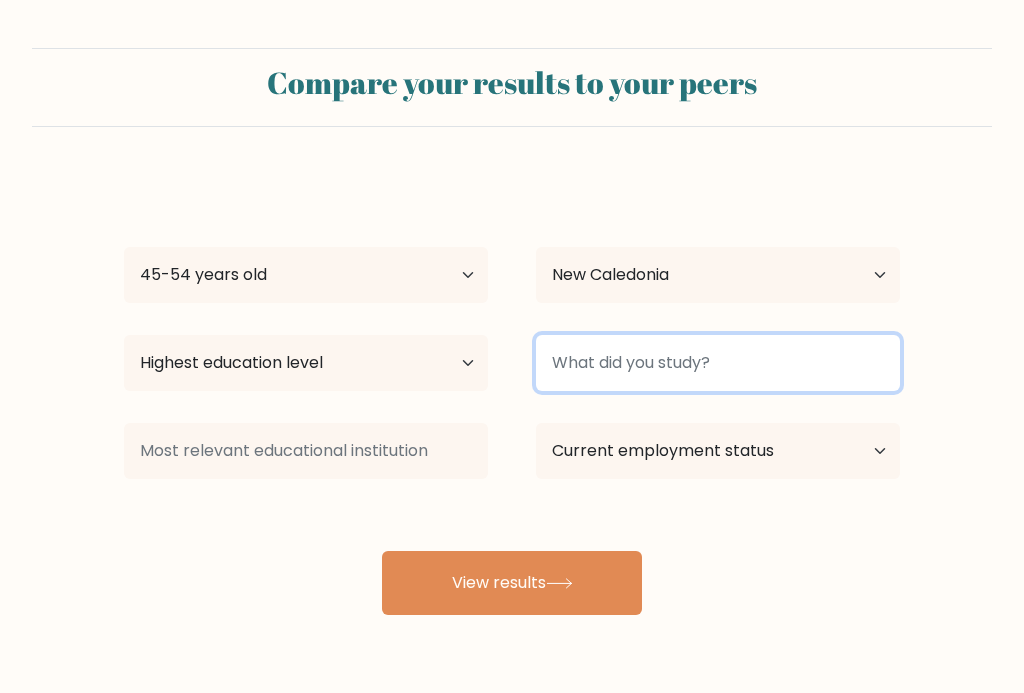 click at bounding box center (718, 363) 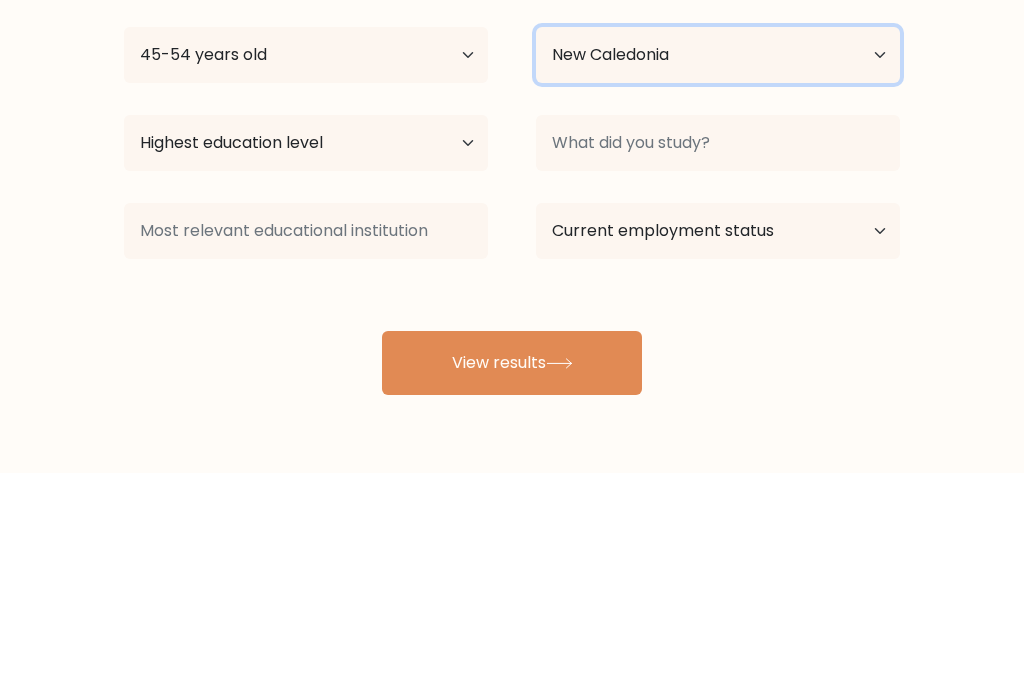 click on "Country
Afghanistan
Albania
Algeria
American Samoa
Andorra
Angola
Anguilla
Antarctica
Antigua and Barbuda
Argentina
Armenia
Aruba
Australia
Austria
Azerbaijan
Bahamas
Bahrain
Bangladesh
Barbados
Belarus
Belgium
Belize
Benin
Bermuda
Bhutan
Bolivia
Bonaire, Sint Eustatius and Saba
Bosnia and Herzegovina
Botswana
Bouvet Island
Brazil
British Indian Ocean Territory
Brunei
Bulgaria
Burkina Faso
Burundi
Cabo Verde
Cambodia
Cameroon
Canada
Cayman Islands
Central African Republic
Chad
Chile
China
Christmas Island
Cocos (Keeling) Islands
Colombia
Comoros
Congo
Congo (the Democratic Republic of the)
Cook Islands
Costa Rica
Côte d'Ivoire
Croatia
Cuba" at bounding box center [718, 275] 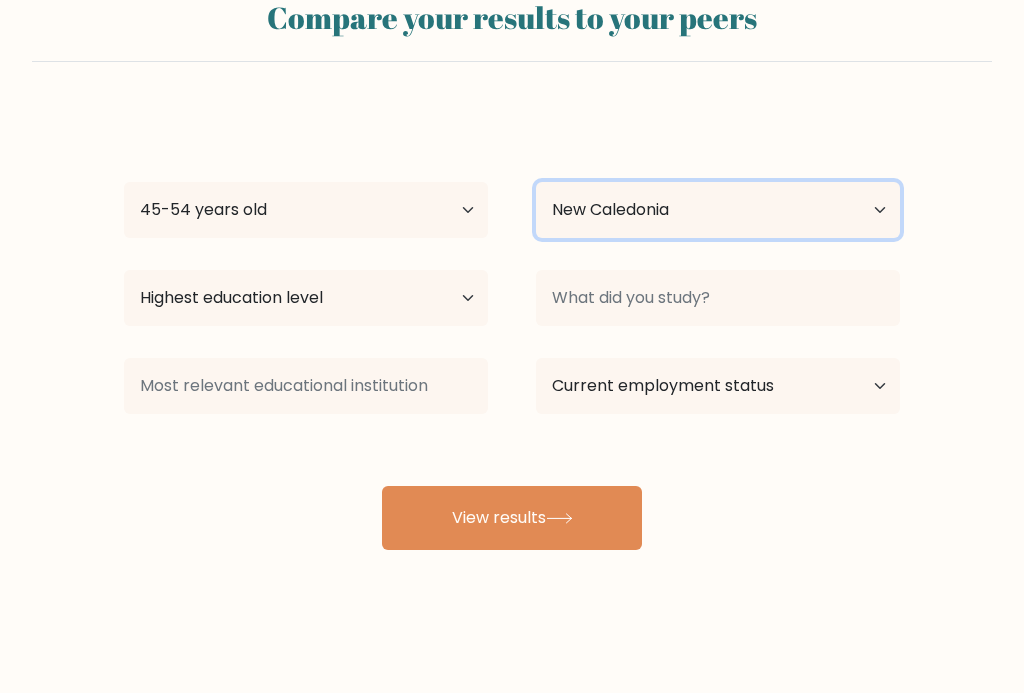select on "NL" 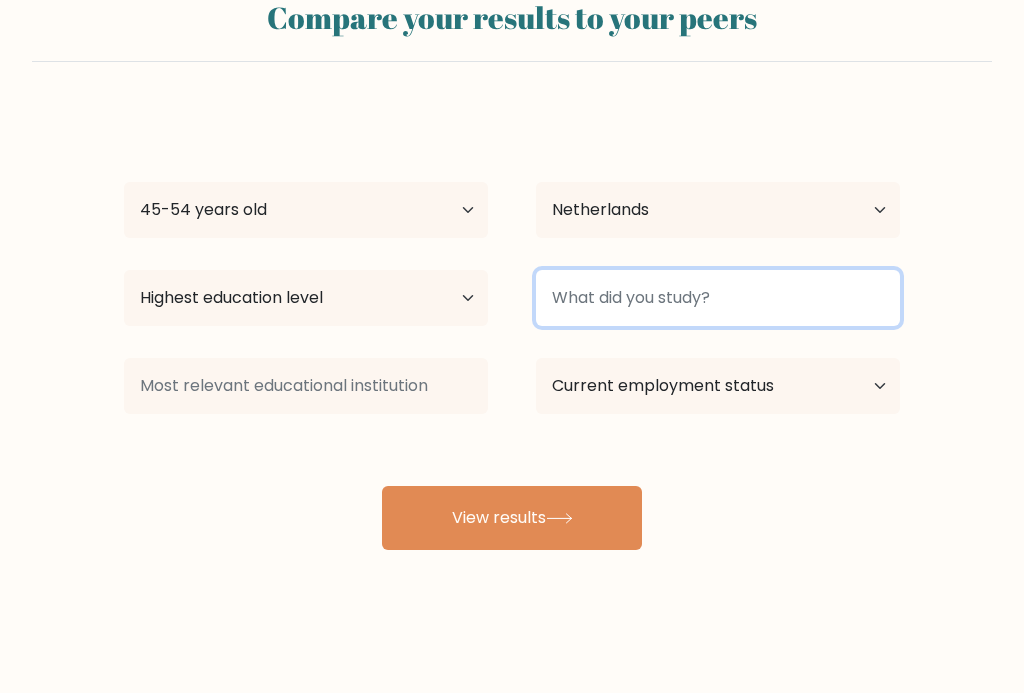 click at bounding box center [718, 298] 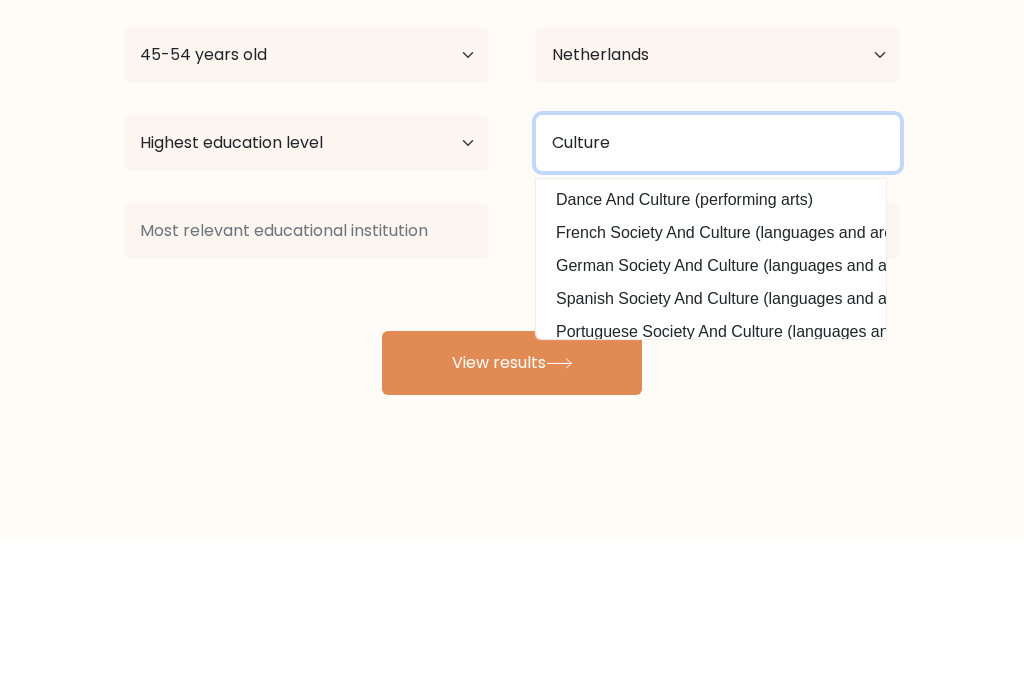 type on "Culture" 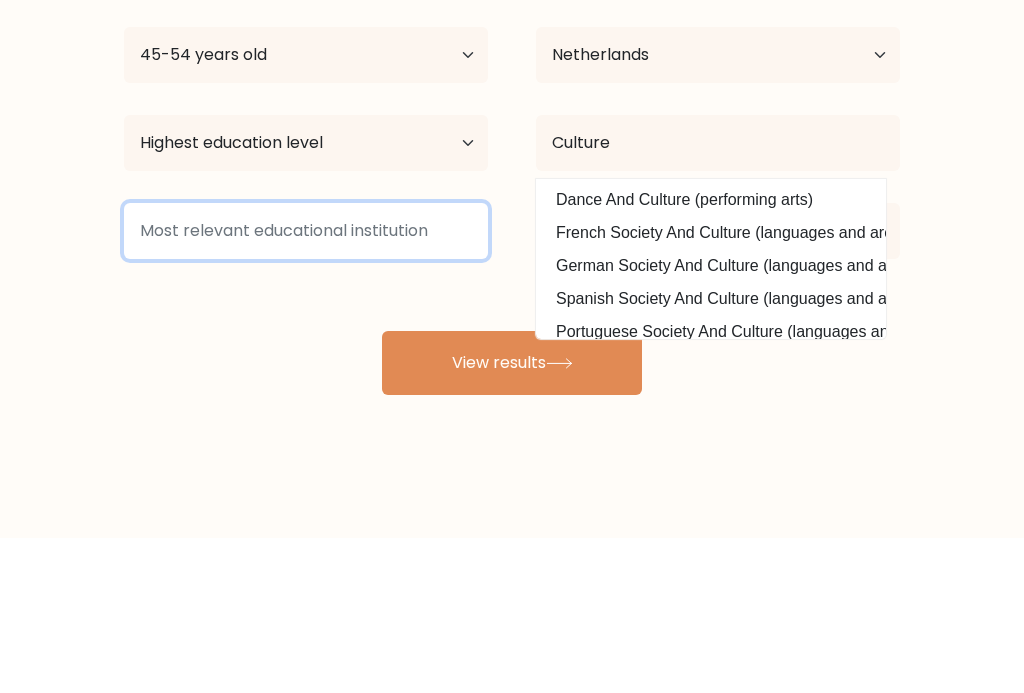 click at bounding box center (306, 386) 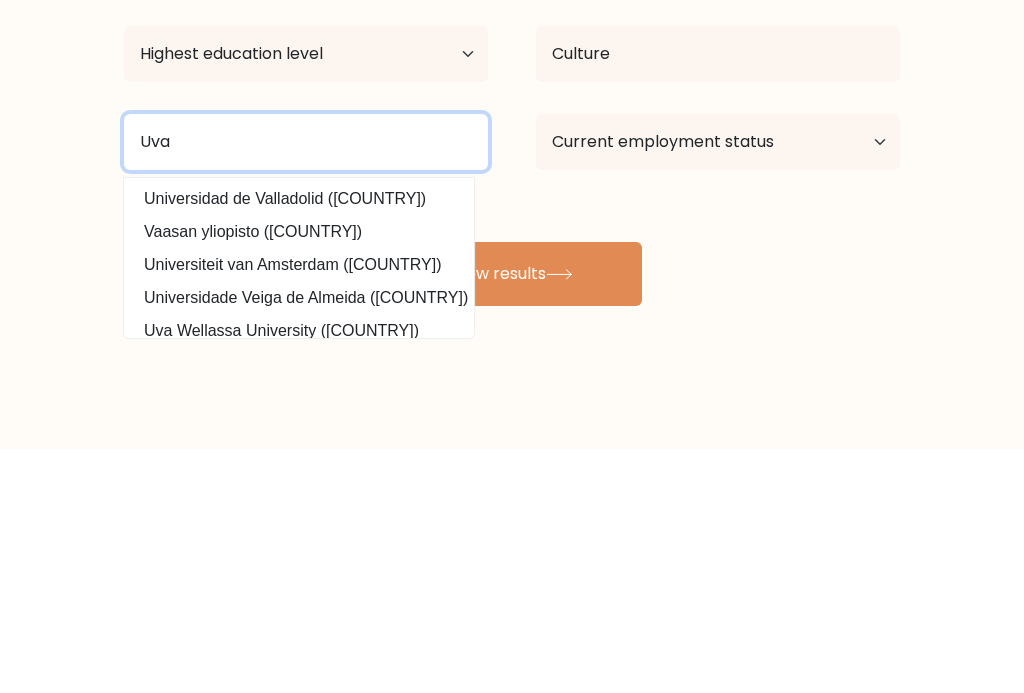 type on "Uva" 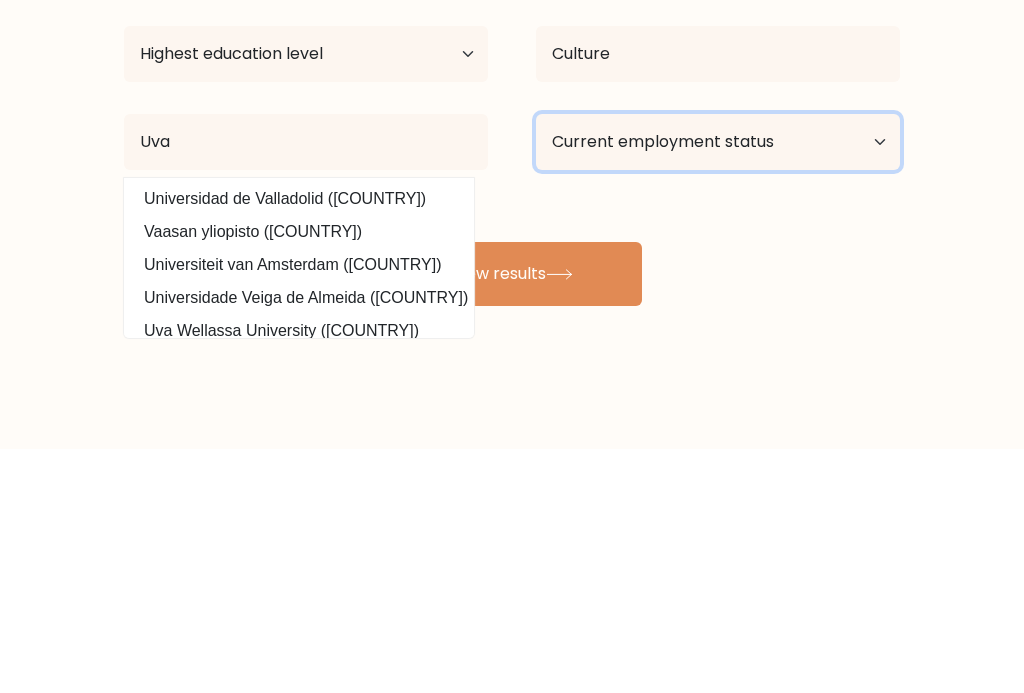 click on "Current employment status
Employed
Student
Retired
Other / prefer not to answer" at bounding box center [718, 386] 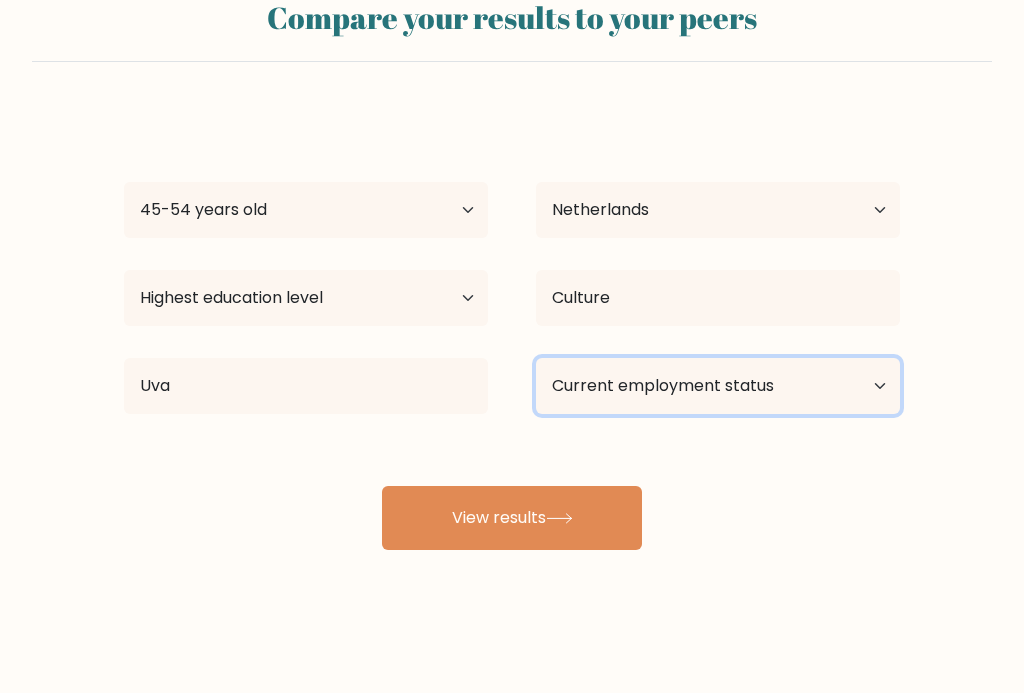 select on "other" 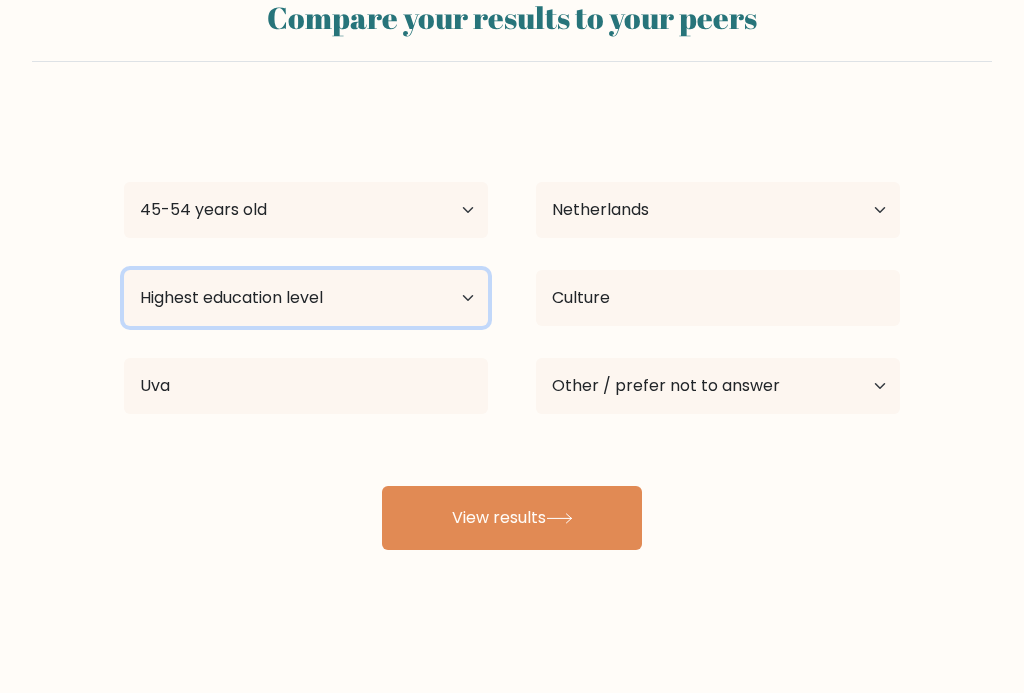 click on "Highest education level
No schooling
Primary
Lower Secondary
Upper Secondary
Occupation Specific
Bachelor's degree
Master's degree
Doctoral degree" at bounding box center [306, 298] 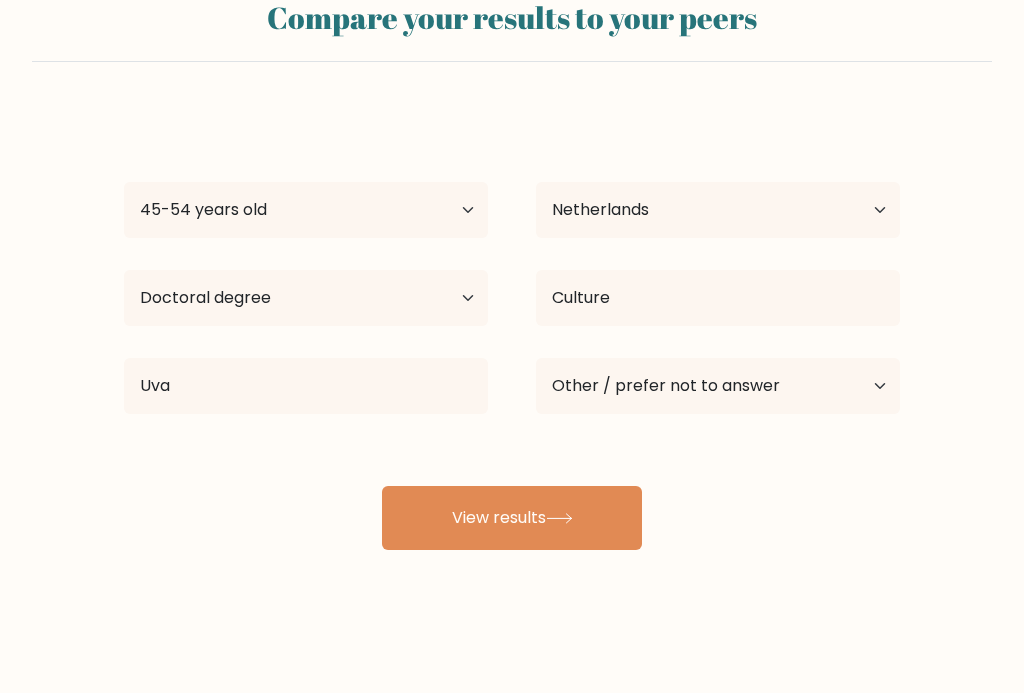click 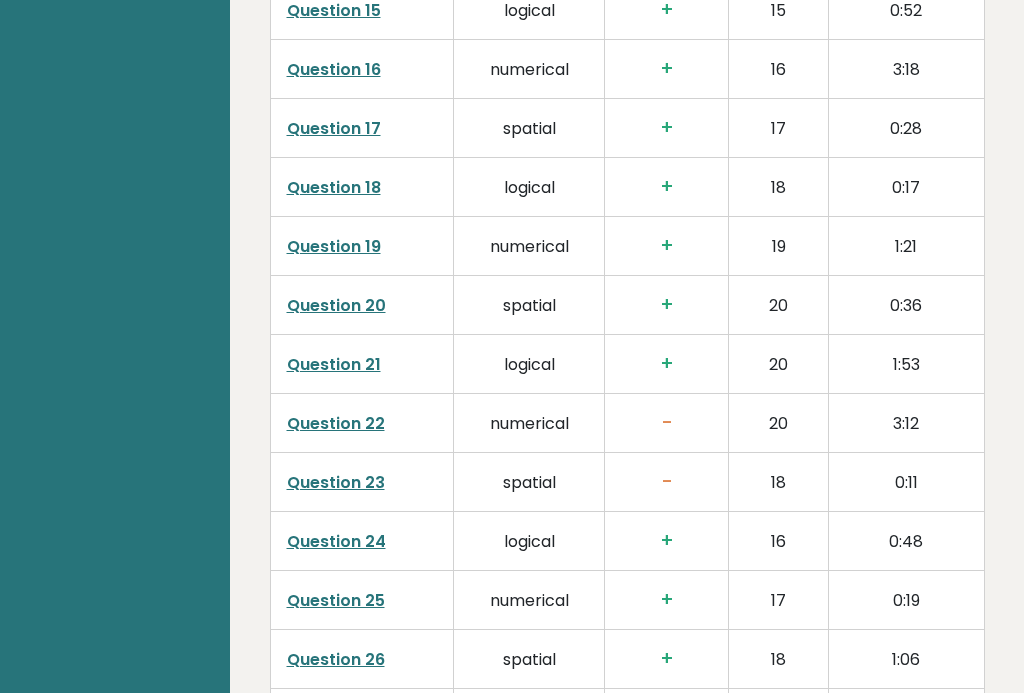 scroll, scrollTop: 4163, scrollLeft: 0, axis: vertical 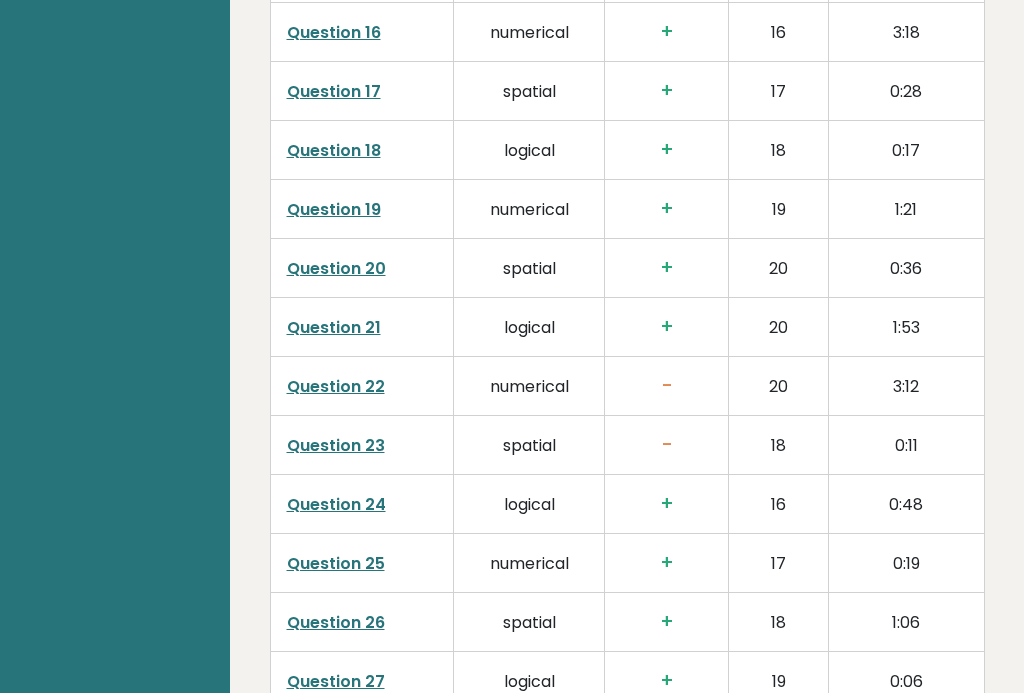 click on "Question
23" at bounding box center (336, 445) 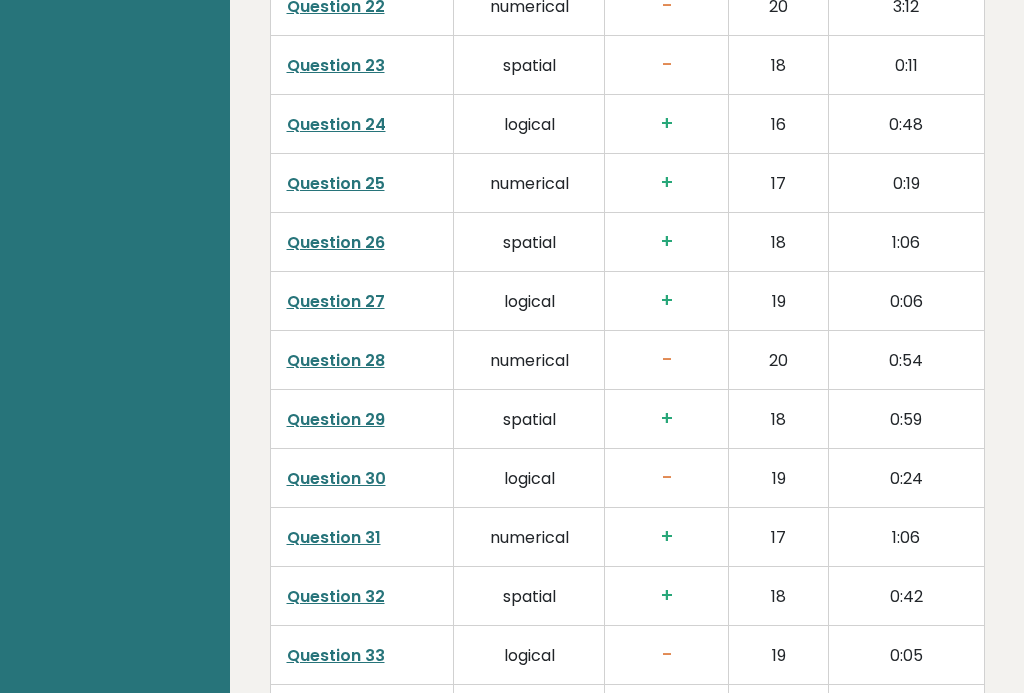 scroll, scrollTop: 4580, scrollLeft: 0, axis: vertical 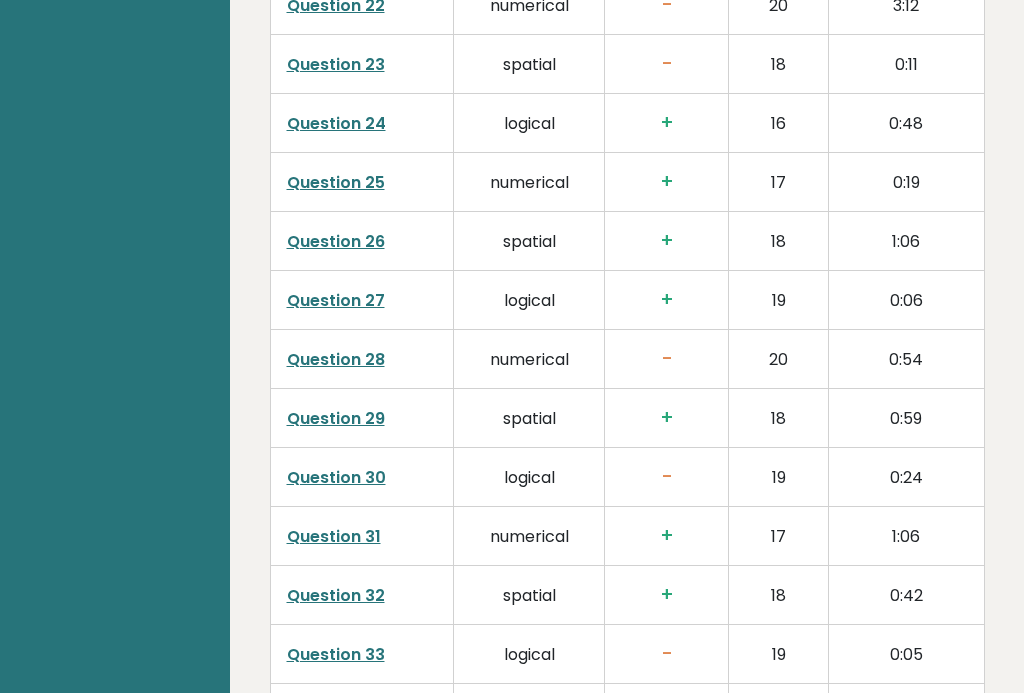 click on "Question
28" at bounding box center (336, 360) 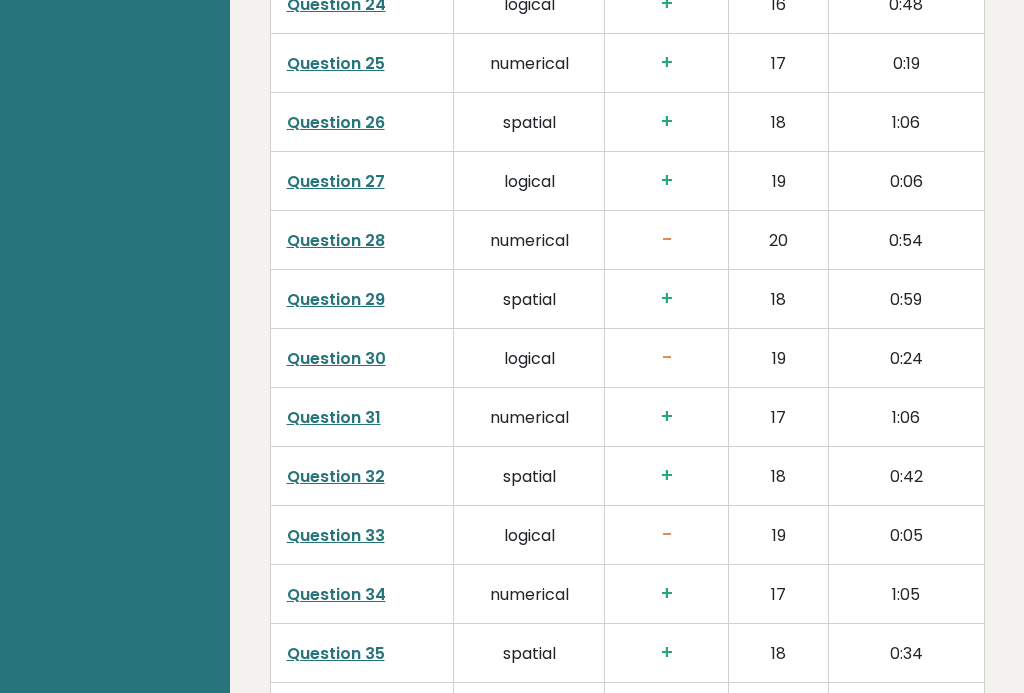 scroll, scrollTop: 4723, scrollLeft: 0, axis: vertical 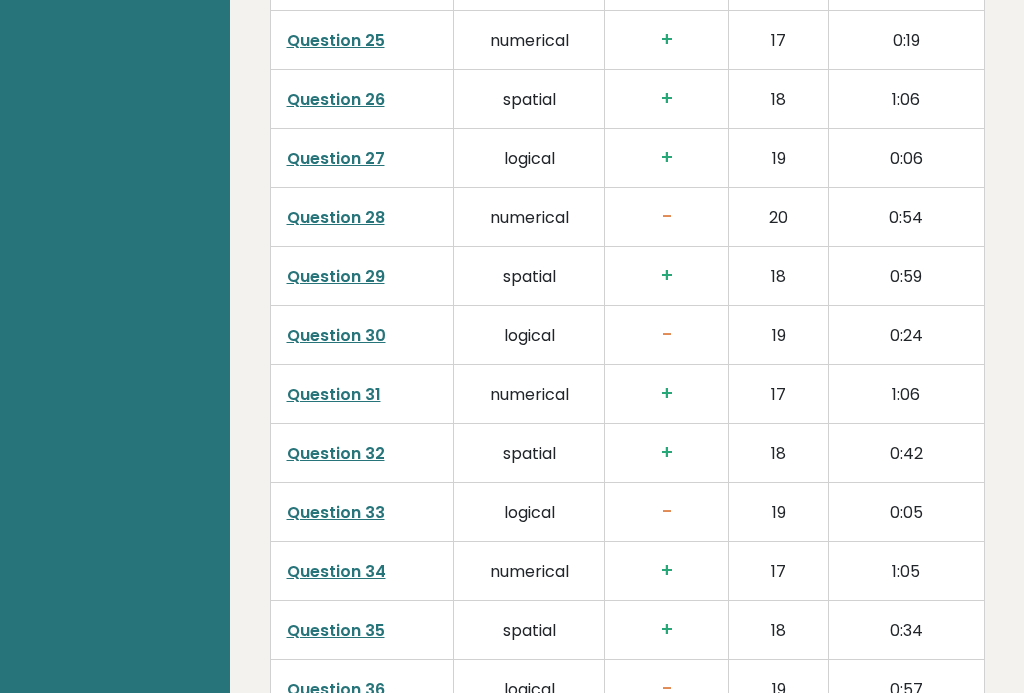 click on "Question
33" at bounding box center [336, 512] 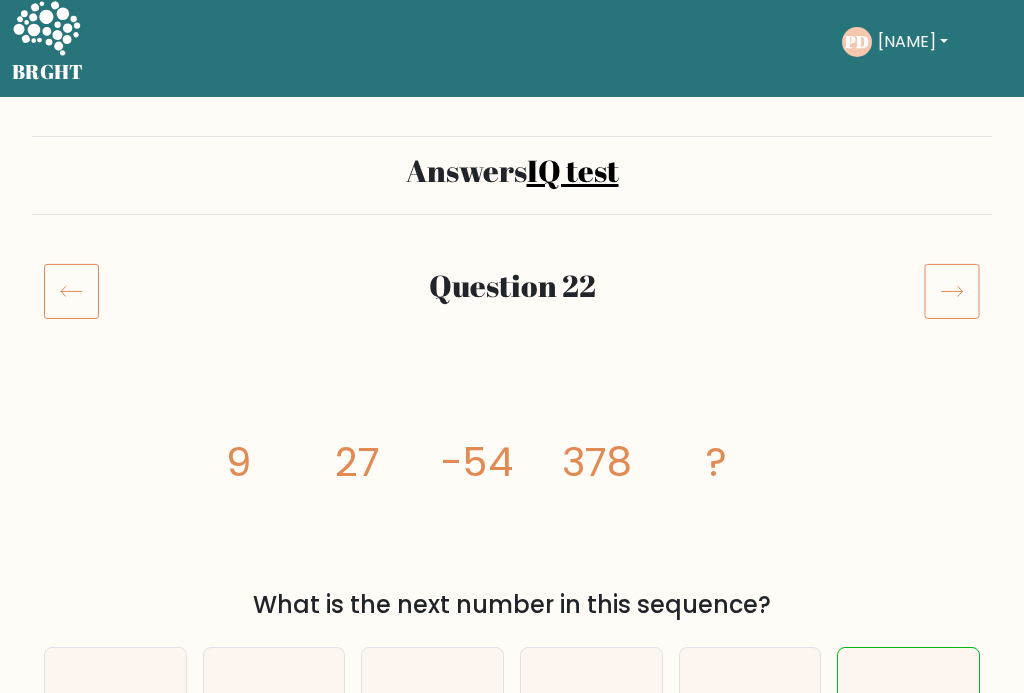 scroll, scrollTop: 0, scrollLeft: 0, axis: both 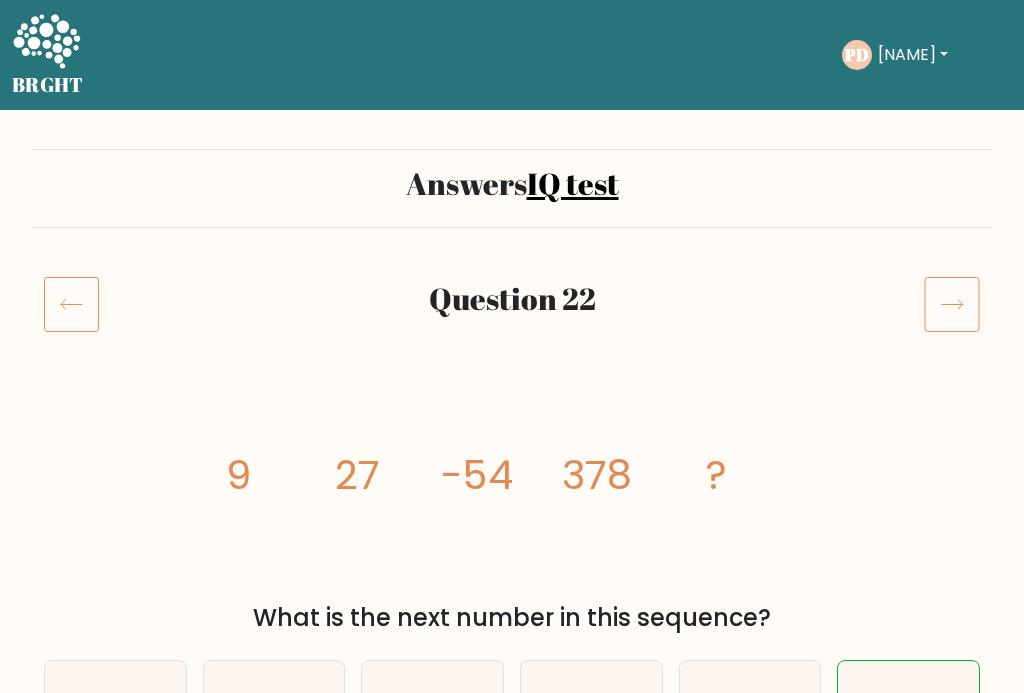 click 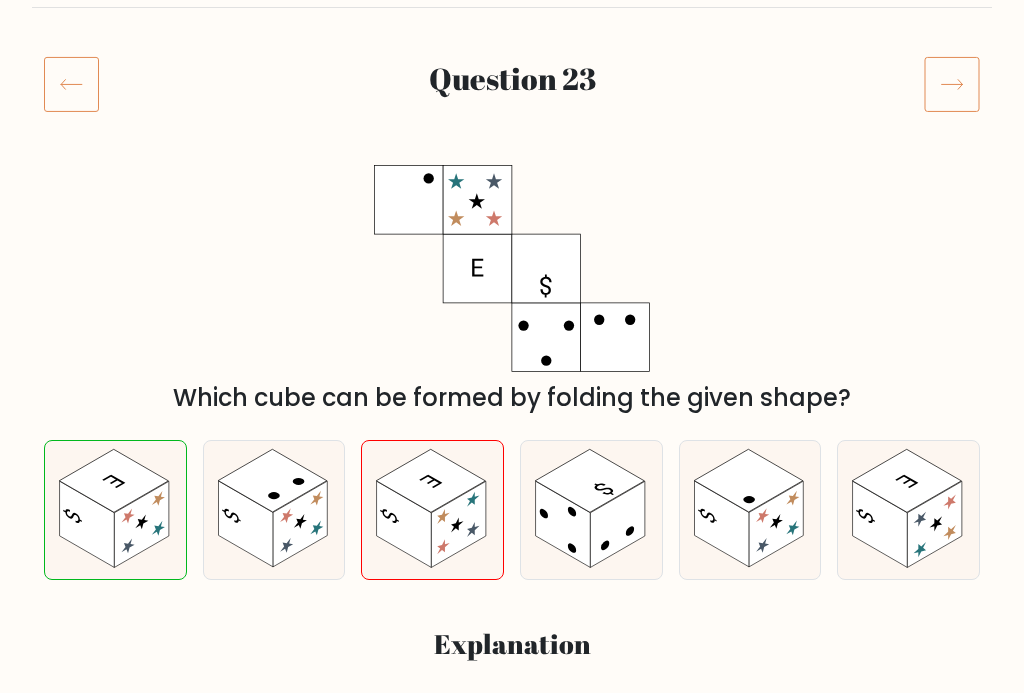 scroll, scrollTop: 198, scrollLeft: 0, axis: vertical 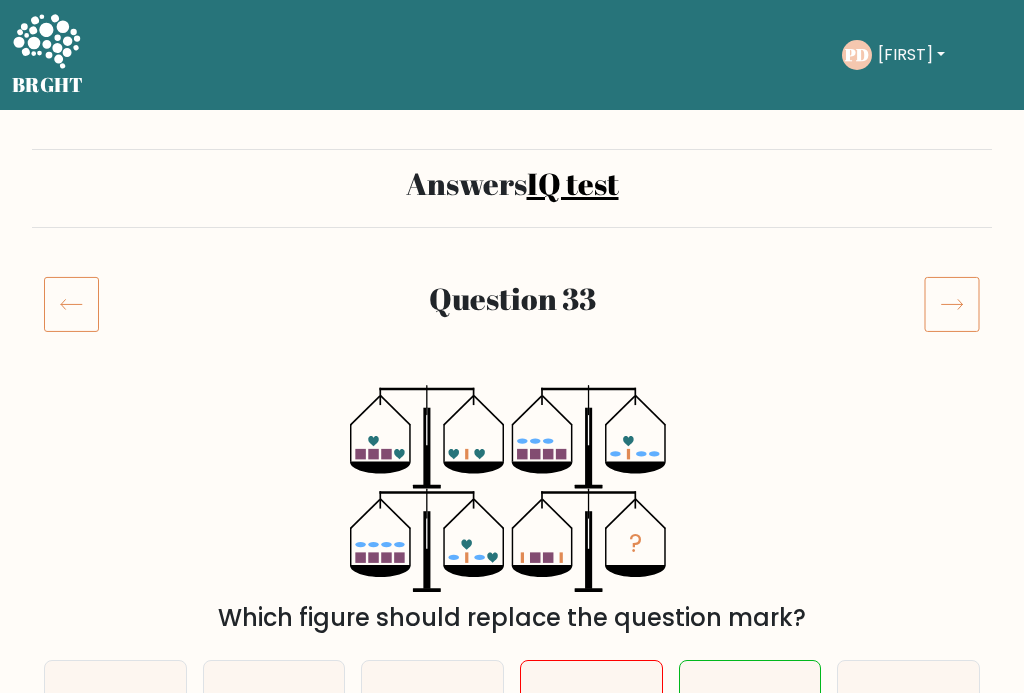 click 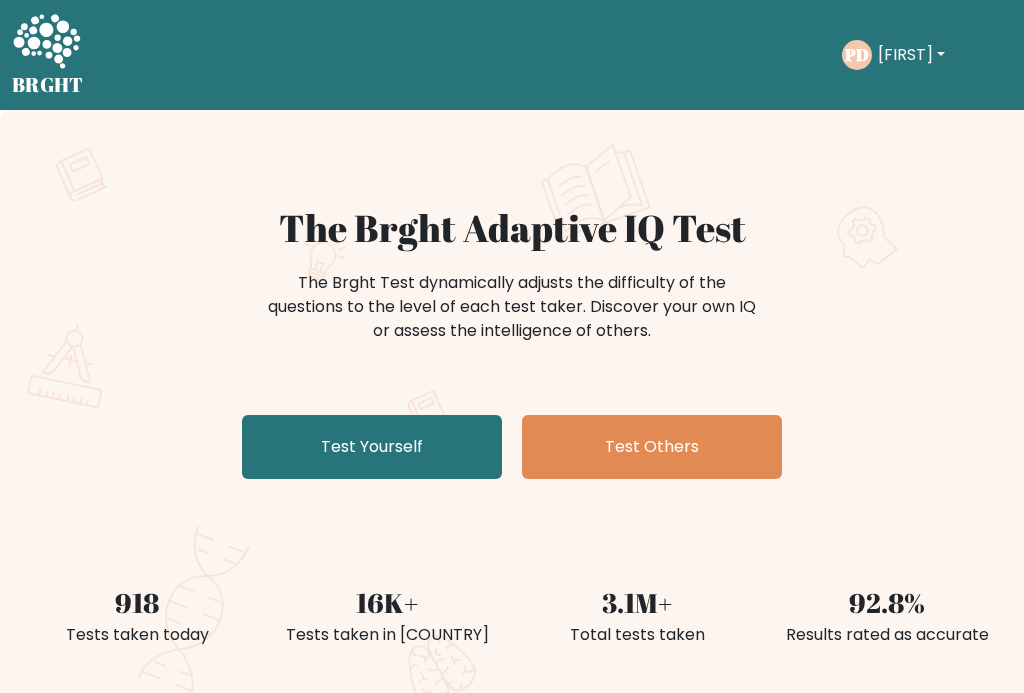 scroll, scrollTop: 0, scrollLeft: 0, axis: both 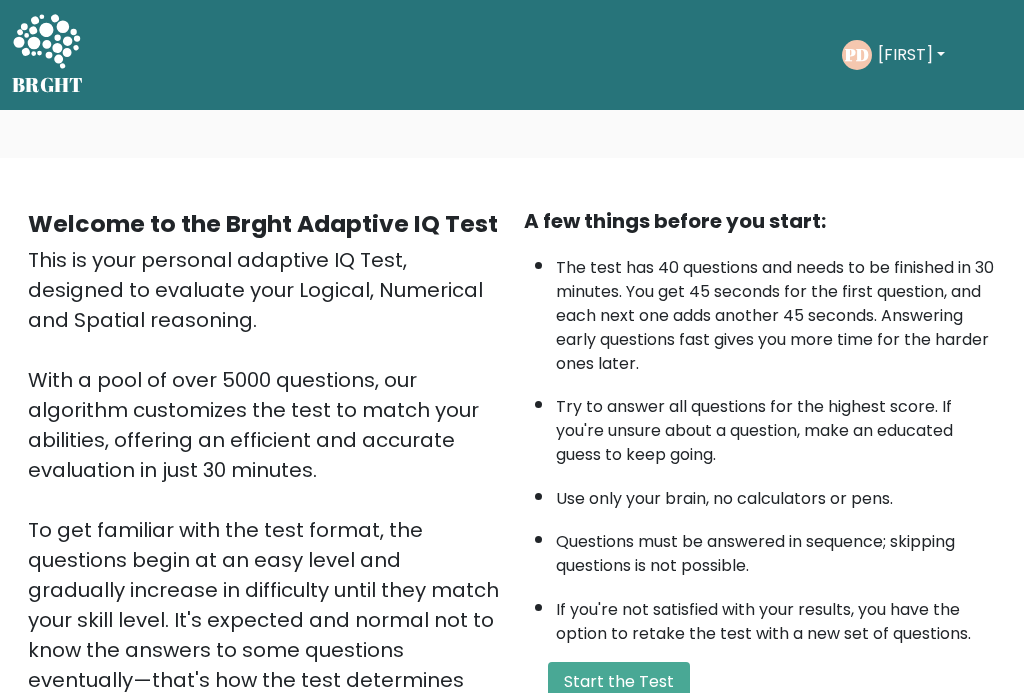 click on "Start the Test" at bounding box center [619, 682] 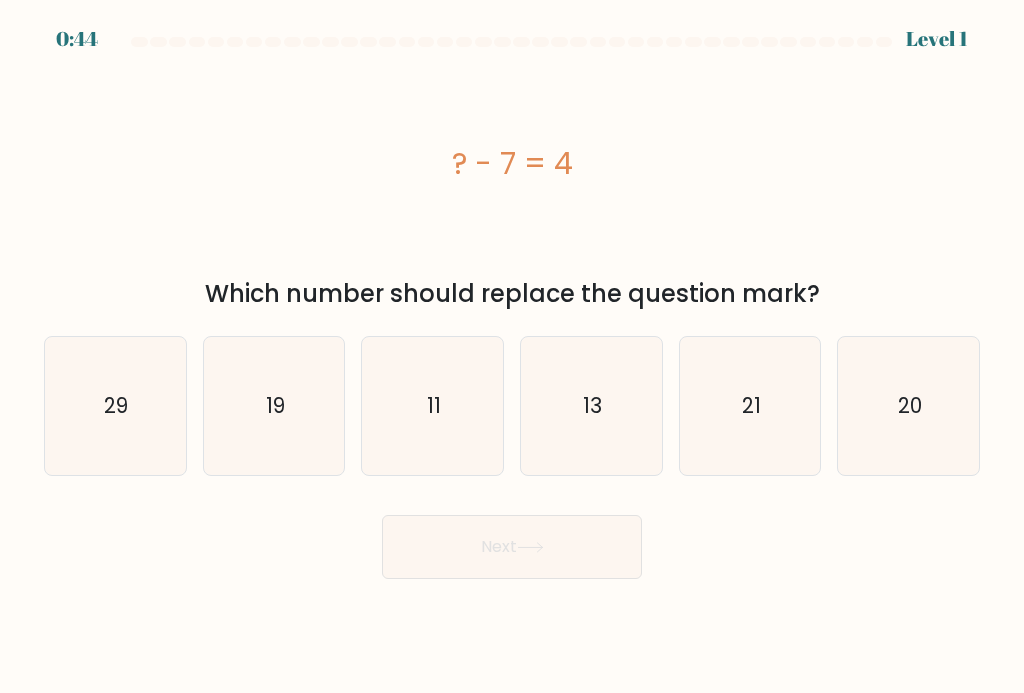 scroll, scrollTop: 0, scrollLeft: 0, axis: both 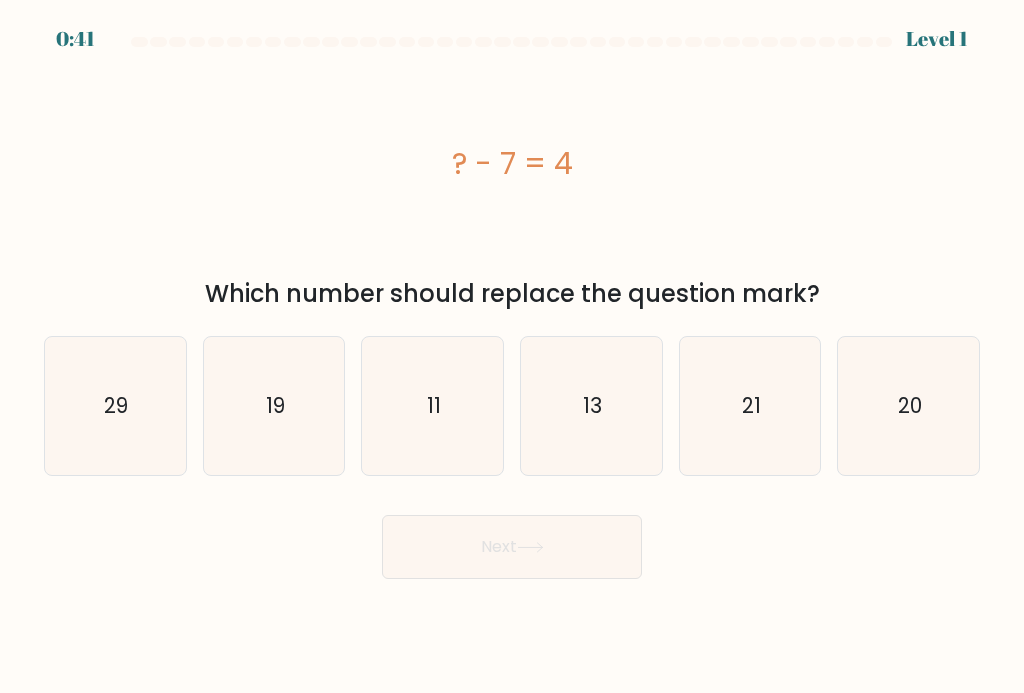 click on "11" 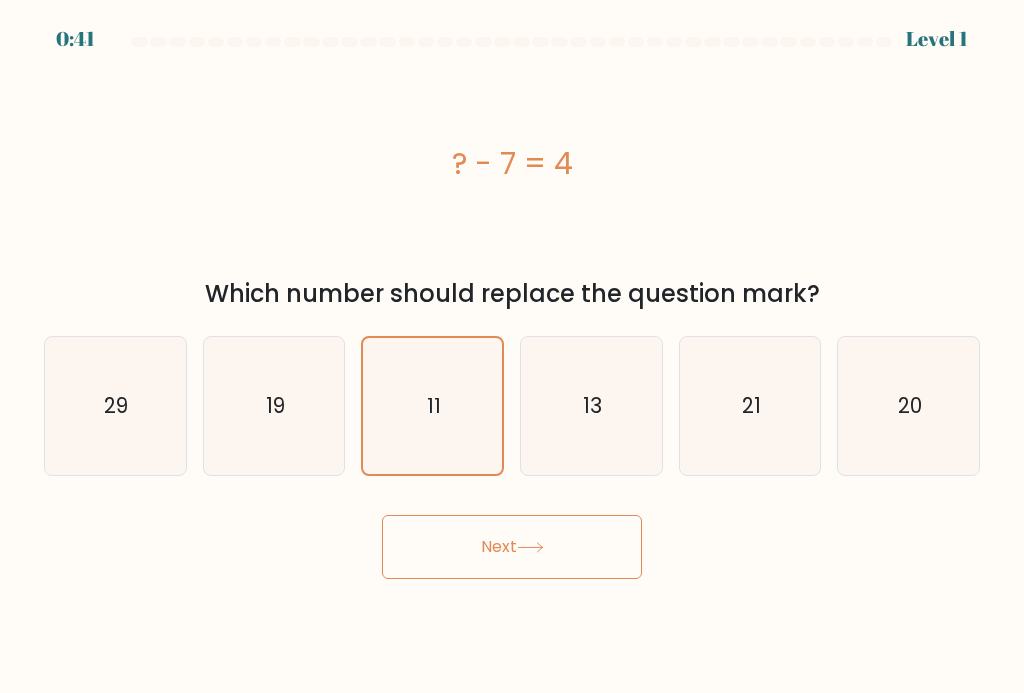 click on "Next" at bounding box center [512, 547] 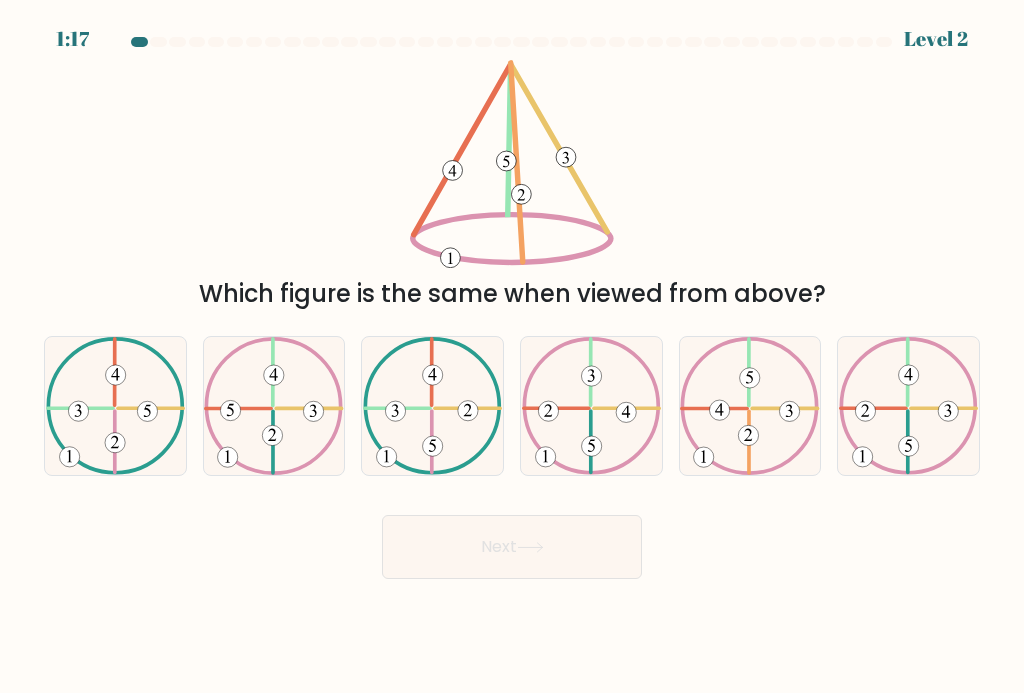 click 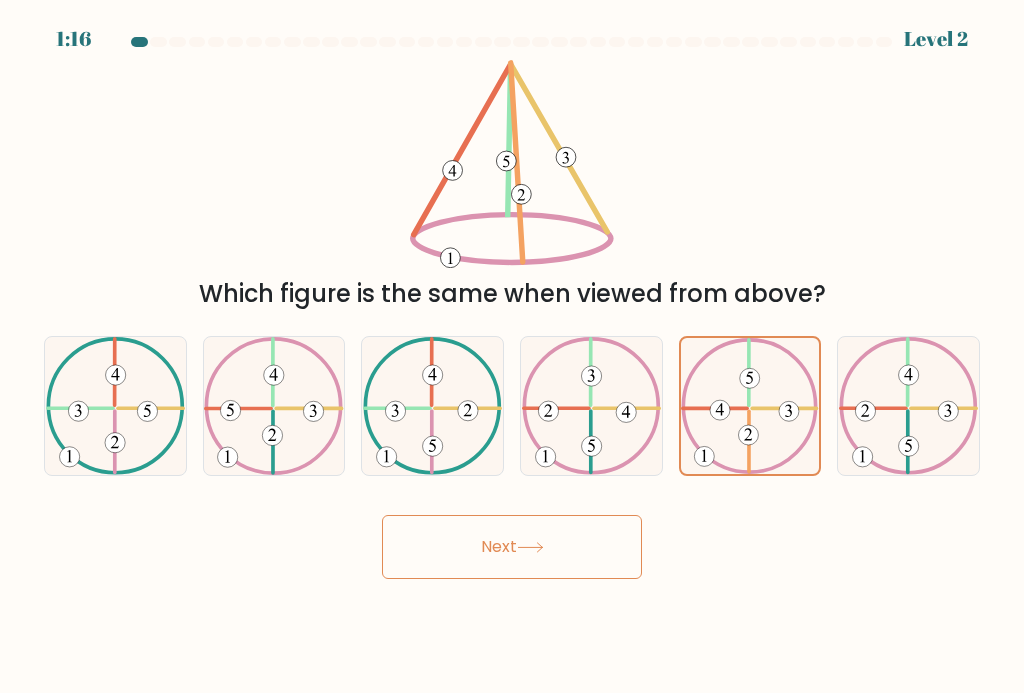 click on "Next" at bounding box center (512, 547) 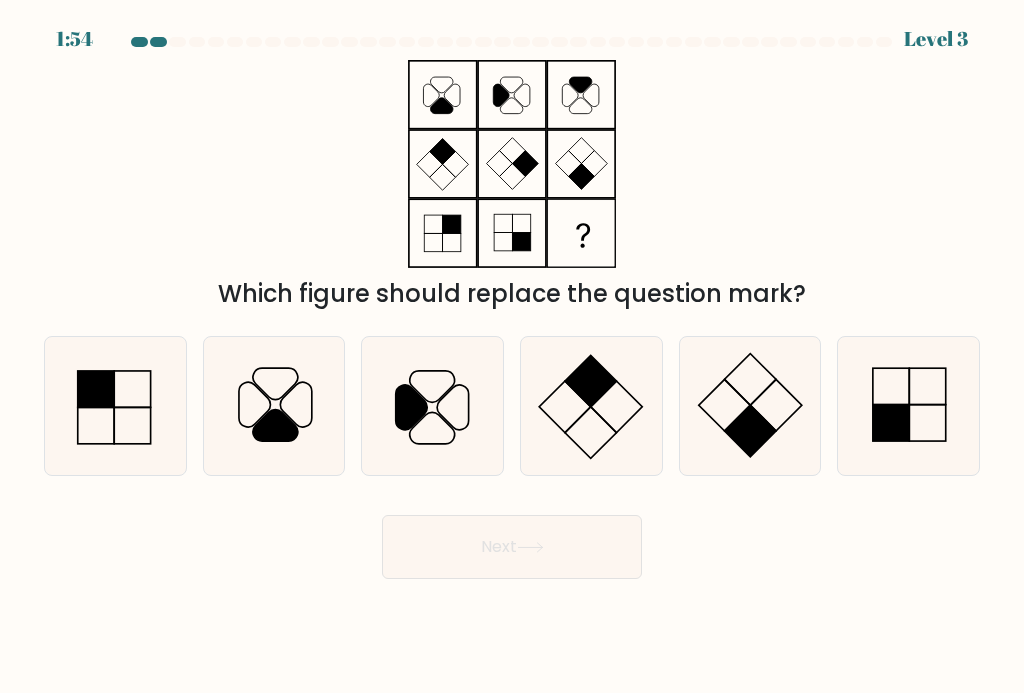 click 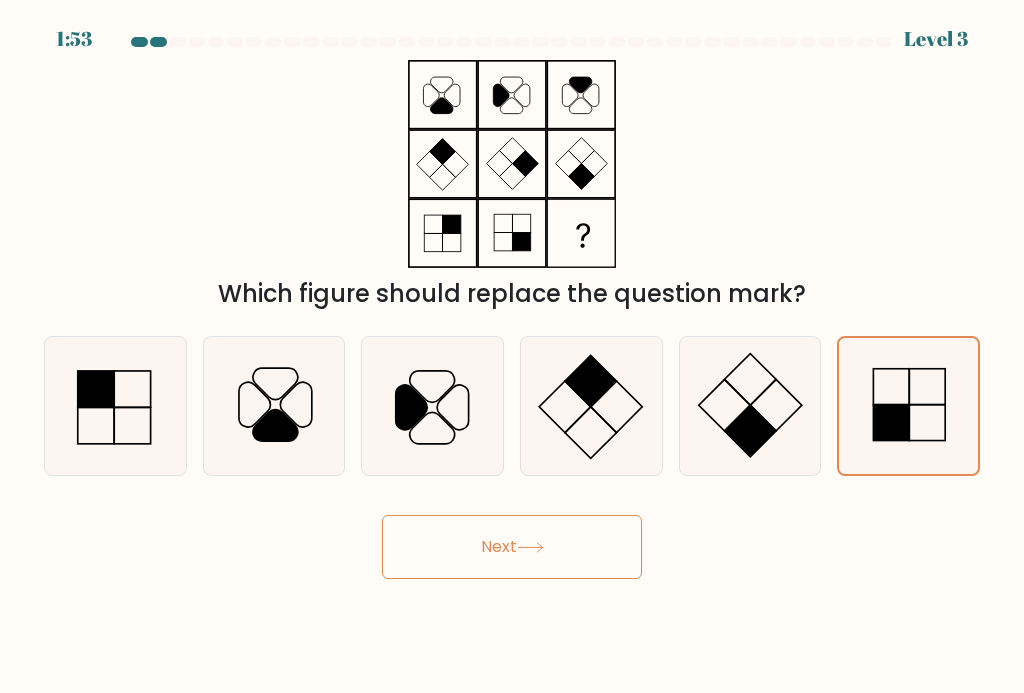 click on "Next" at bounding box center [512, 547] 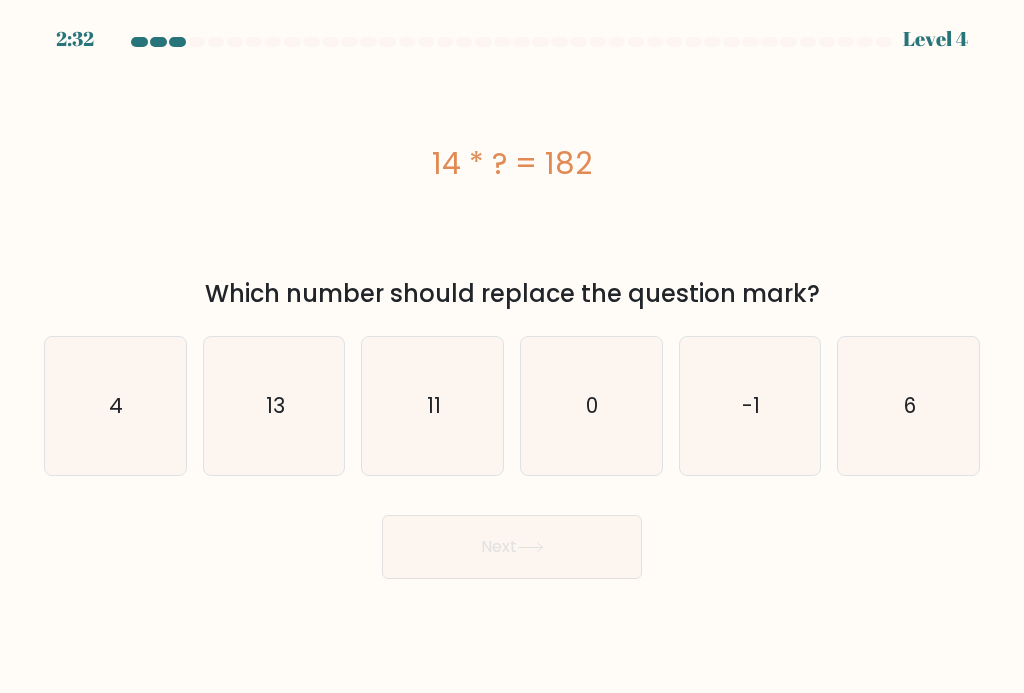 click on "13" 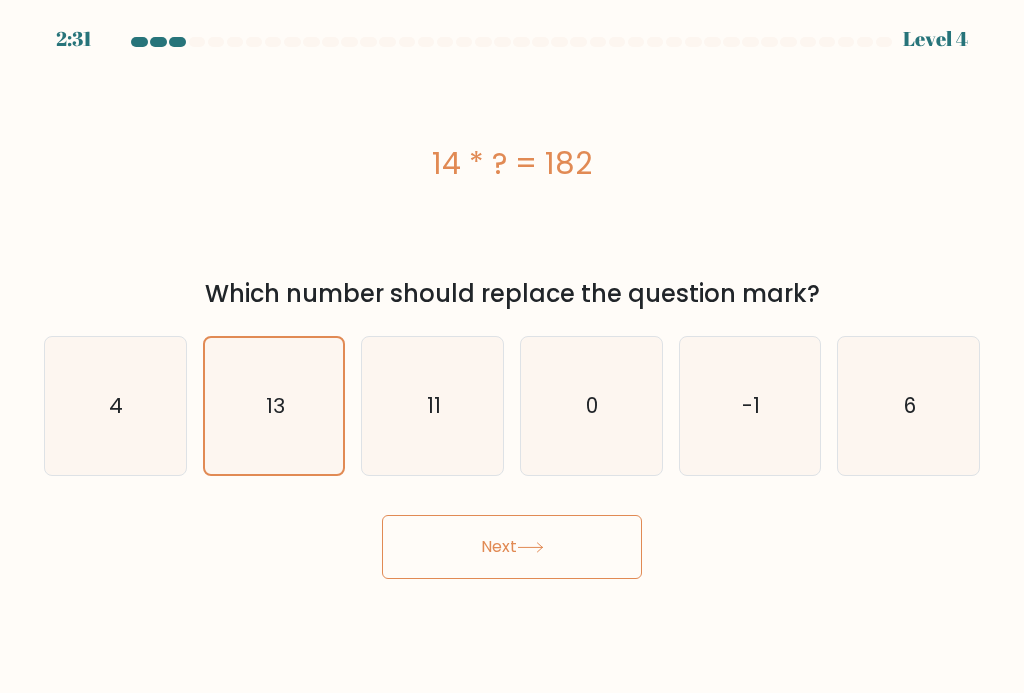 click on "Next" at bounding box center (512, 547) 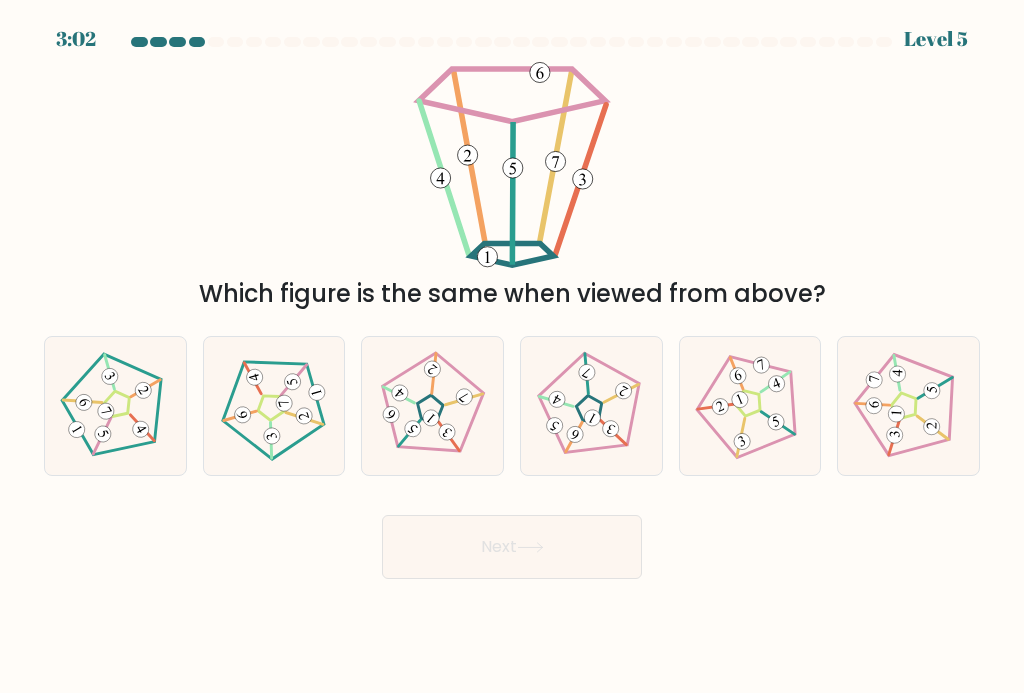 click 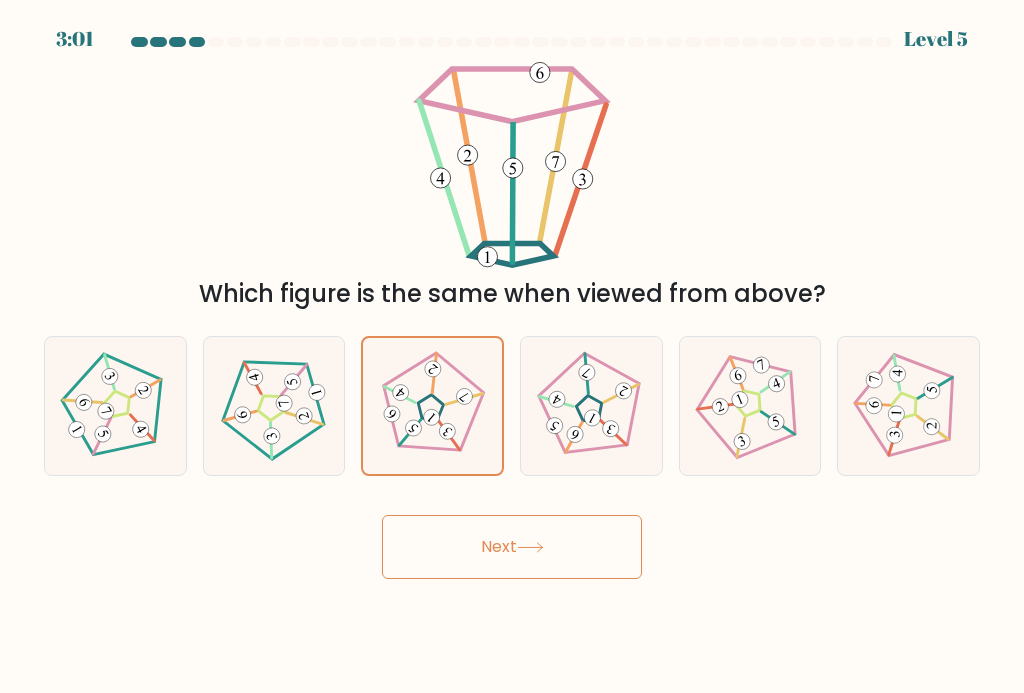 click on "Next" at bounding box center (512, 547) 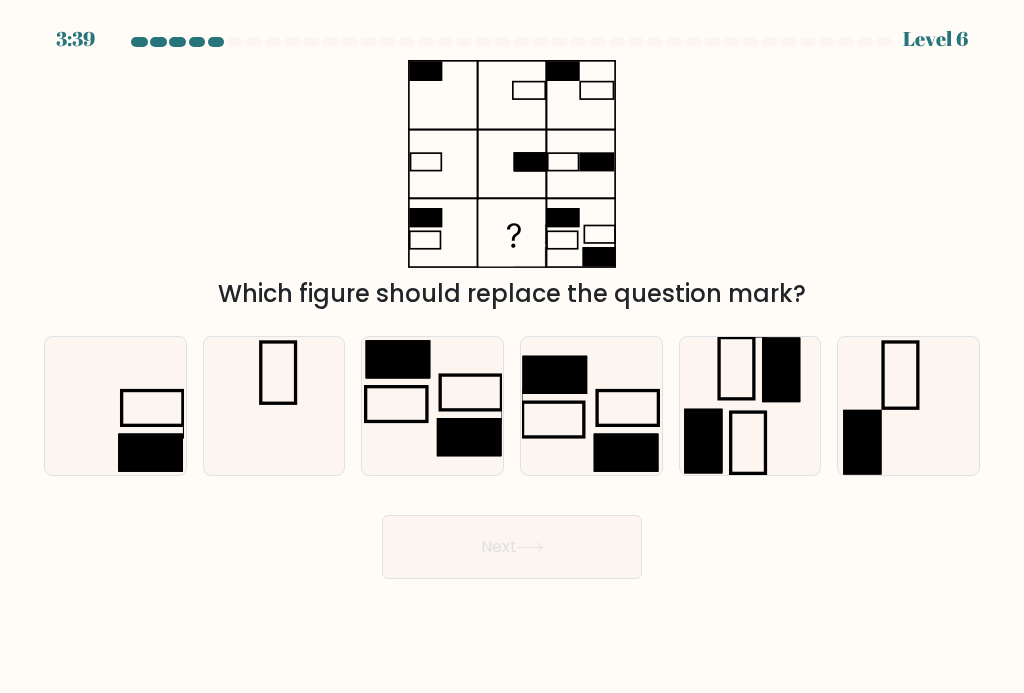 click 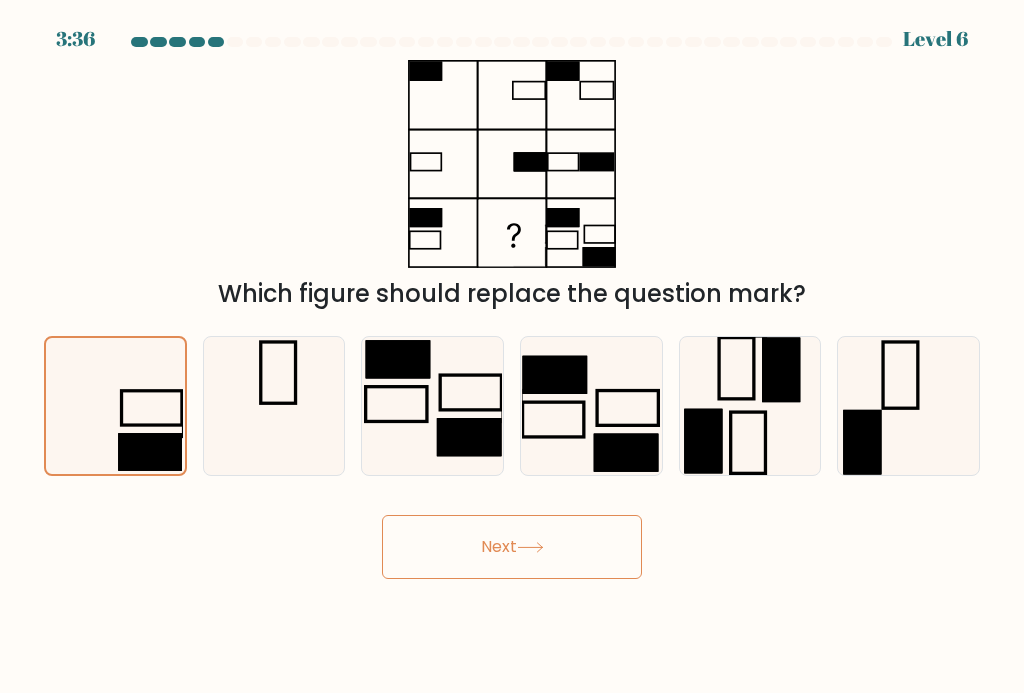 click on "Next" at bounding box center (512, 547) 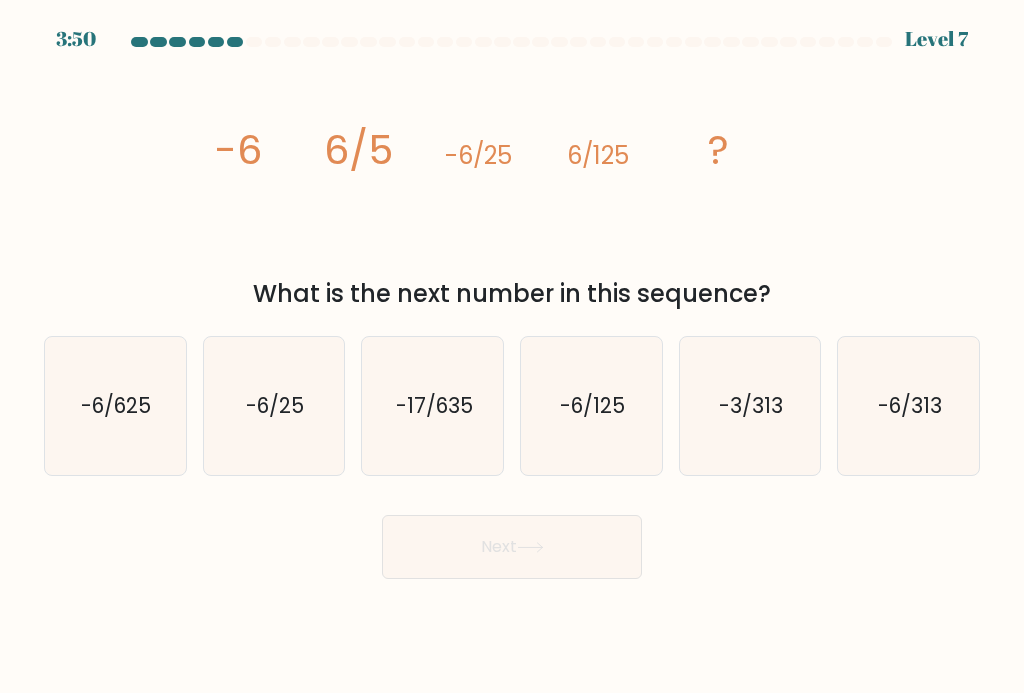 click on "-6/625" 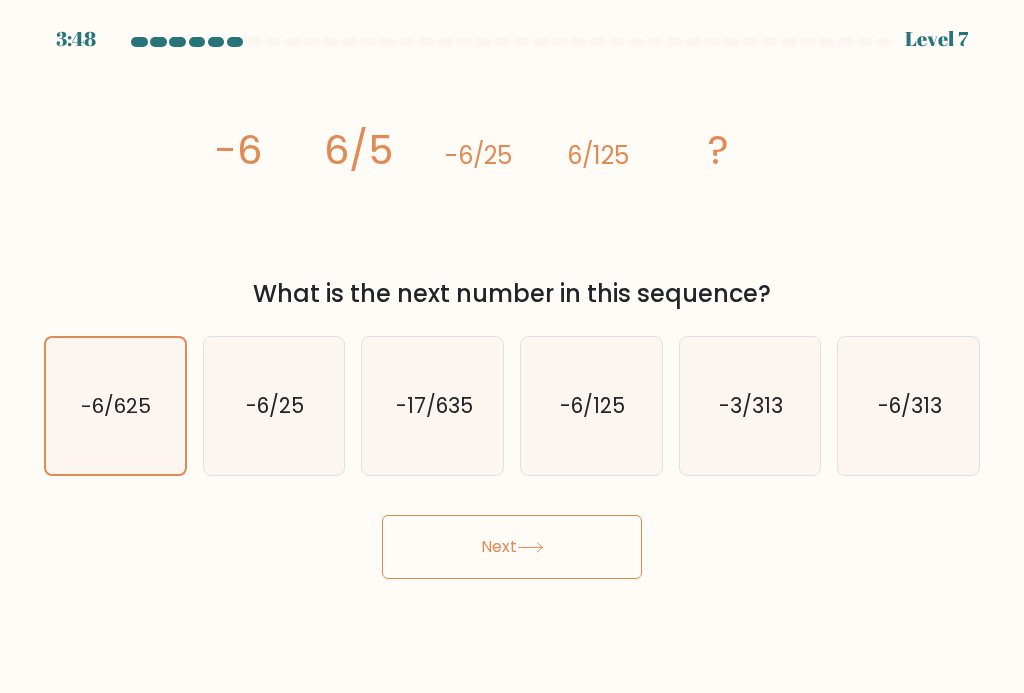 click on "Next" at bounding box center (512, 547) 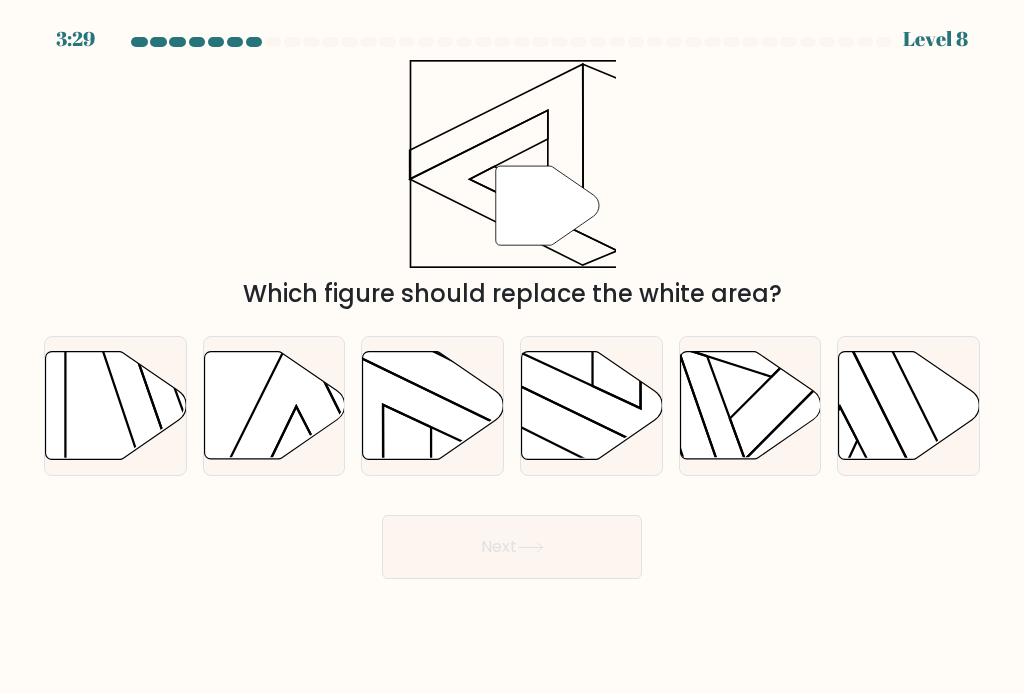 click 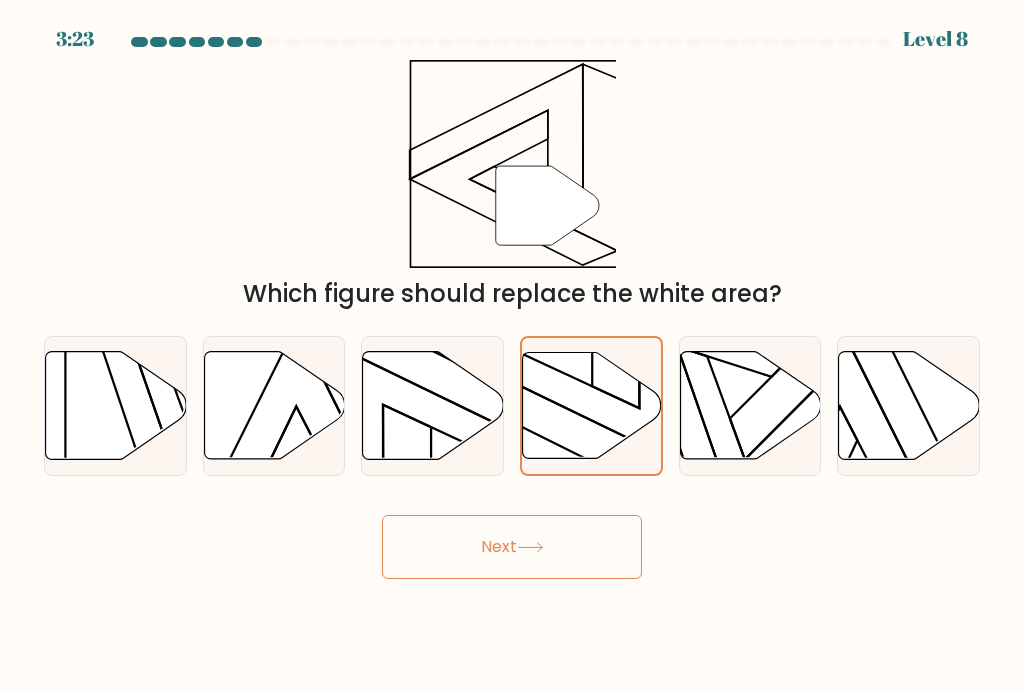 click on "Next" at bounding box center (512, 547) 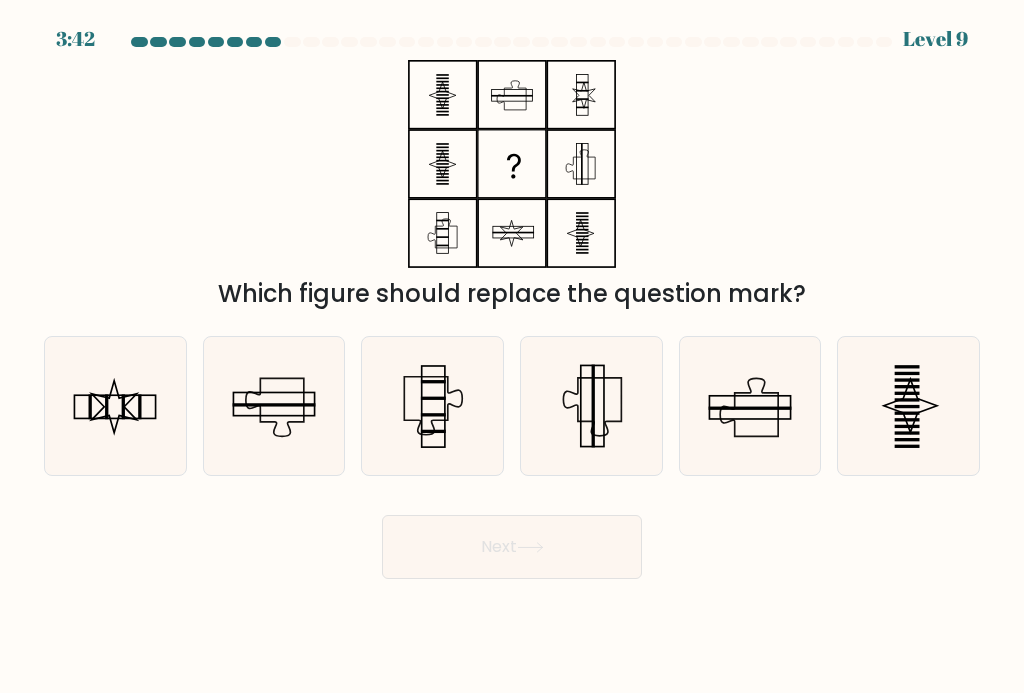click 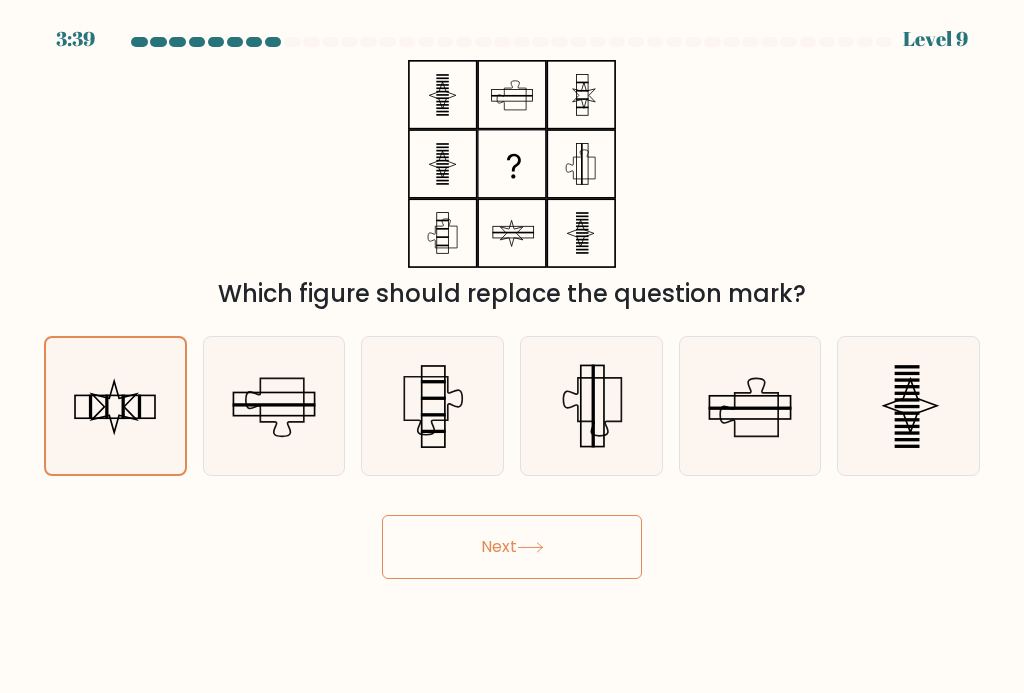click on "Next" at bounding box center (512, 547) 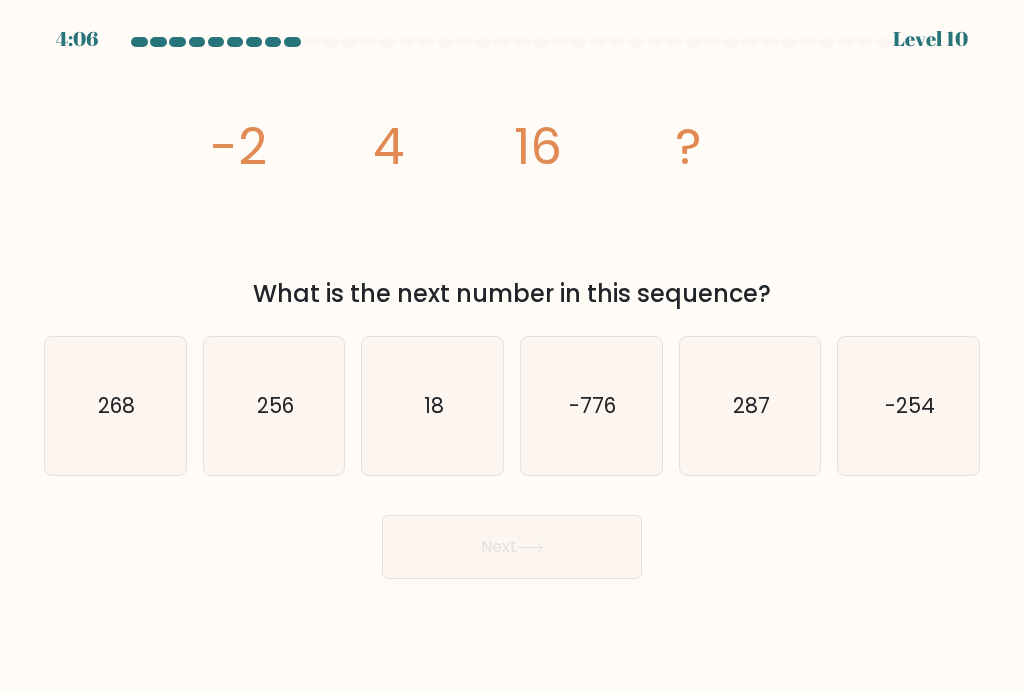 click on "256" 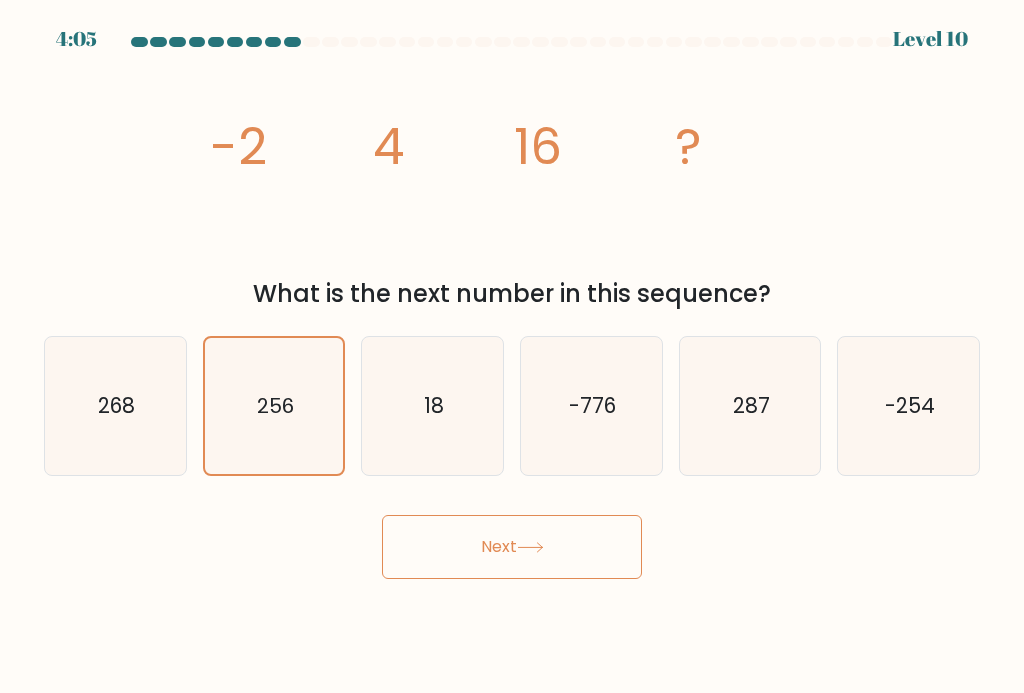 click on "Next" at bounding box center (512, 547) 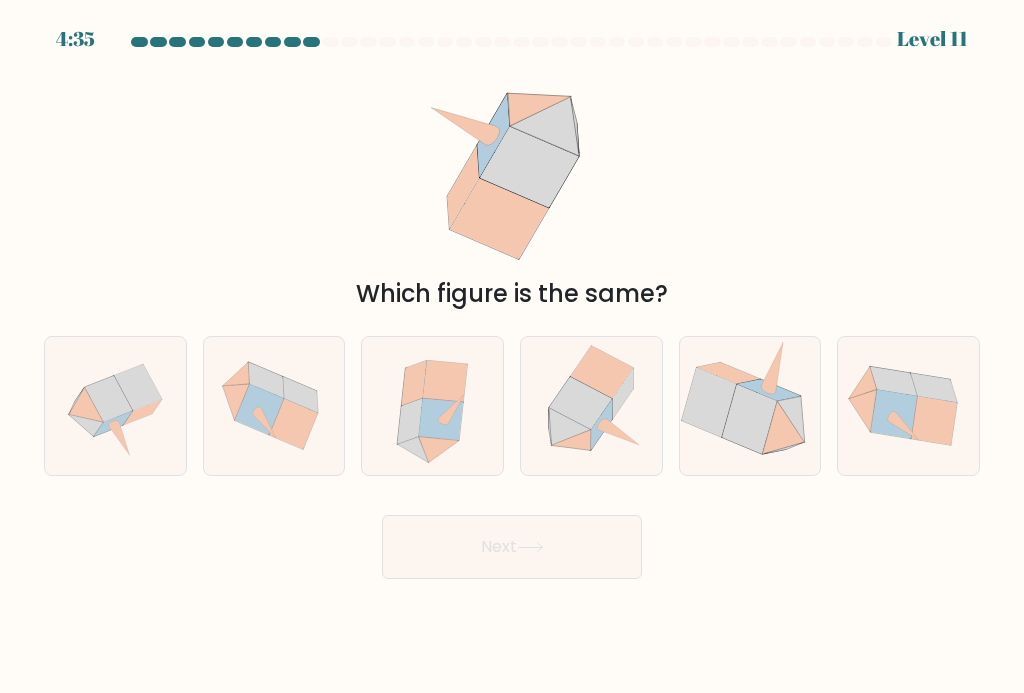click 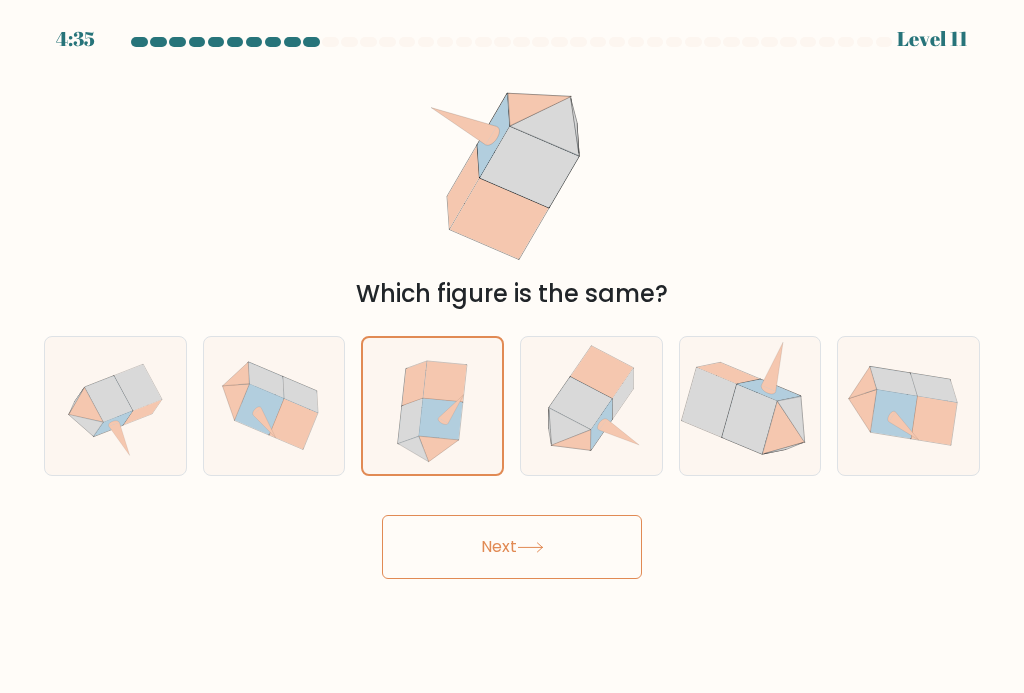 click on "Next" at bounding box center [512, 547] 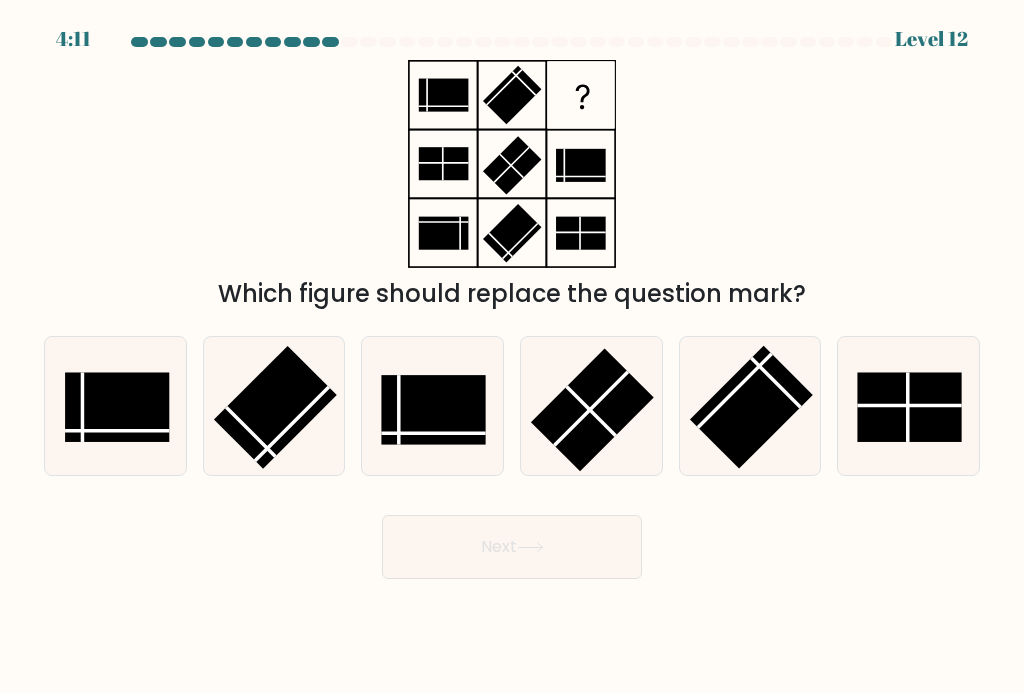 click 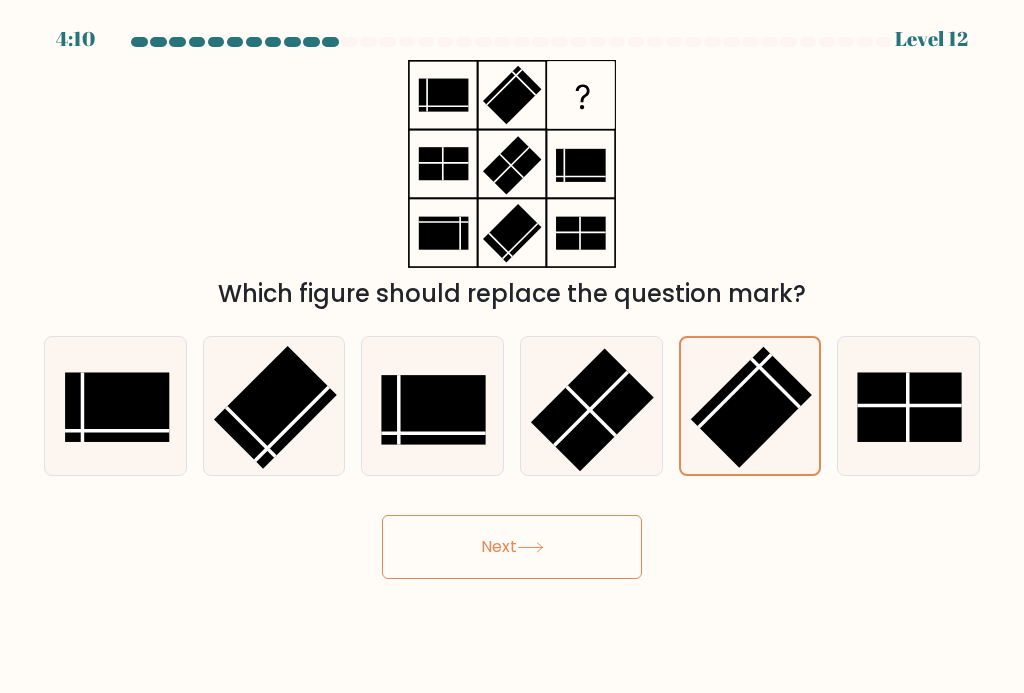 click on "Next" at bounding box center (512, 547) 